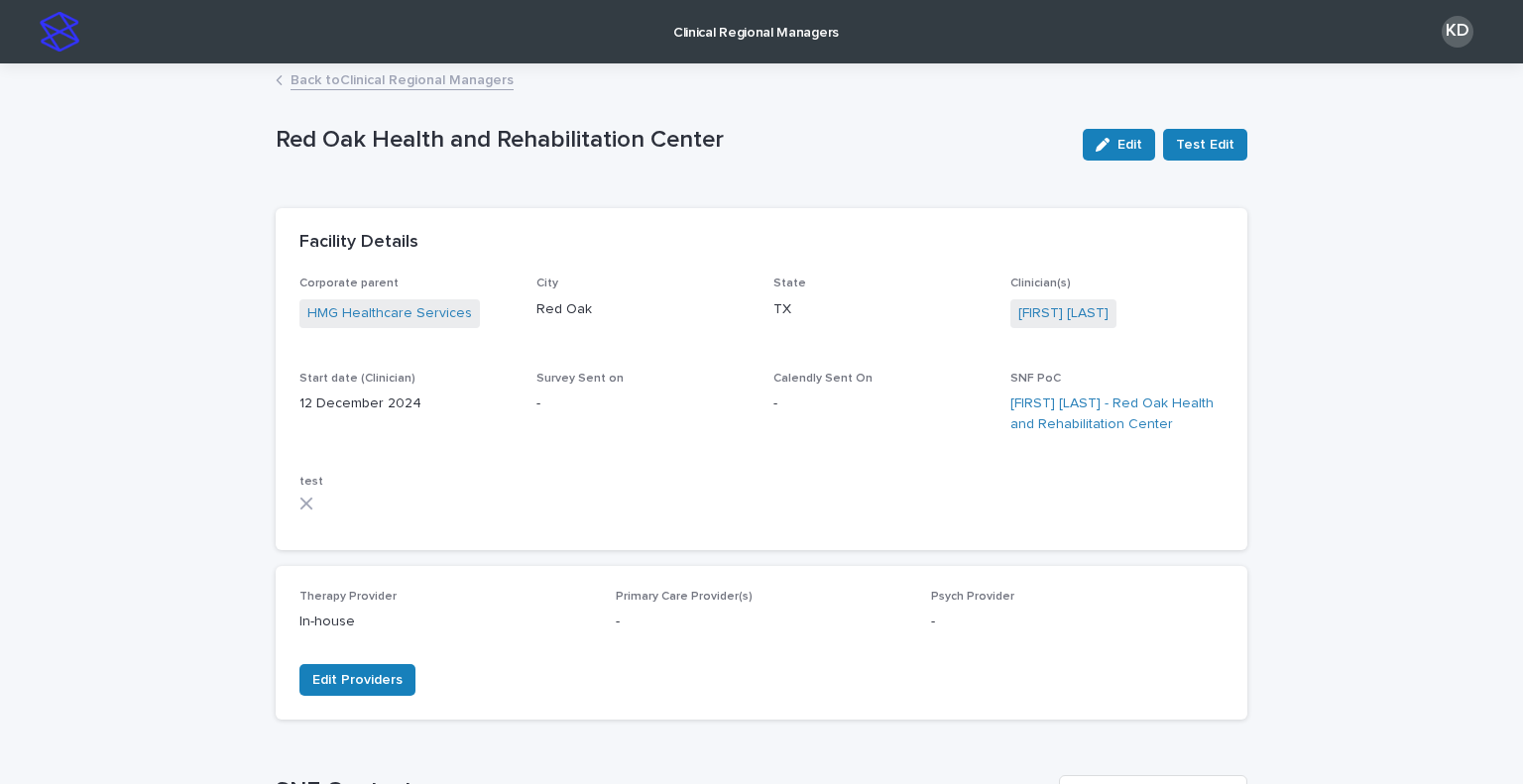 scroll, scrollTop: 0, scrollLeft: 0, axis: both 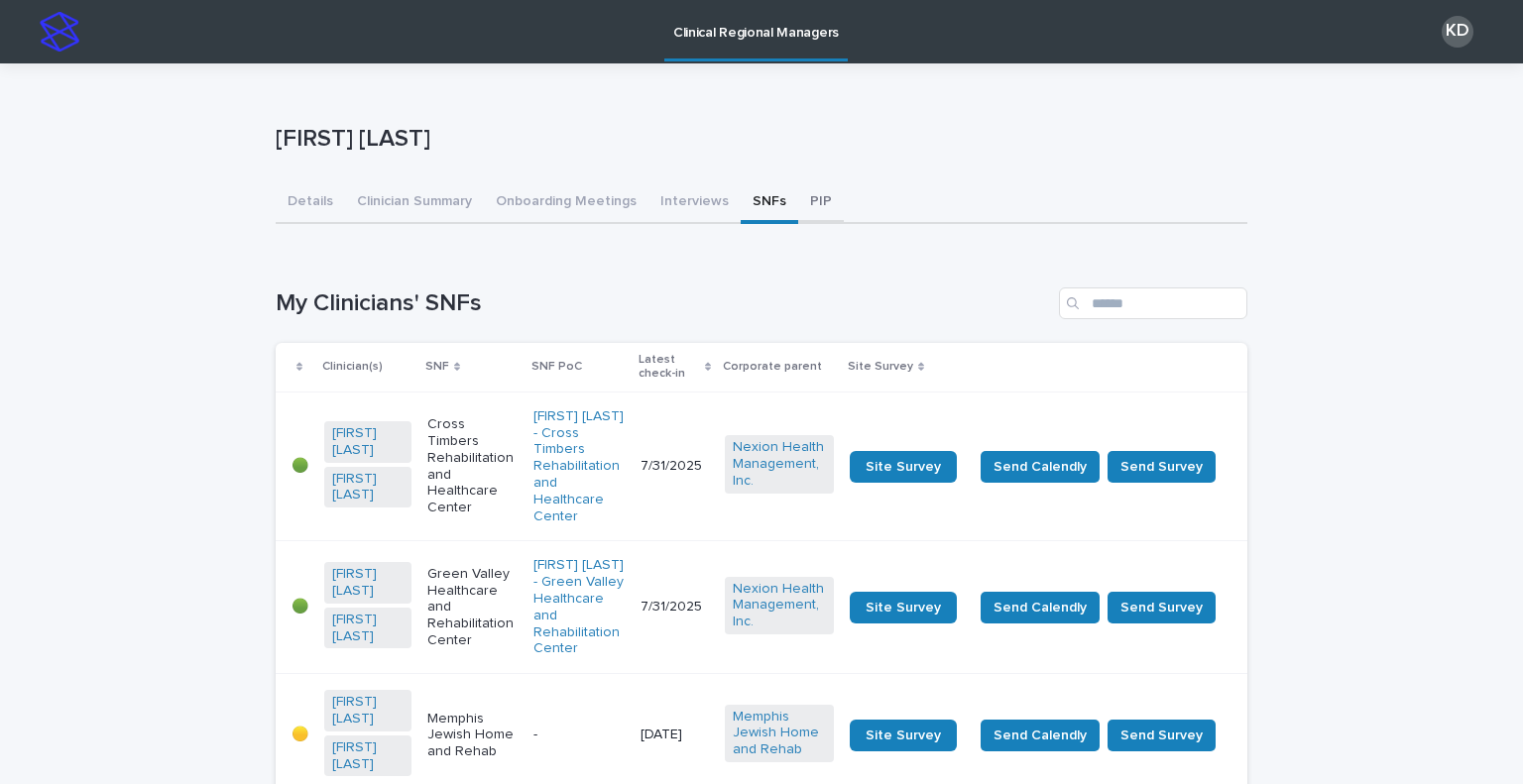 click on "PIP" at bounding box center [821, 203] 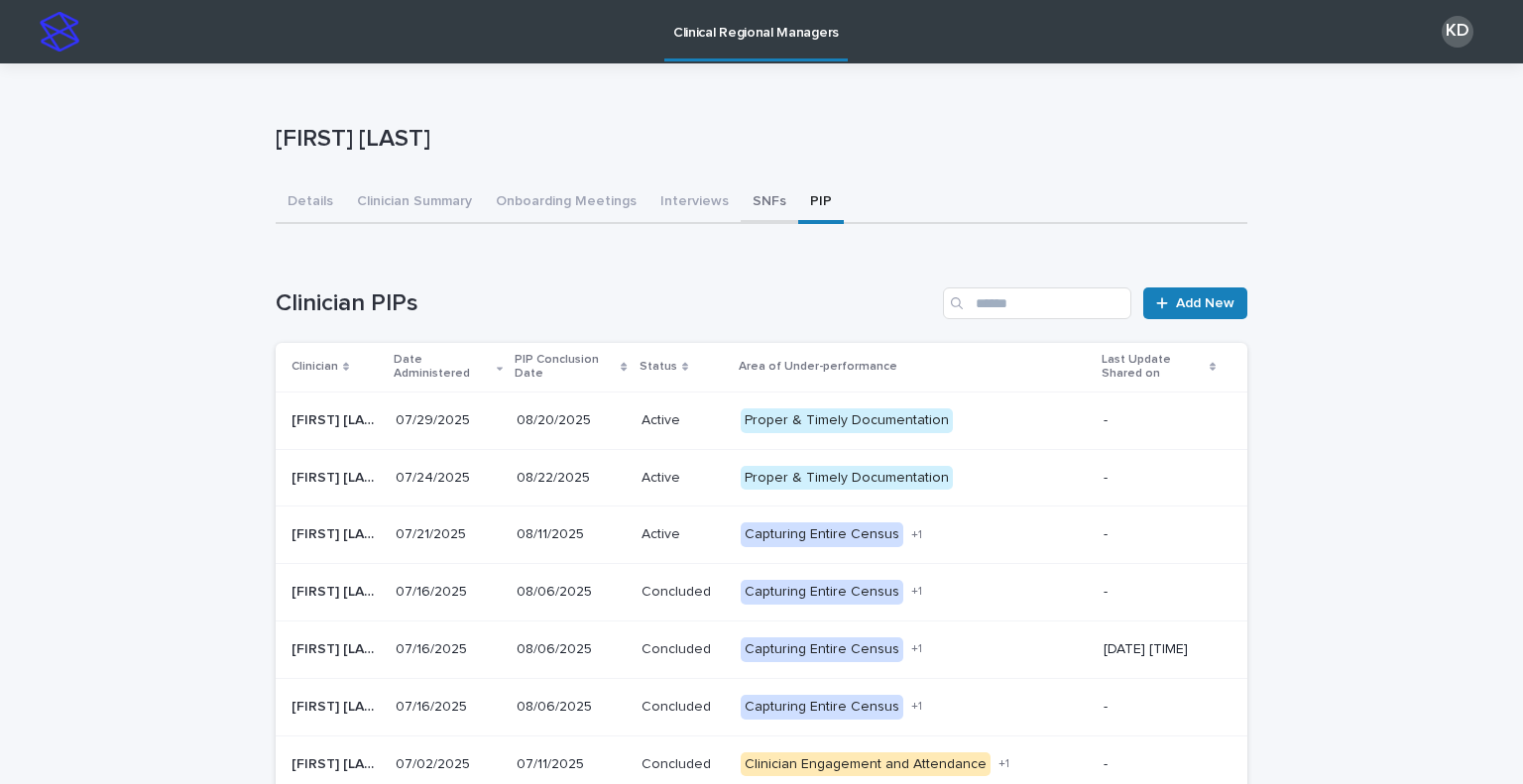 click on "SNFs" at bounding box center [769, 203] 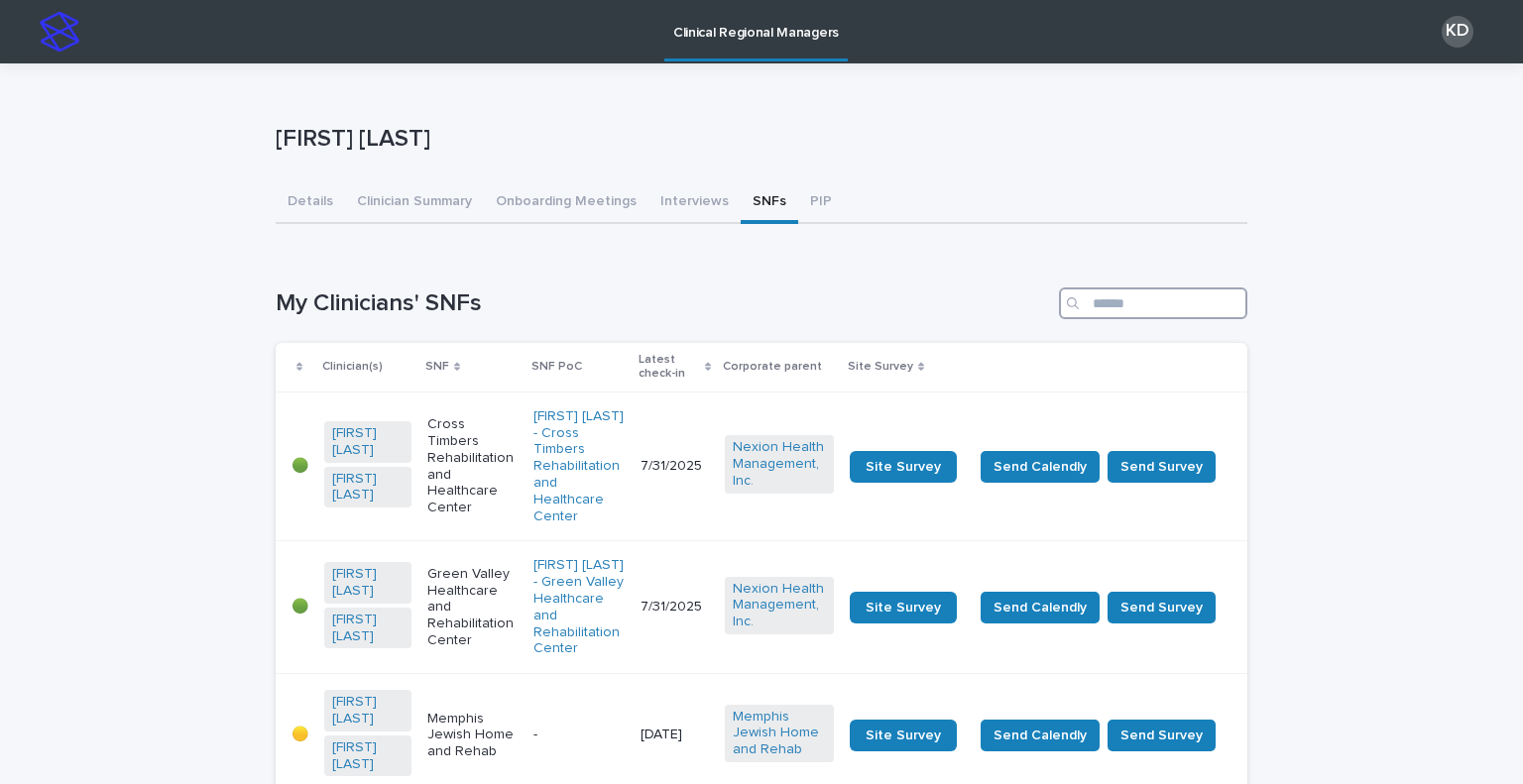 click at bounding box center [1153, 303] 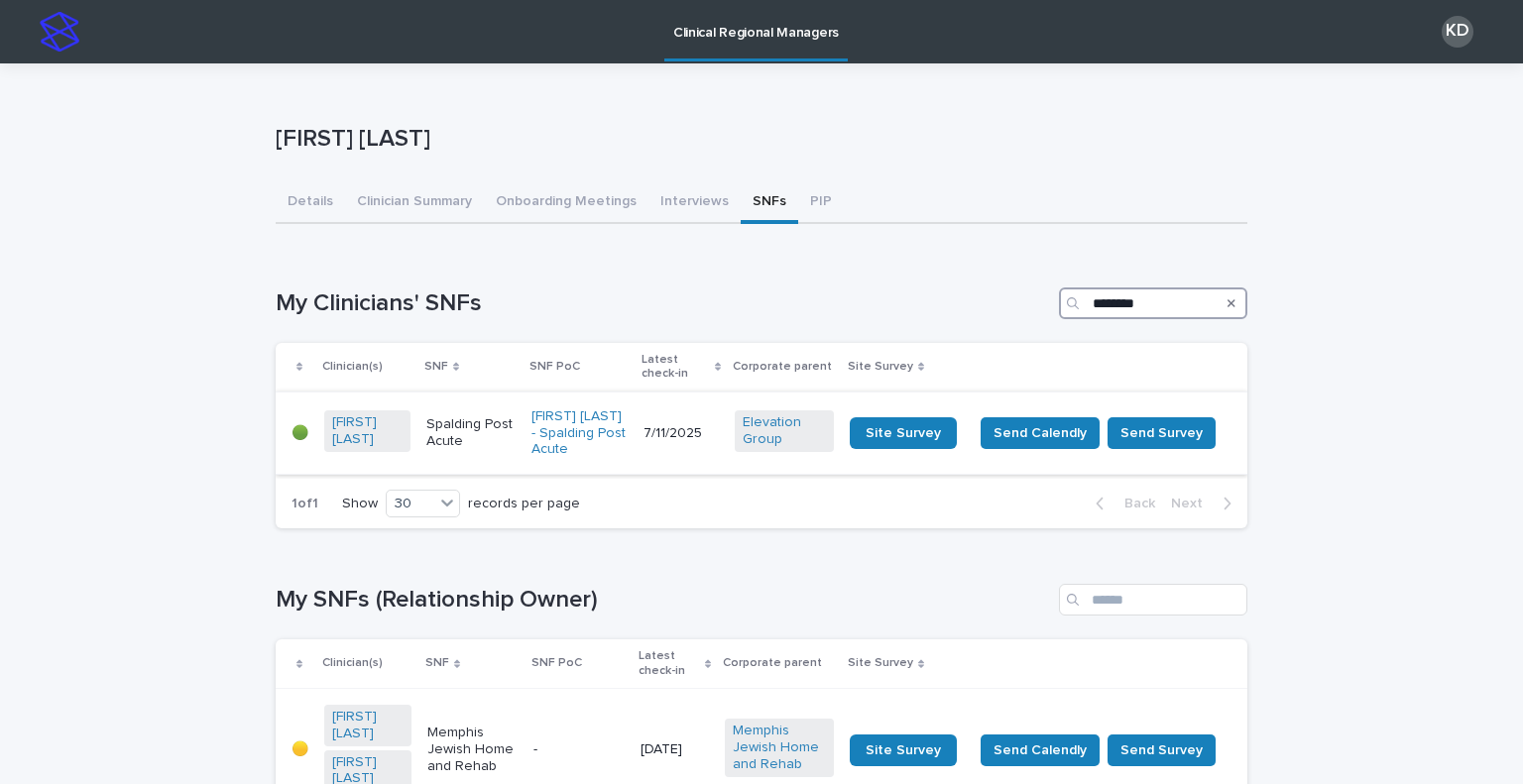 type on "********" 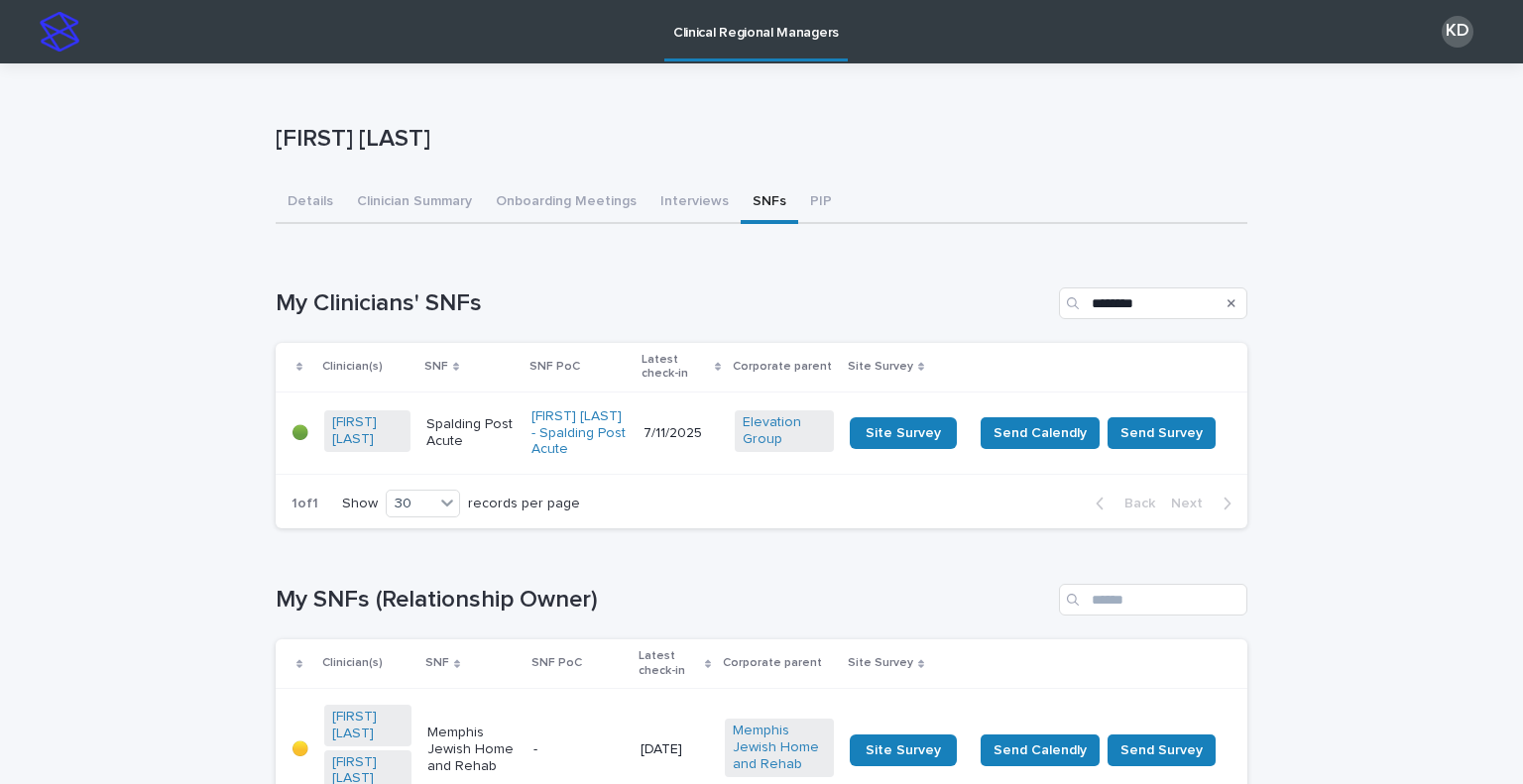 click on "[FIRST] [LAST]" at bounding box center [367, 433] 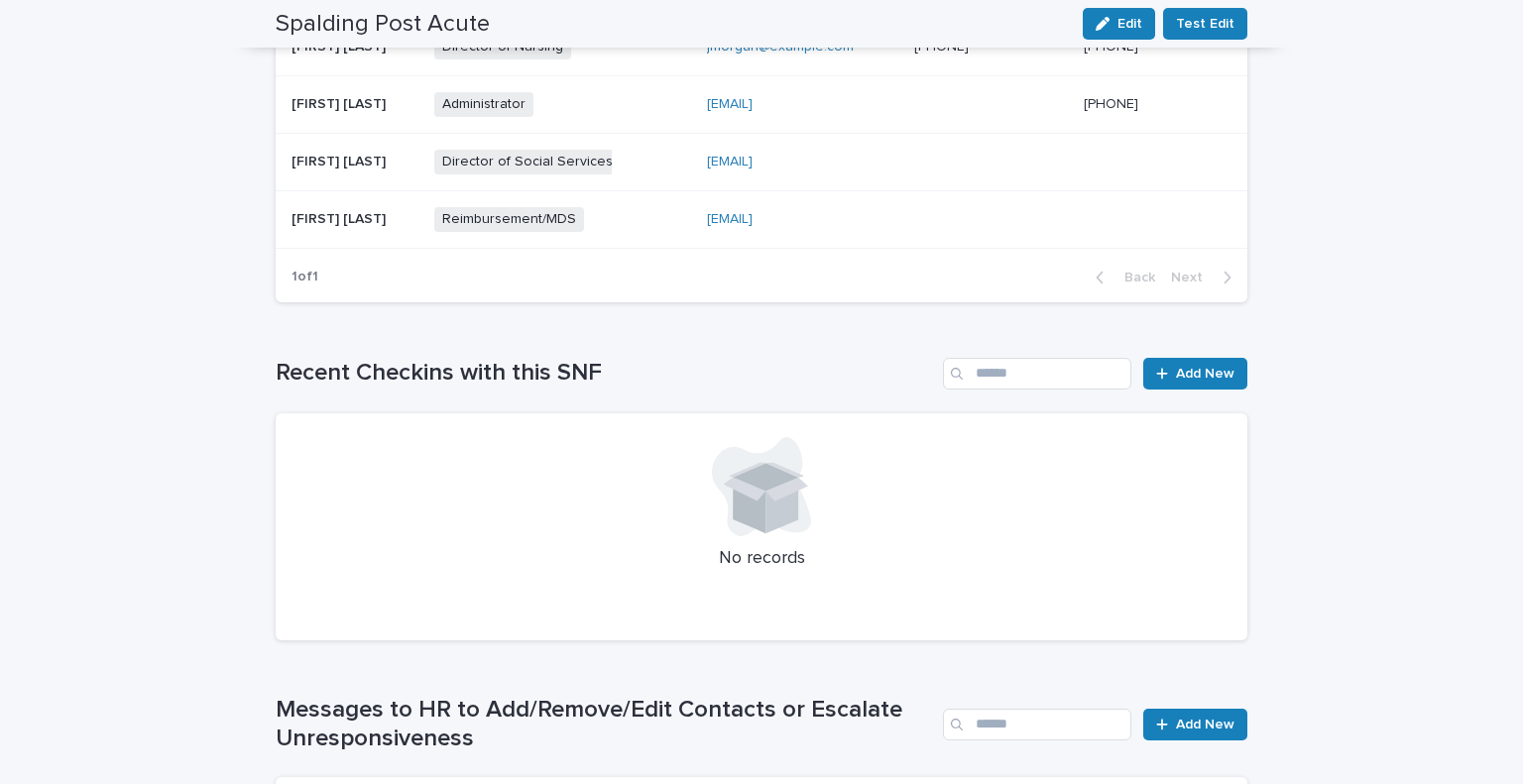 scroll, scrollTop: 904, scrollLeft: 0, axis: vertical 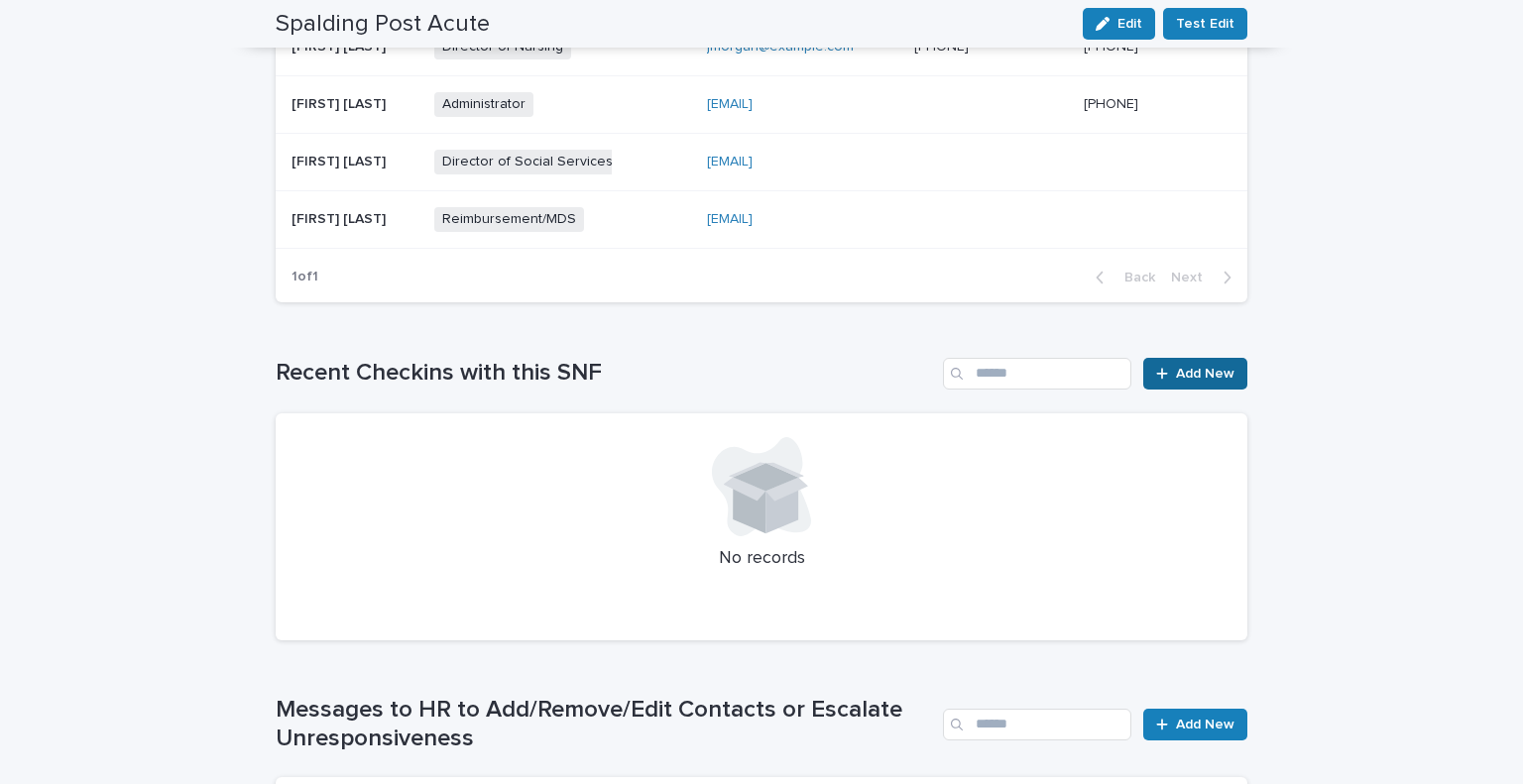 click on "Add New" at bounding box center [1205, 374] 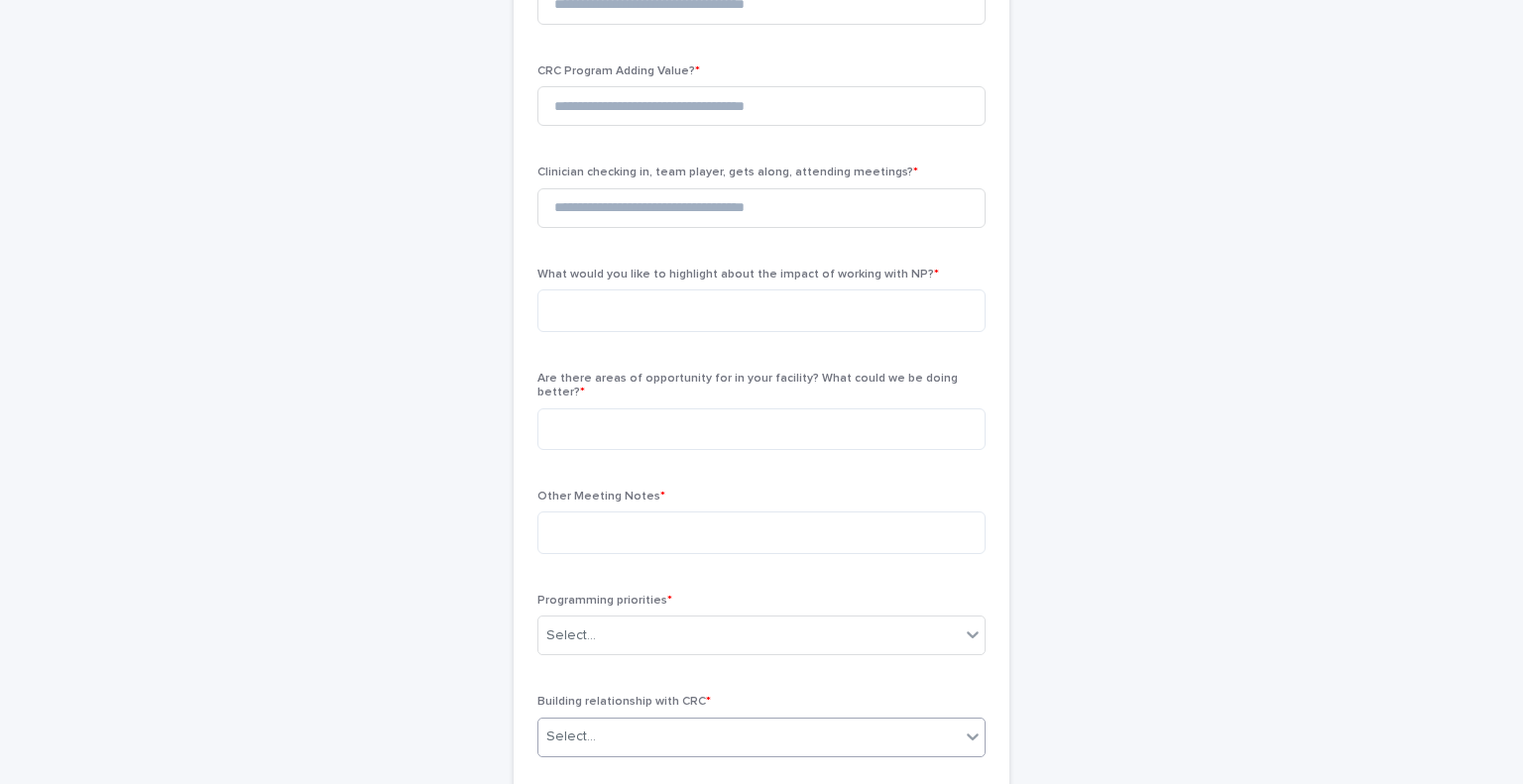 scroll, scrollTop: 409, scrollLeft: 0, axis: vertical 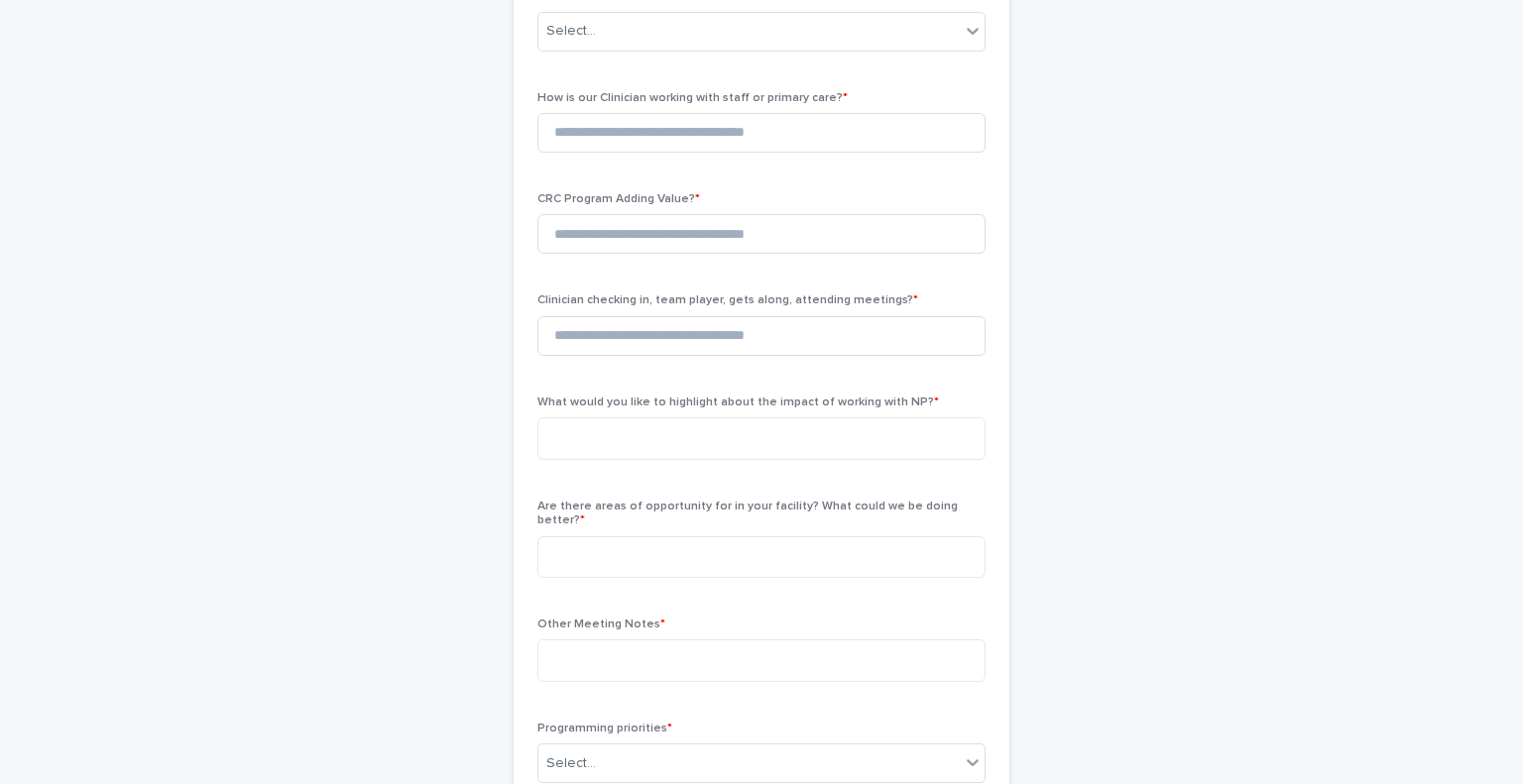 drag, startPoint x: 672, startPoint y: 337, endPoint x: 329, endPoint y: 258, distance: 351.98011 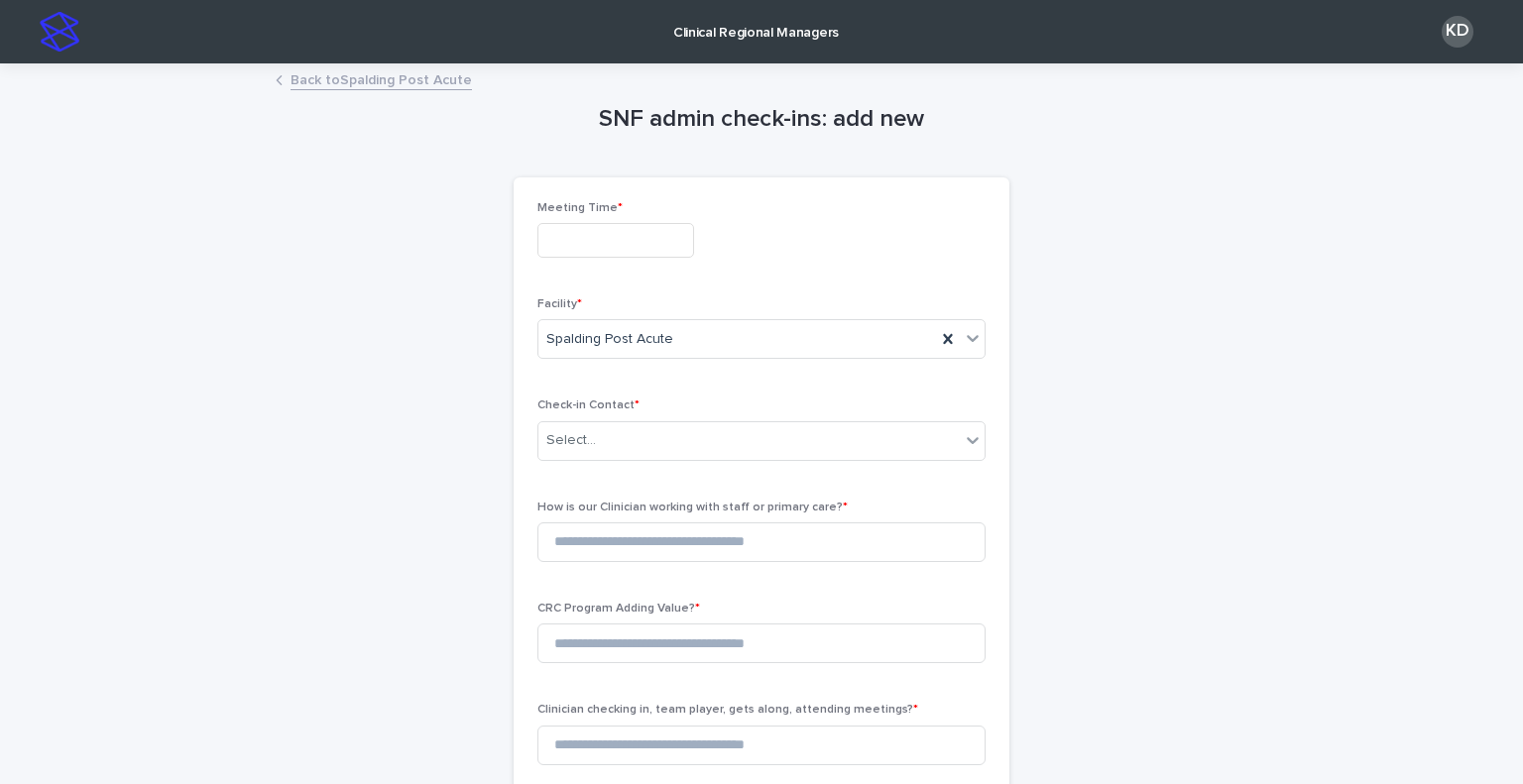 click at bounding box center [616, 240] 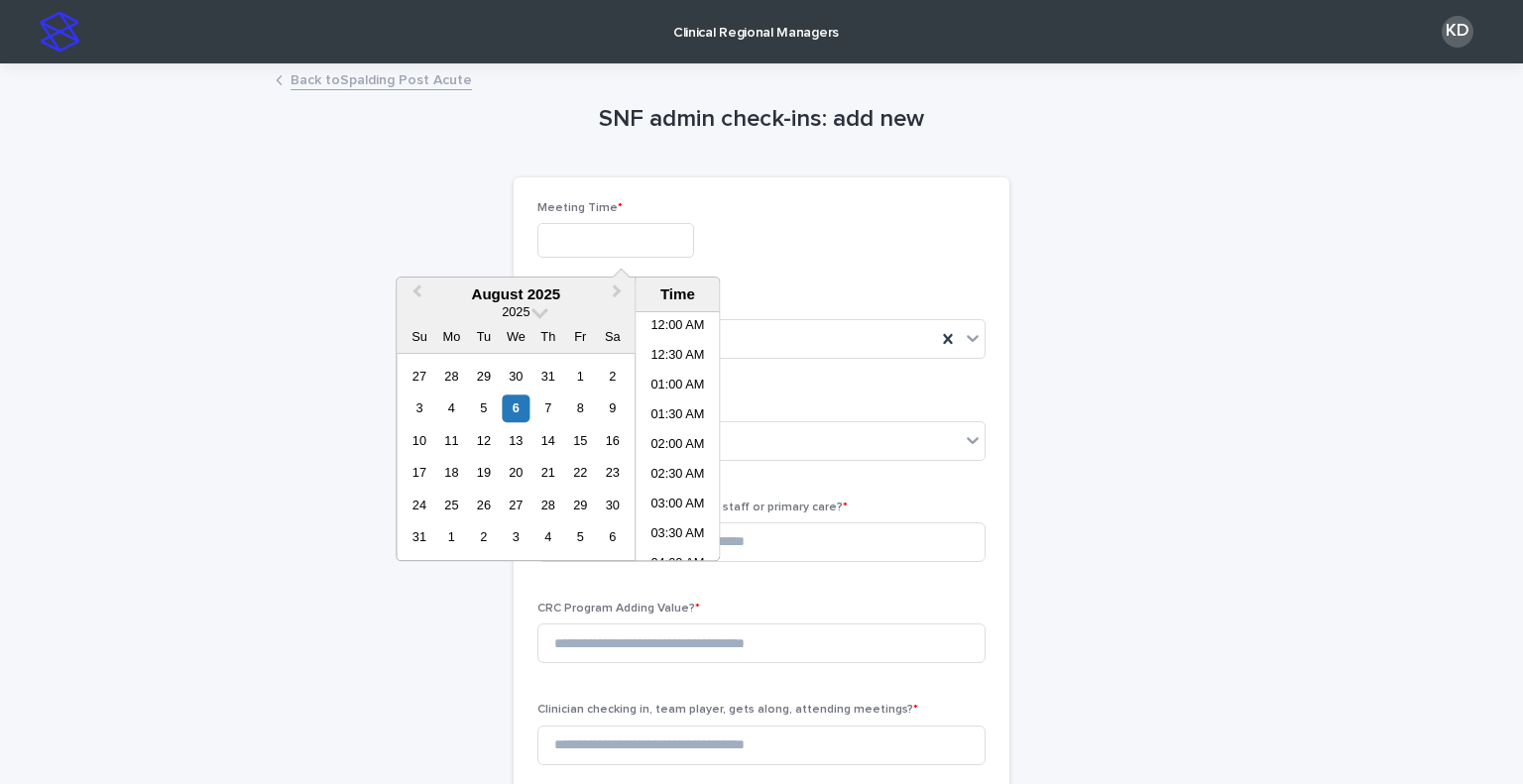 scroll, scrollTop: 396, scrollLeft: 0, axis: vertical 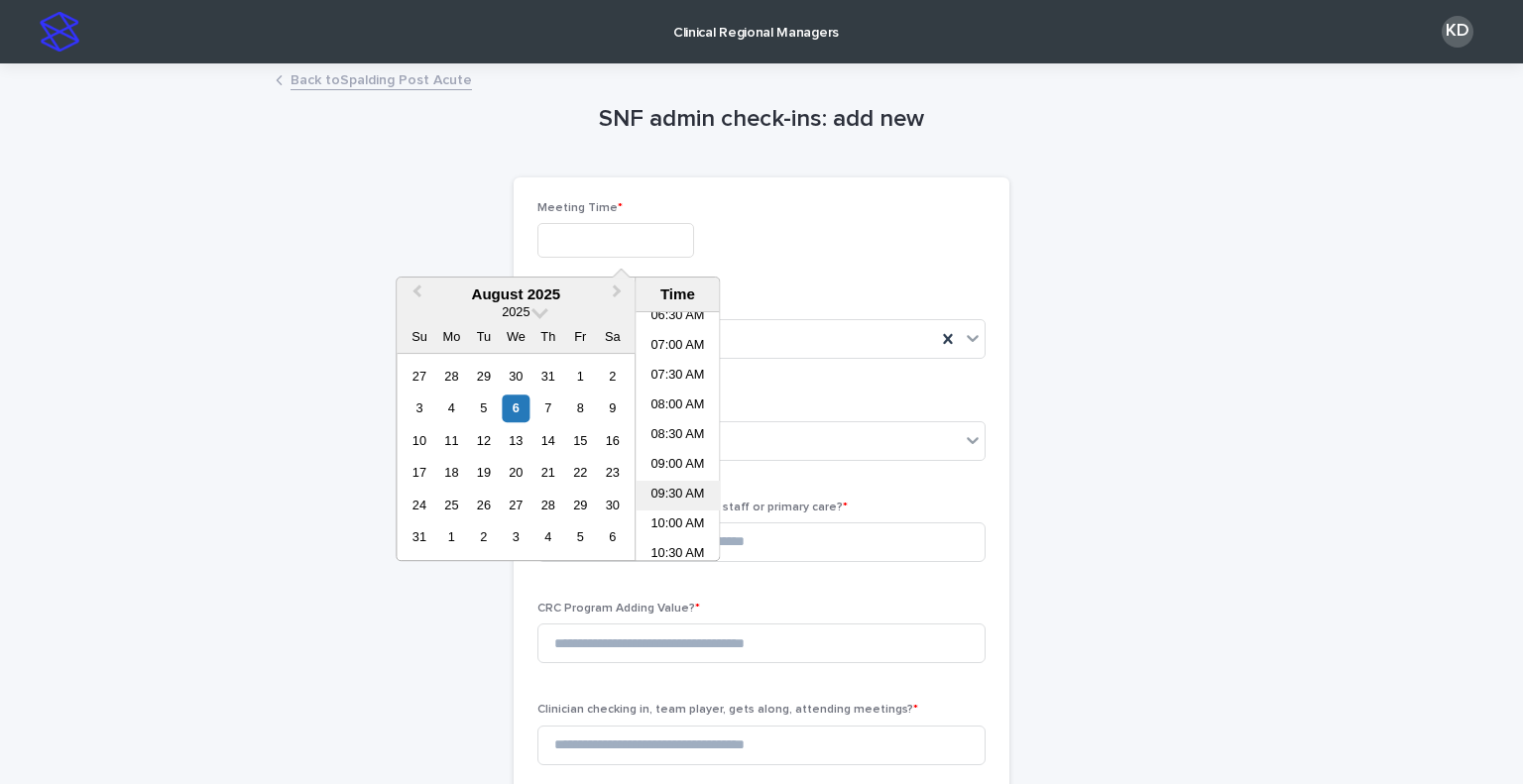 click on "09:30 AM" at bounding box center [677, 496] 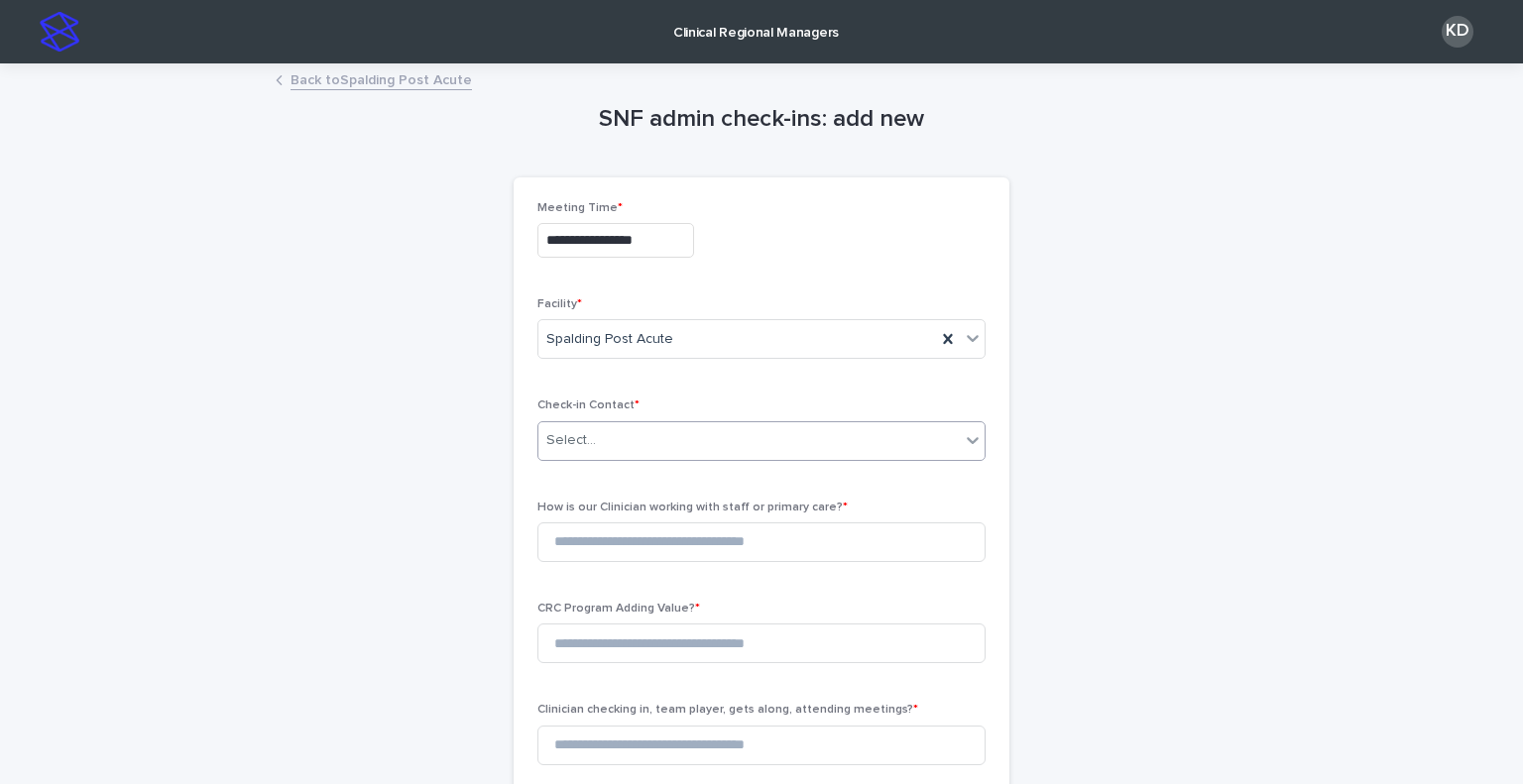 drag, startPoint x: 619, startPoint y: 447, endPoint x: 628, endPoint y: 439, distance: 12.0415946 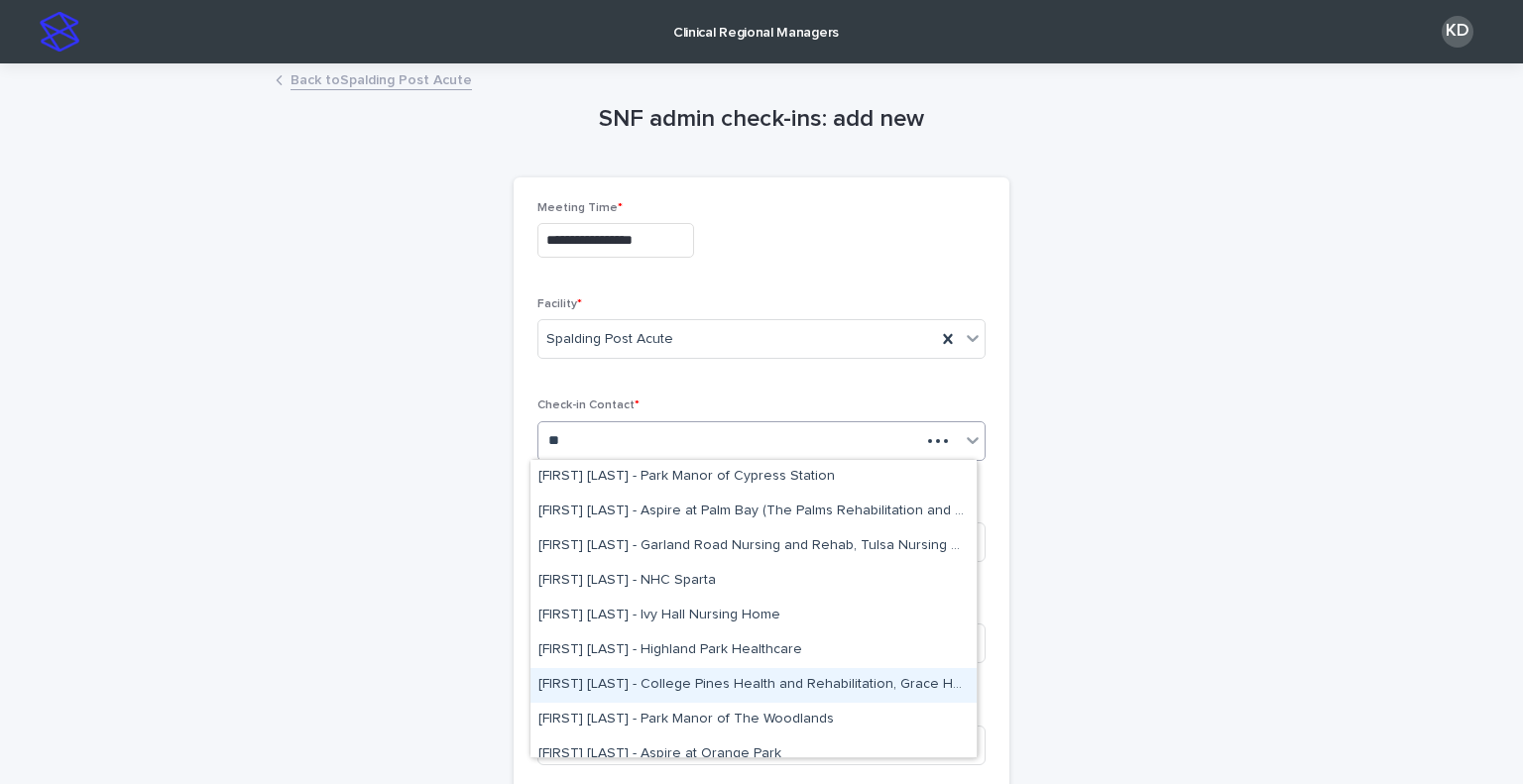 type on "*" 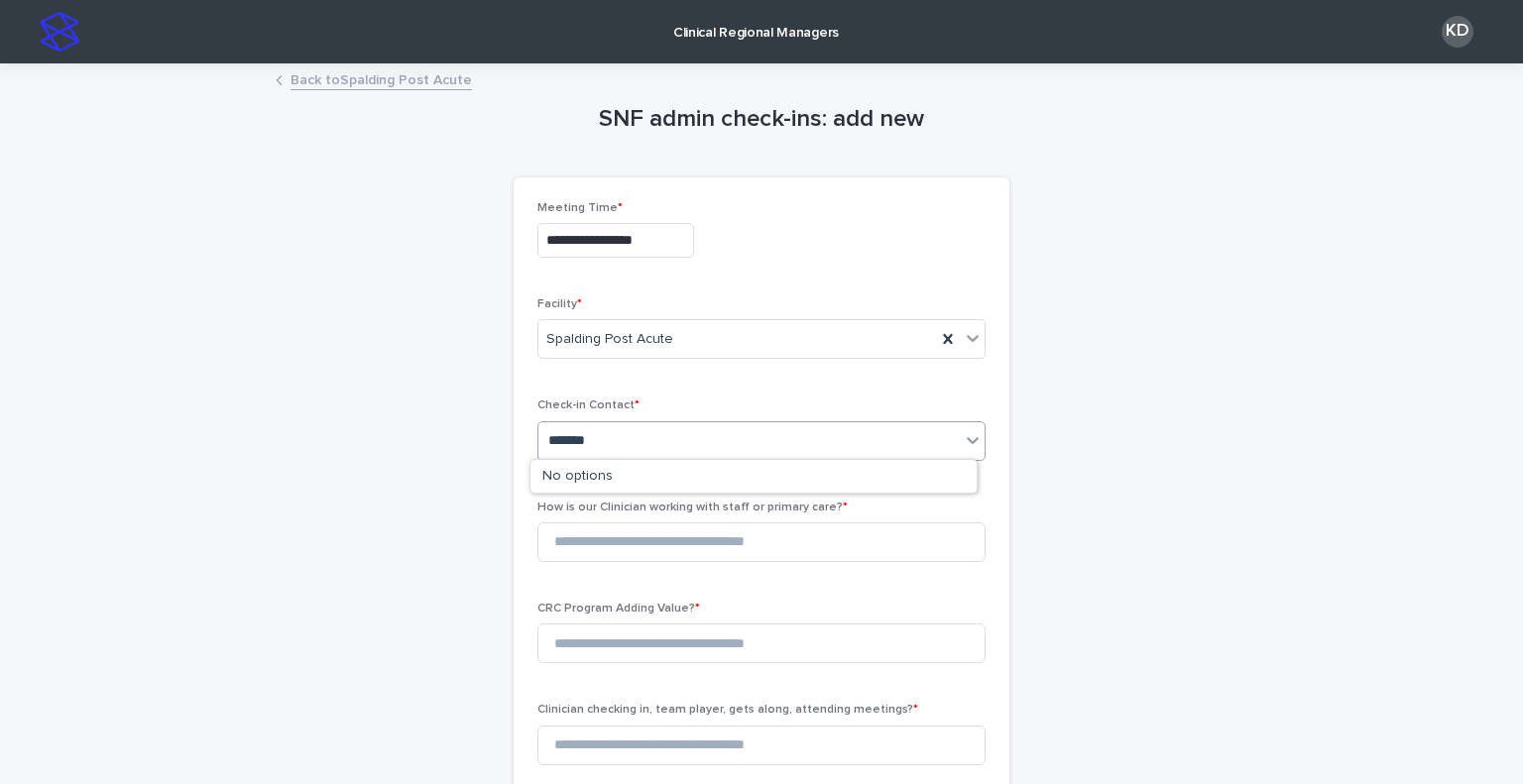 type on "********" 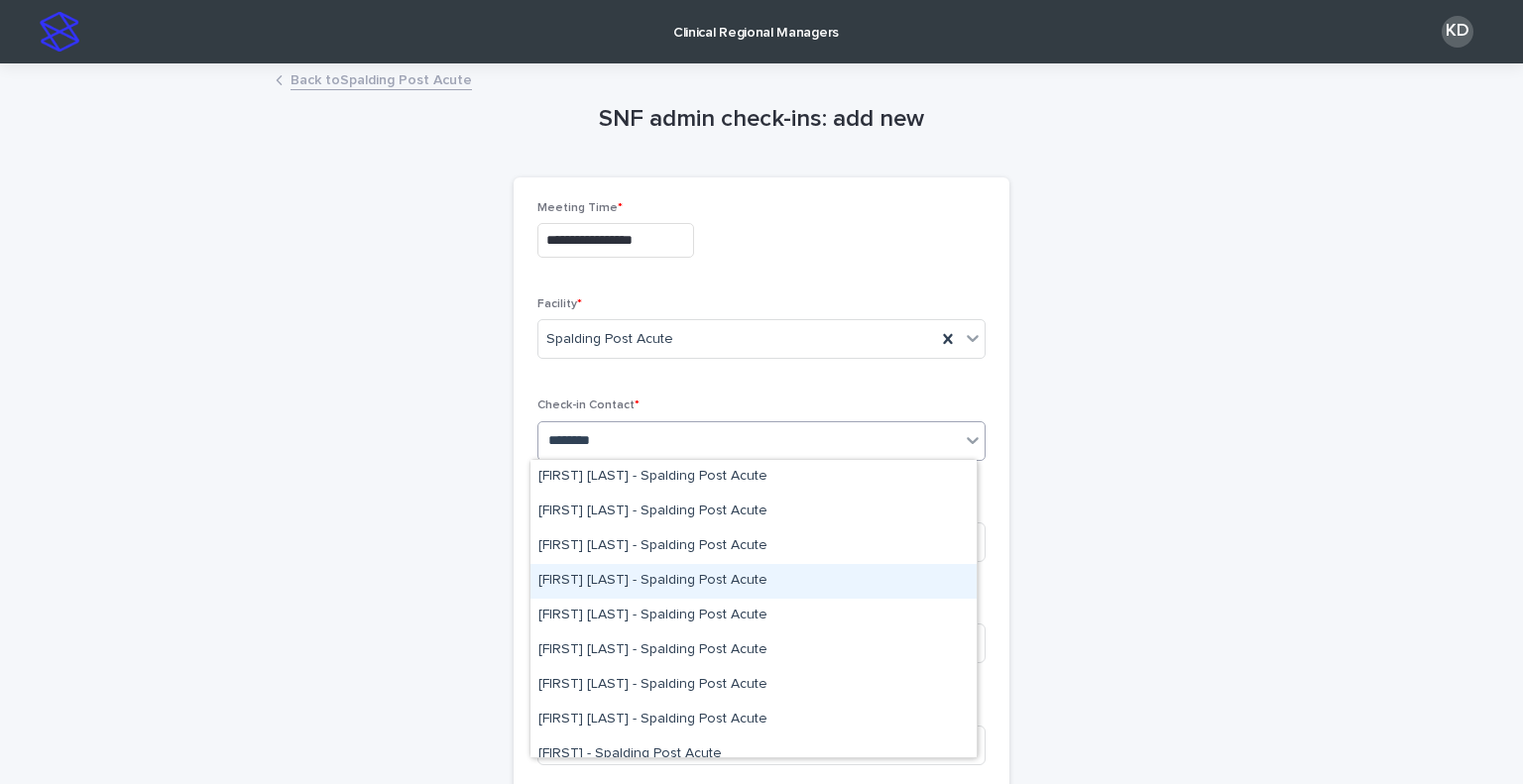 scroll, scrollTop: 50, scrollLeft: 0, axis: vertical 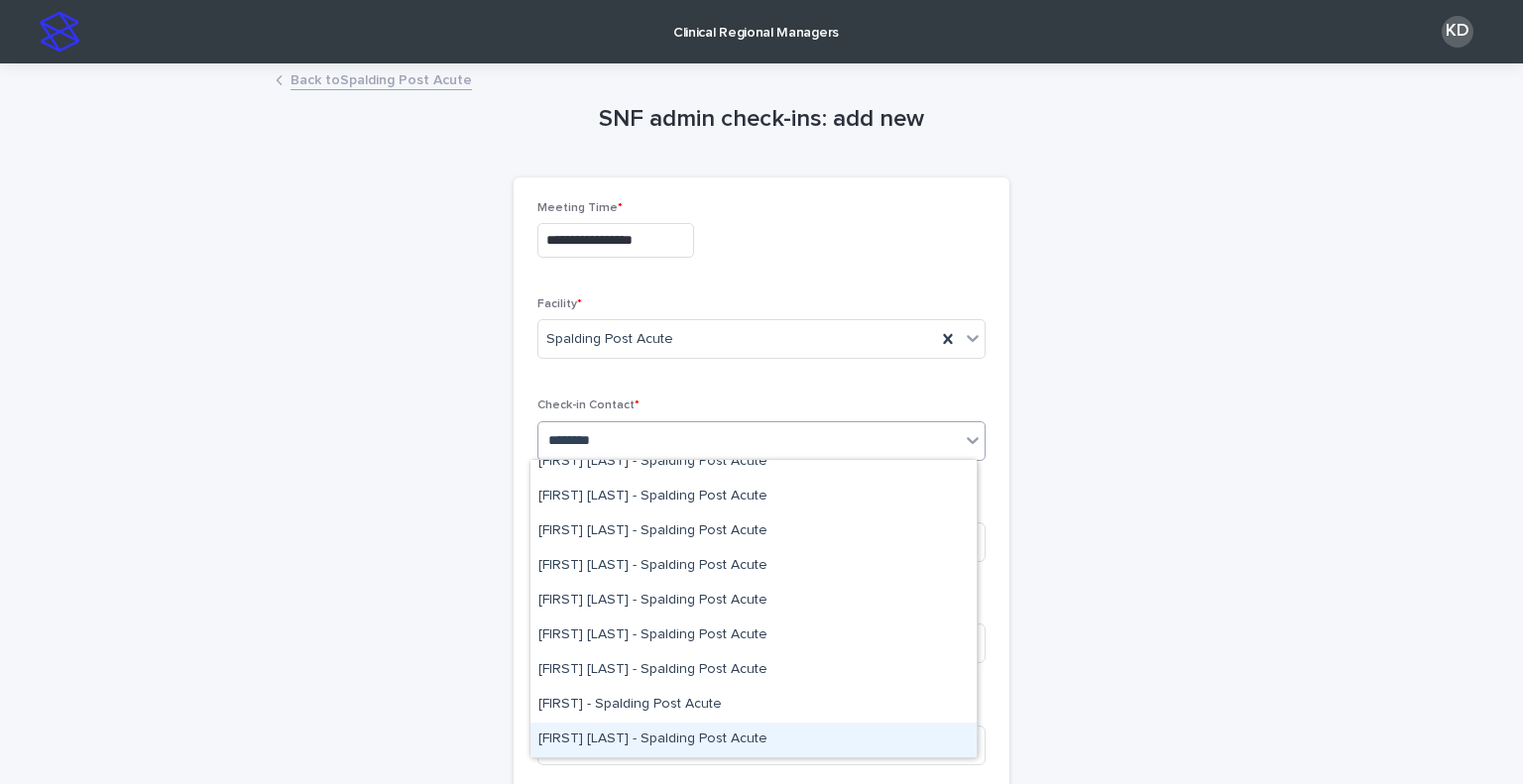 click on "[FIRST] [LAST] - Spalding Post Acute" at bounding box center [754, 739] 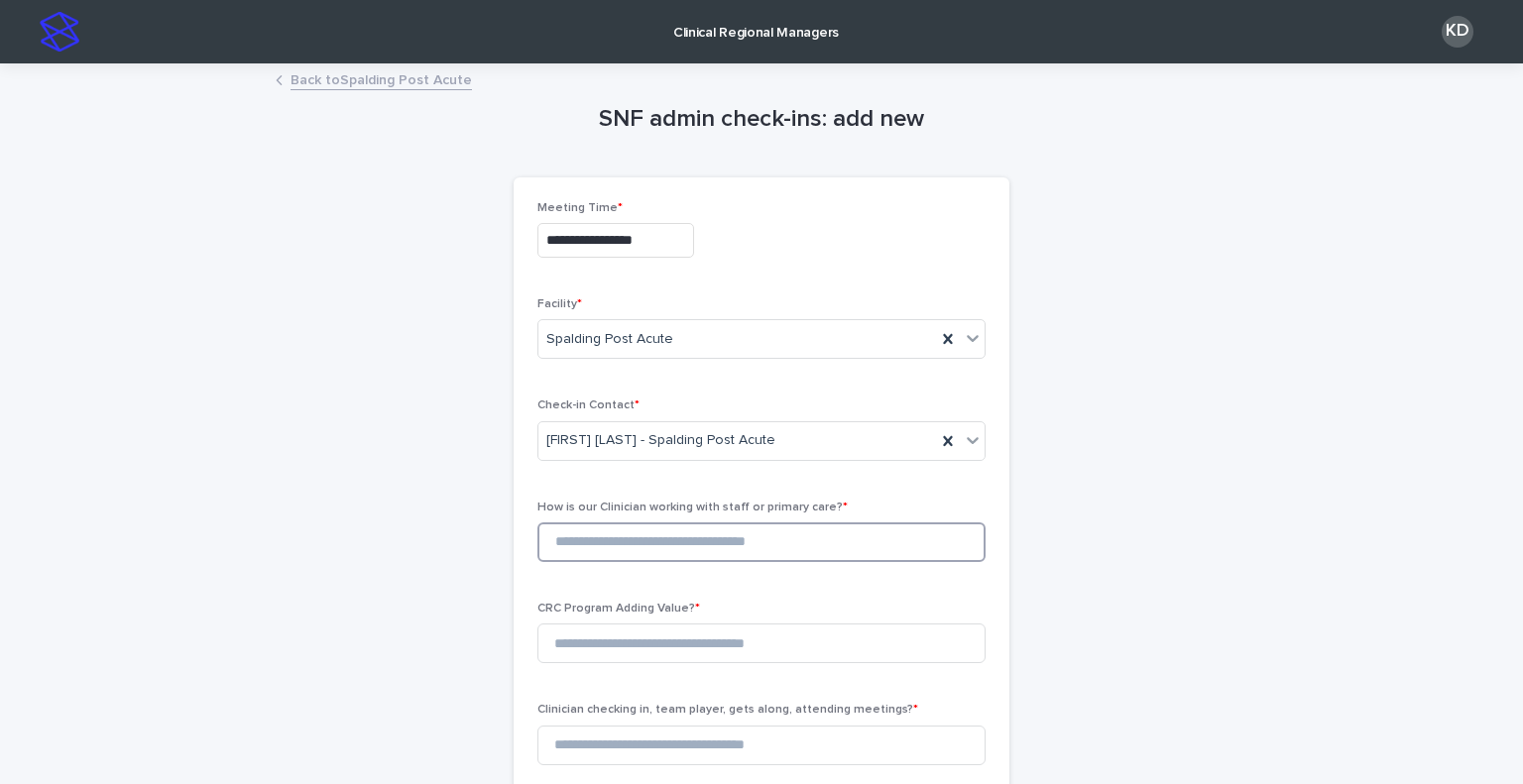 click at bounding box center [762, 542] 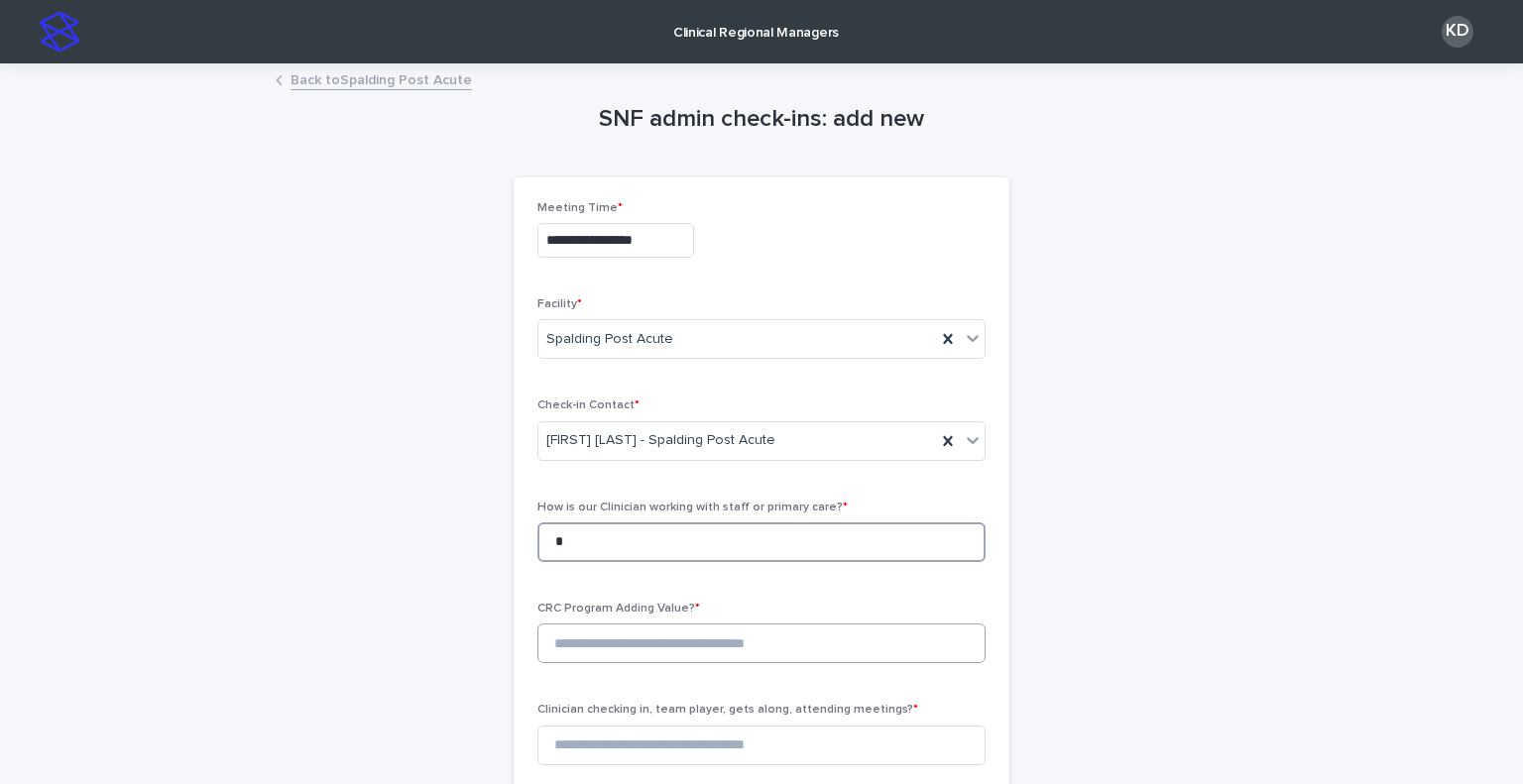 type on "*" 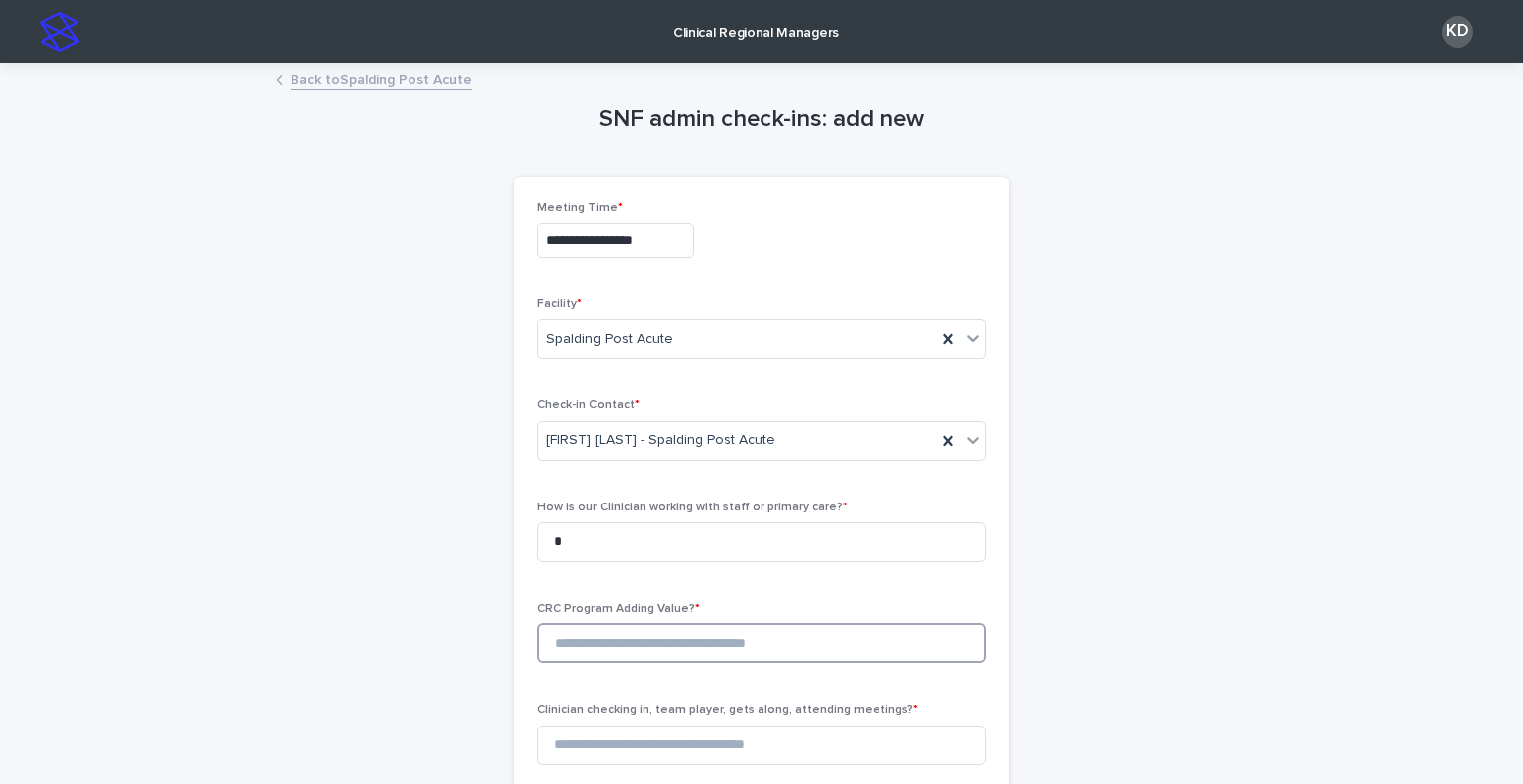 click at bounding box center [762, 643] 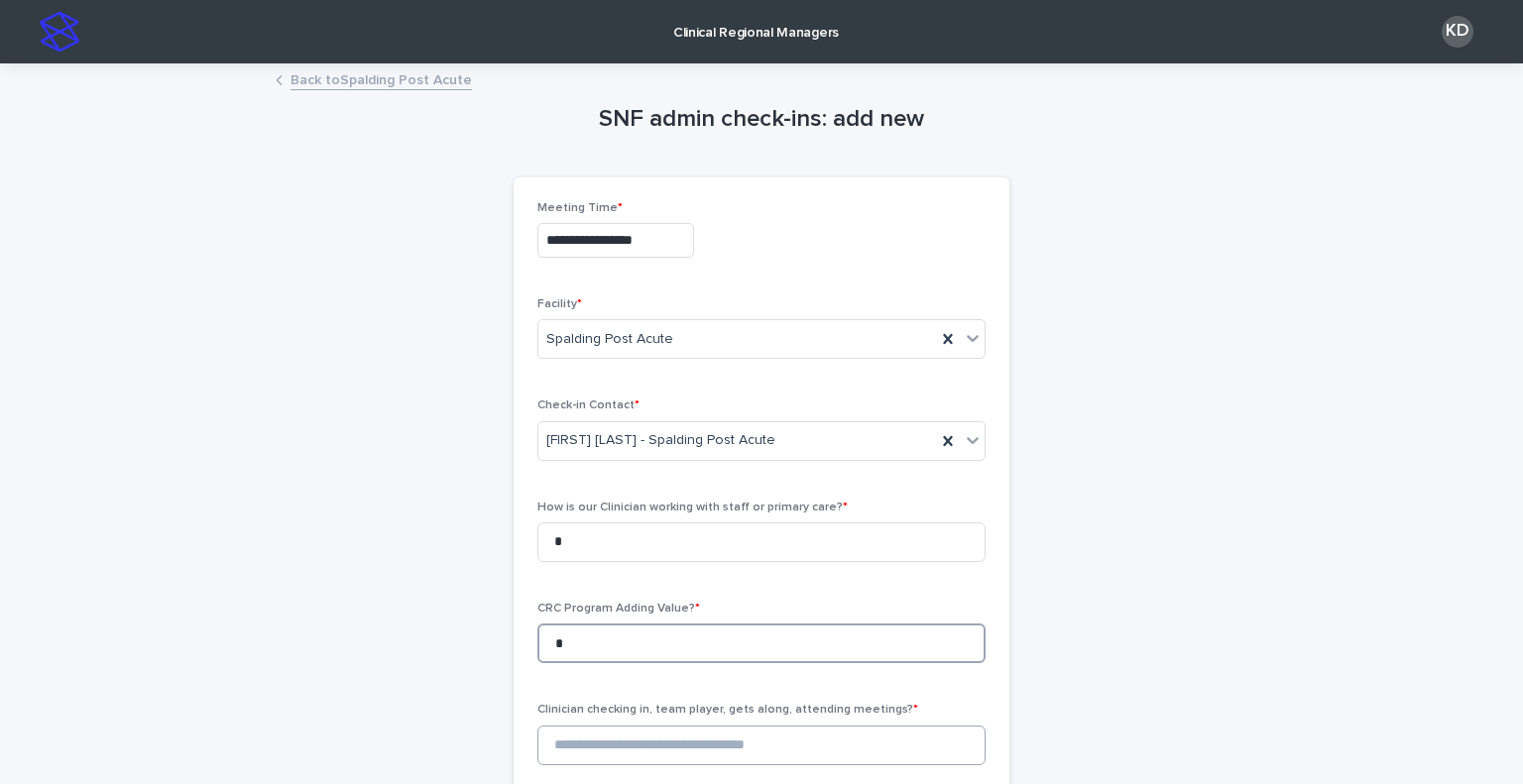 type on "*" 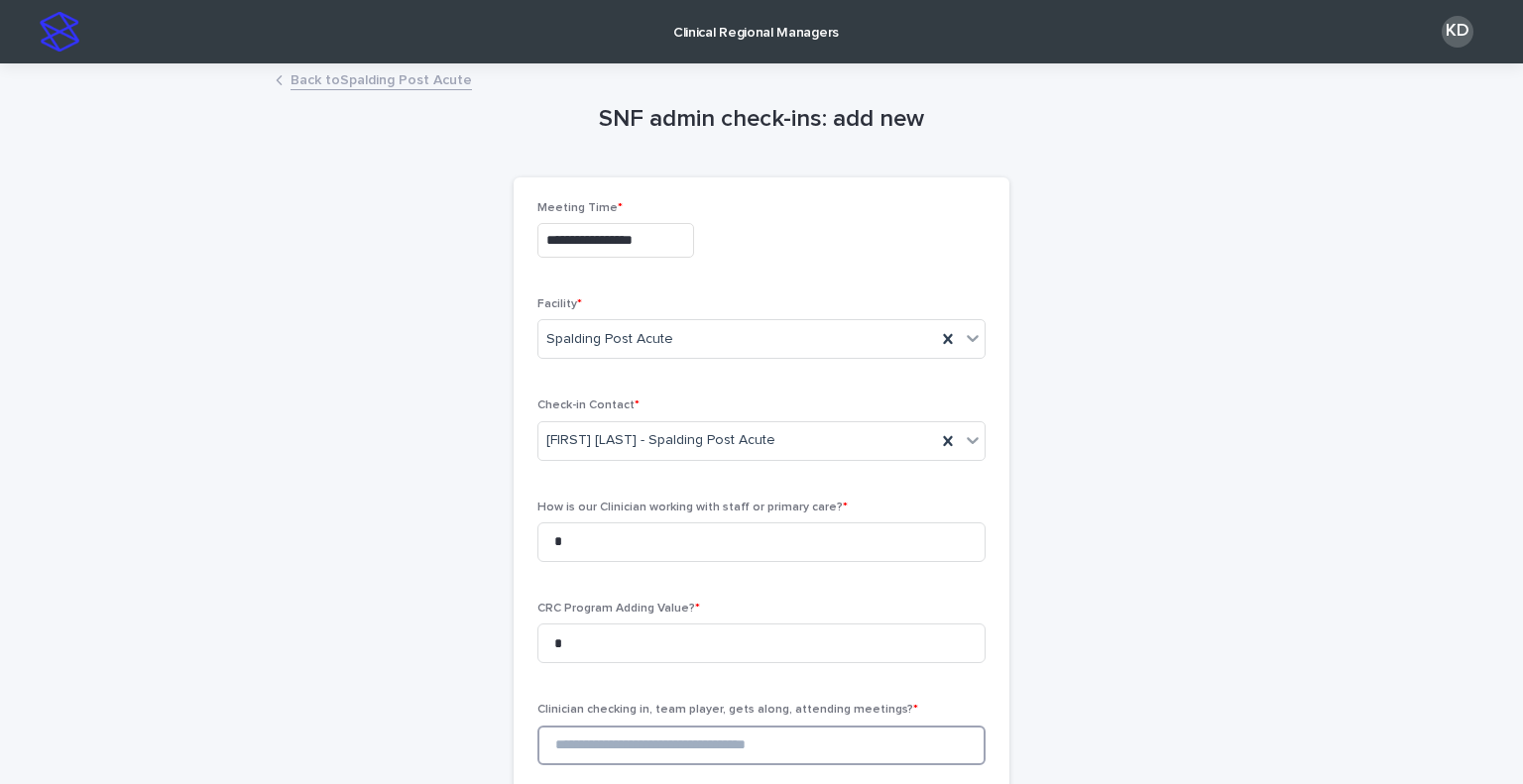 click at bounding box center [762, 745] 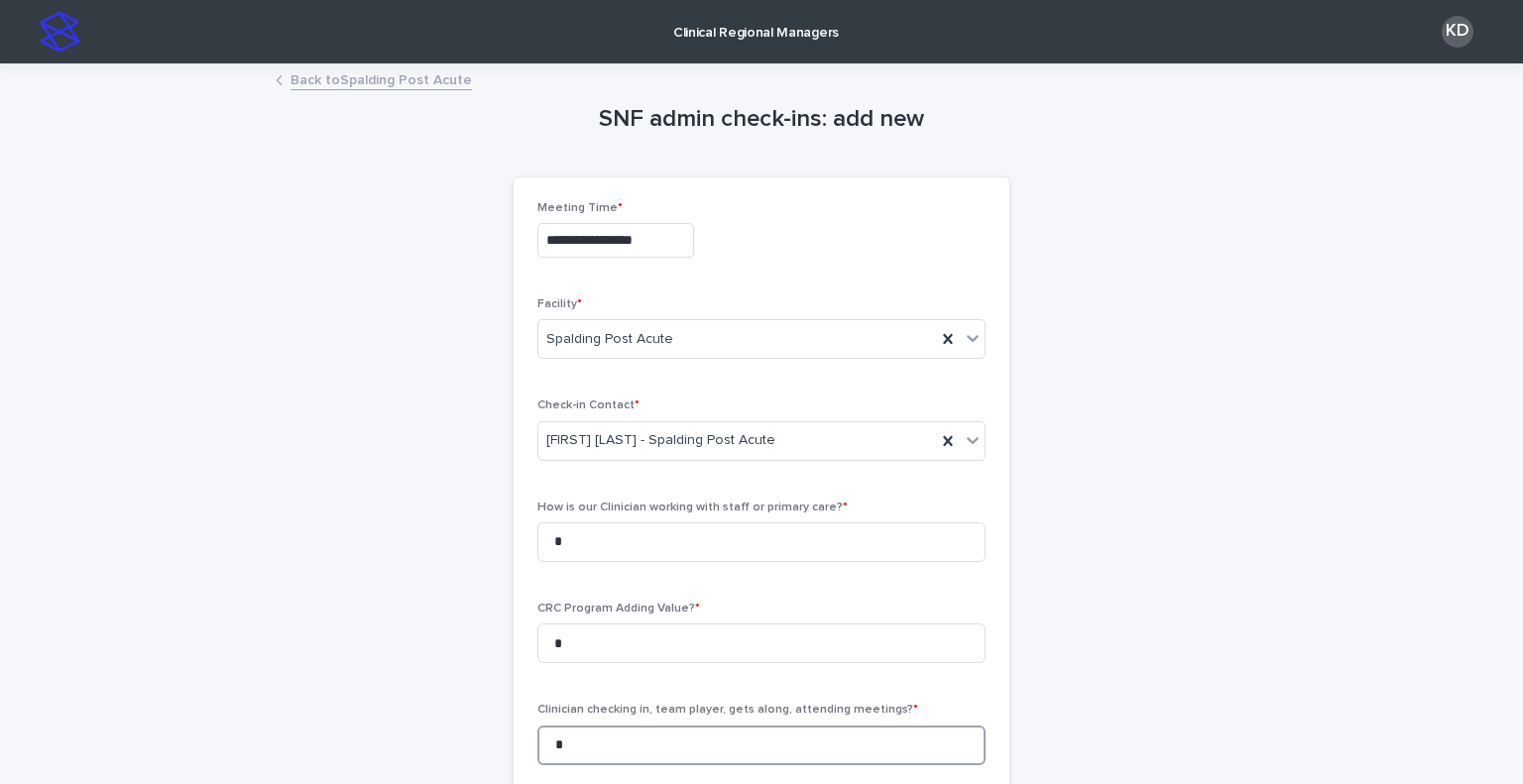 type on "*" 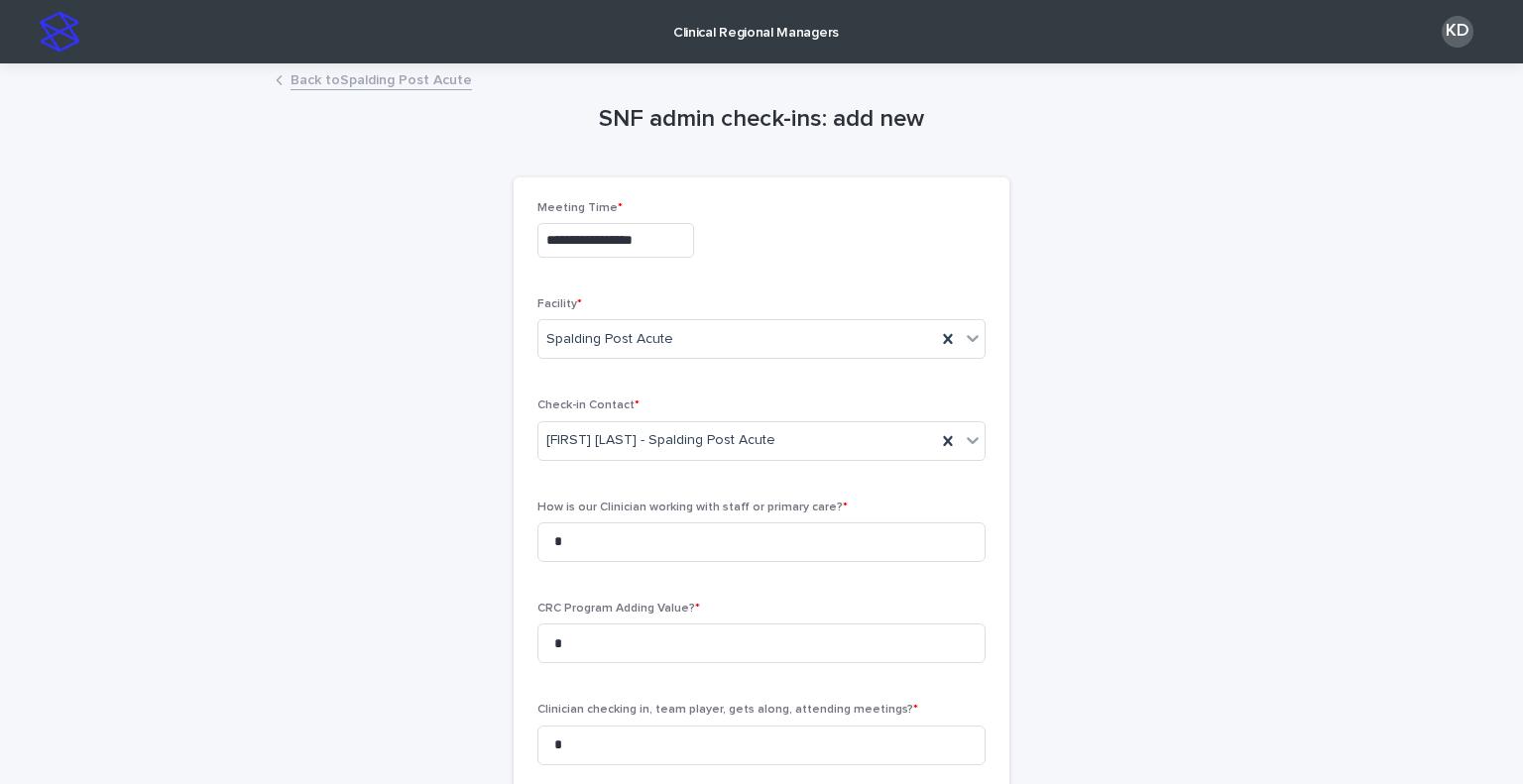 drag, startPoint x: 613, startPoint y: 736, endPoint x: 504, endPoint y: 680, distance: 122.54387 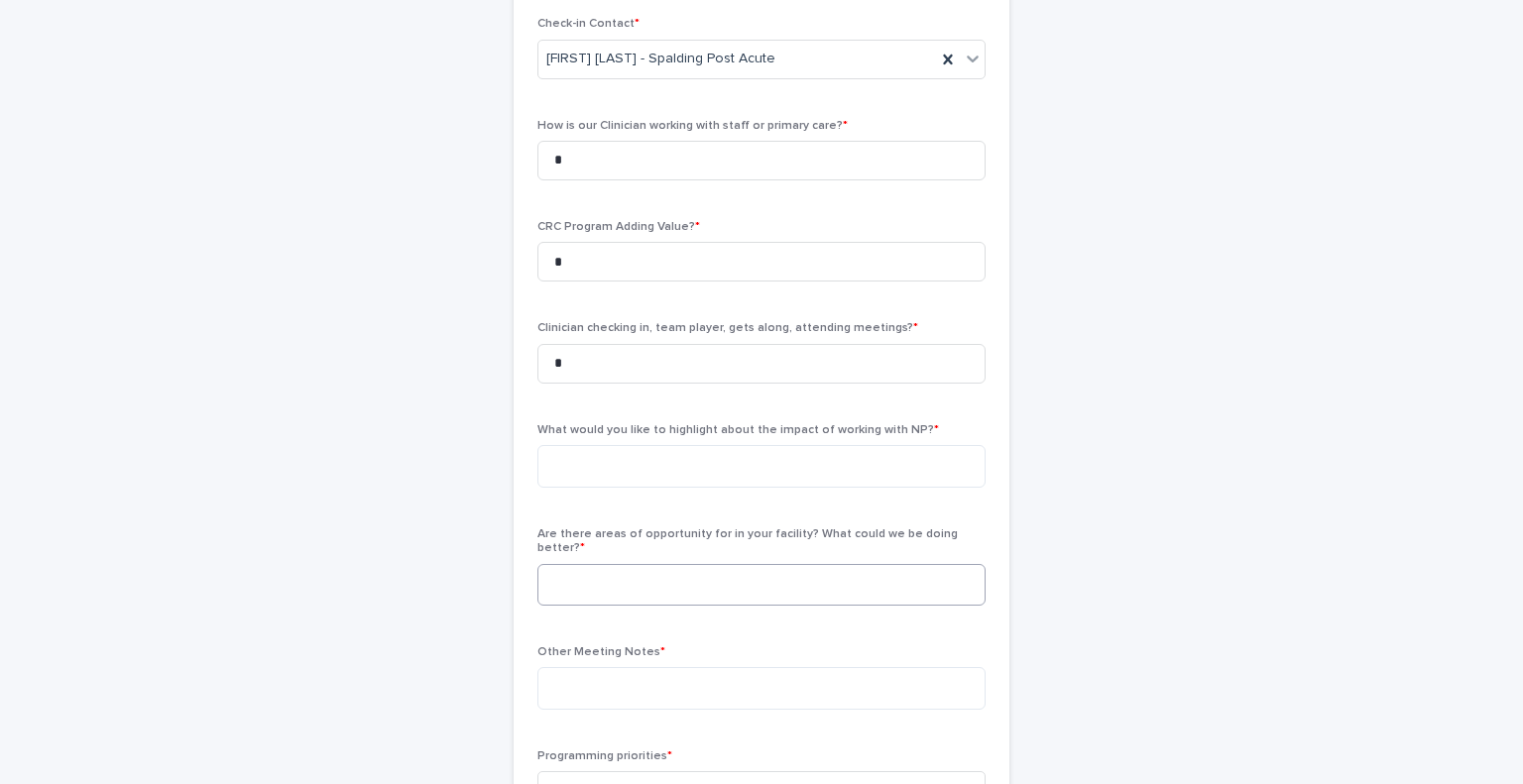 scroll, scrollTop: 396, scrollLeft: 0, axis: vertical 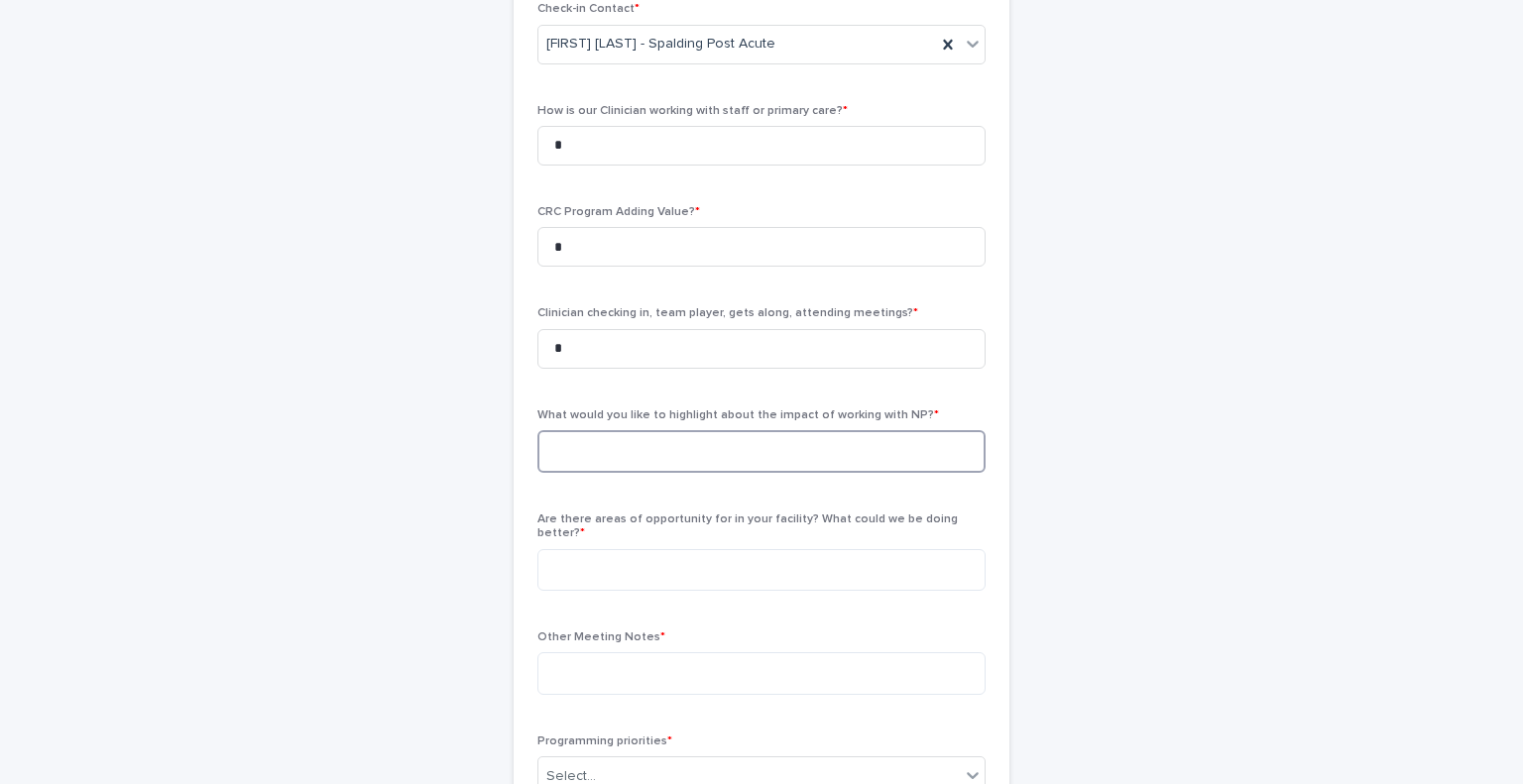 click at bounding box center [762, 451] 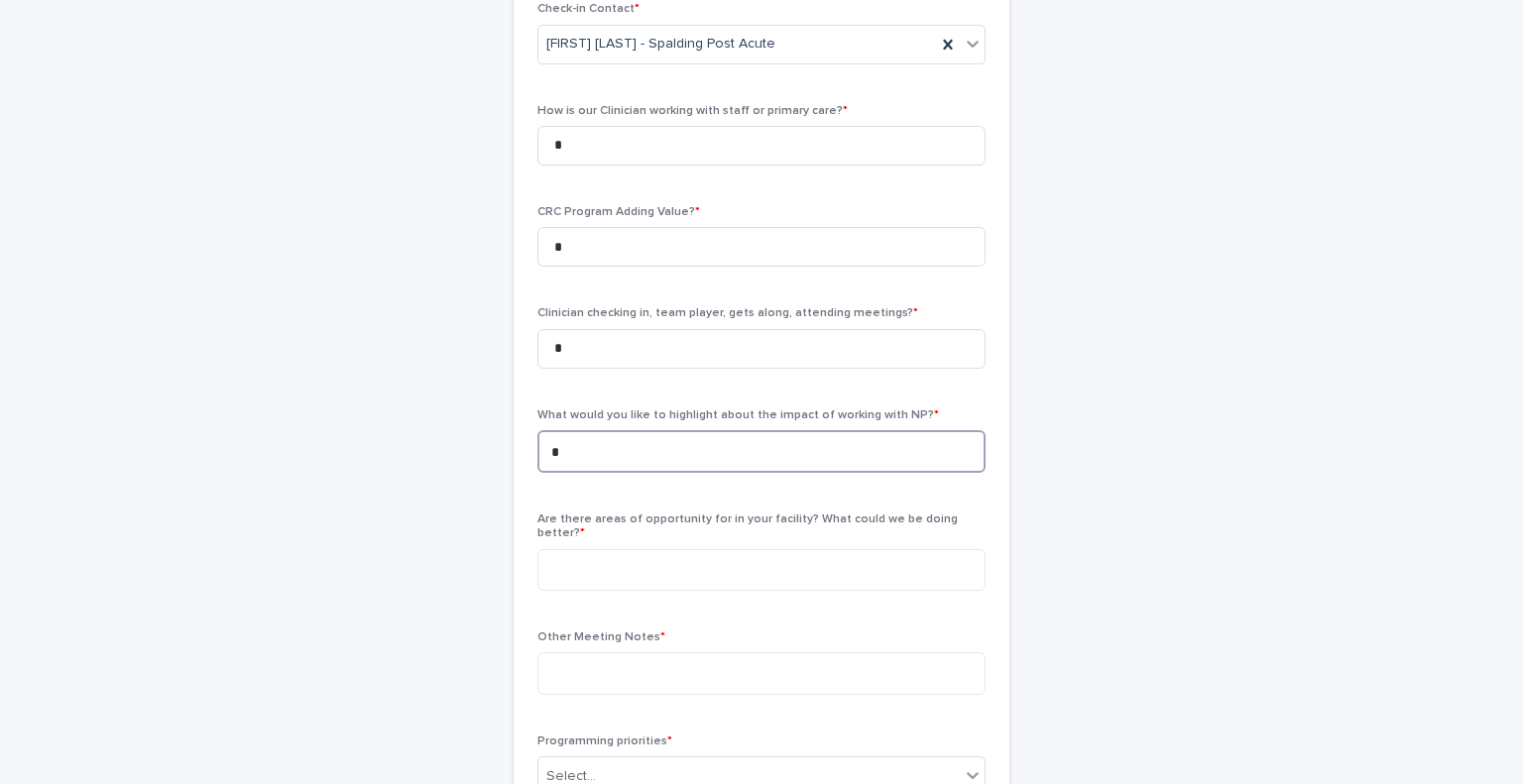 paste on "**********" 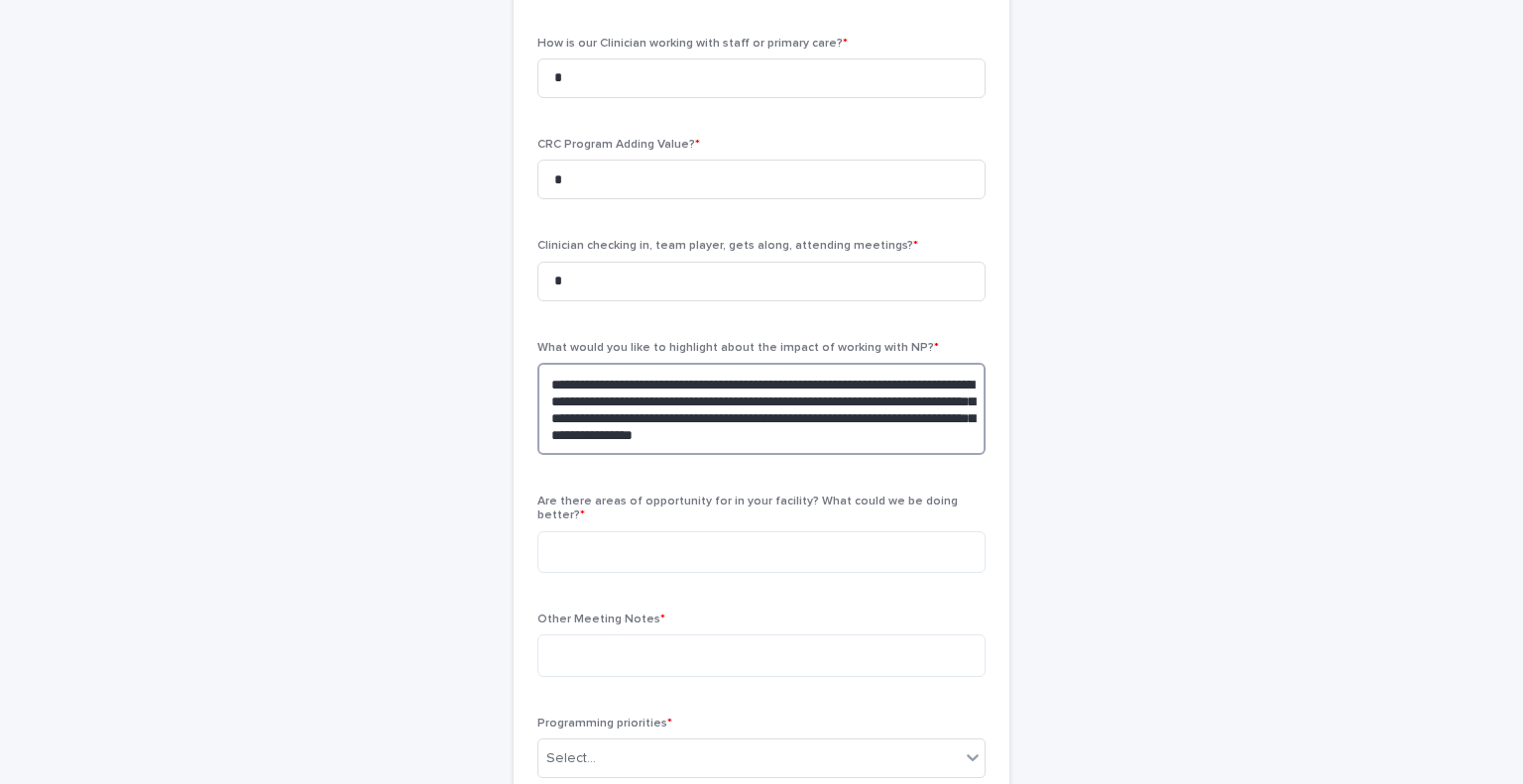 scroll, scrollTop: 496, scrollLeft: 0, axis: vertical 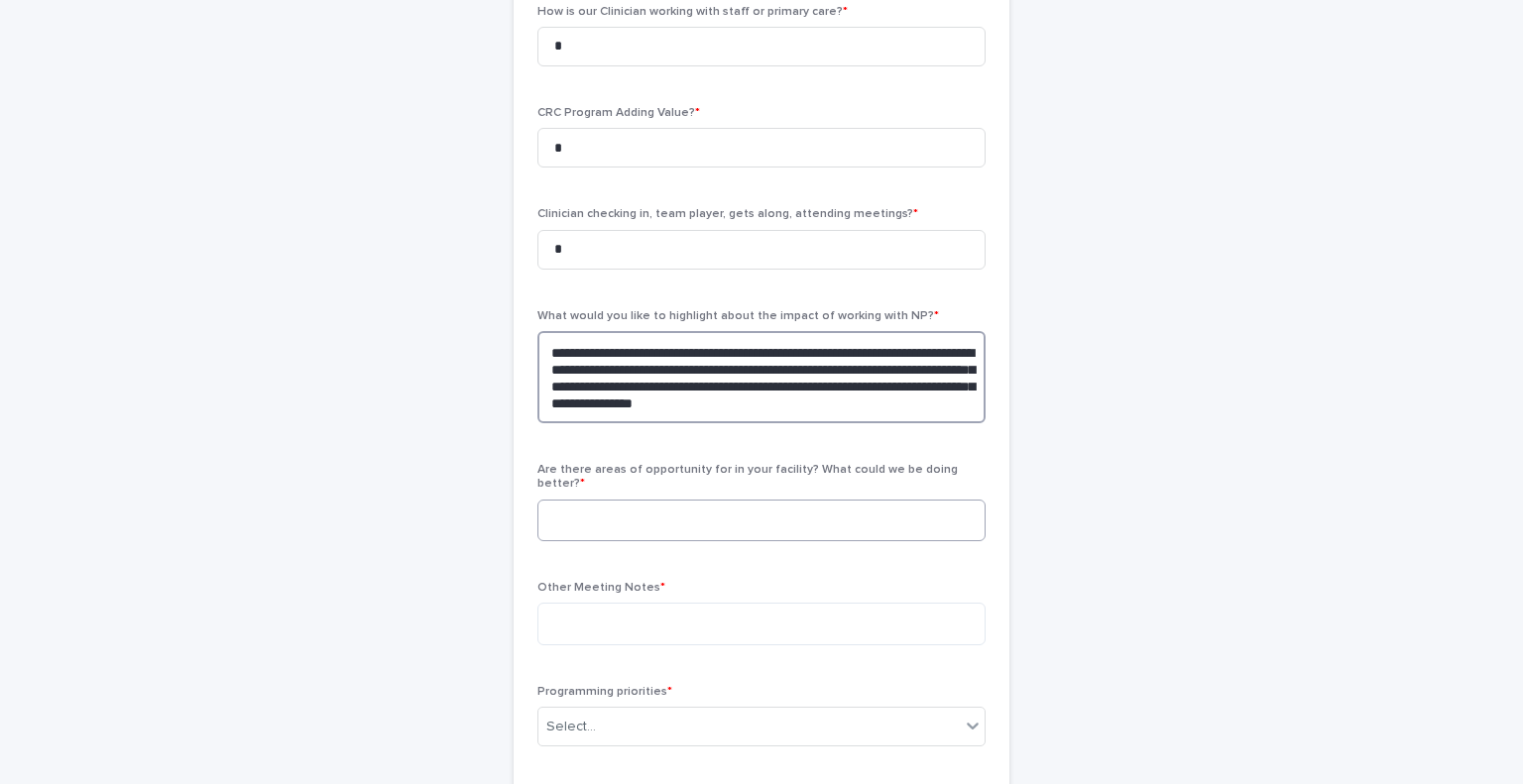 type on "**********" 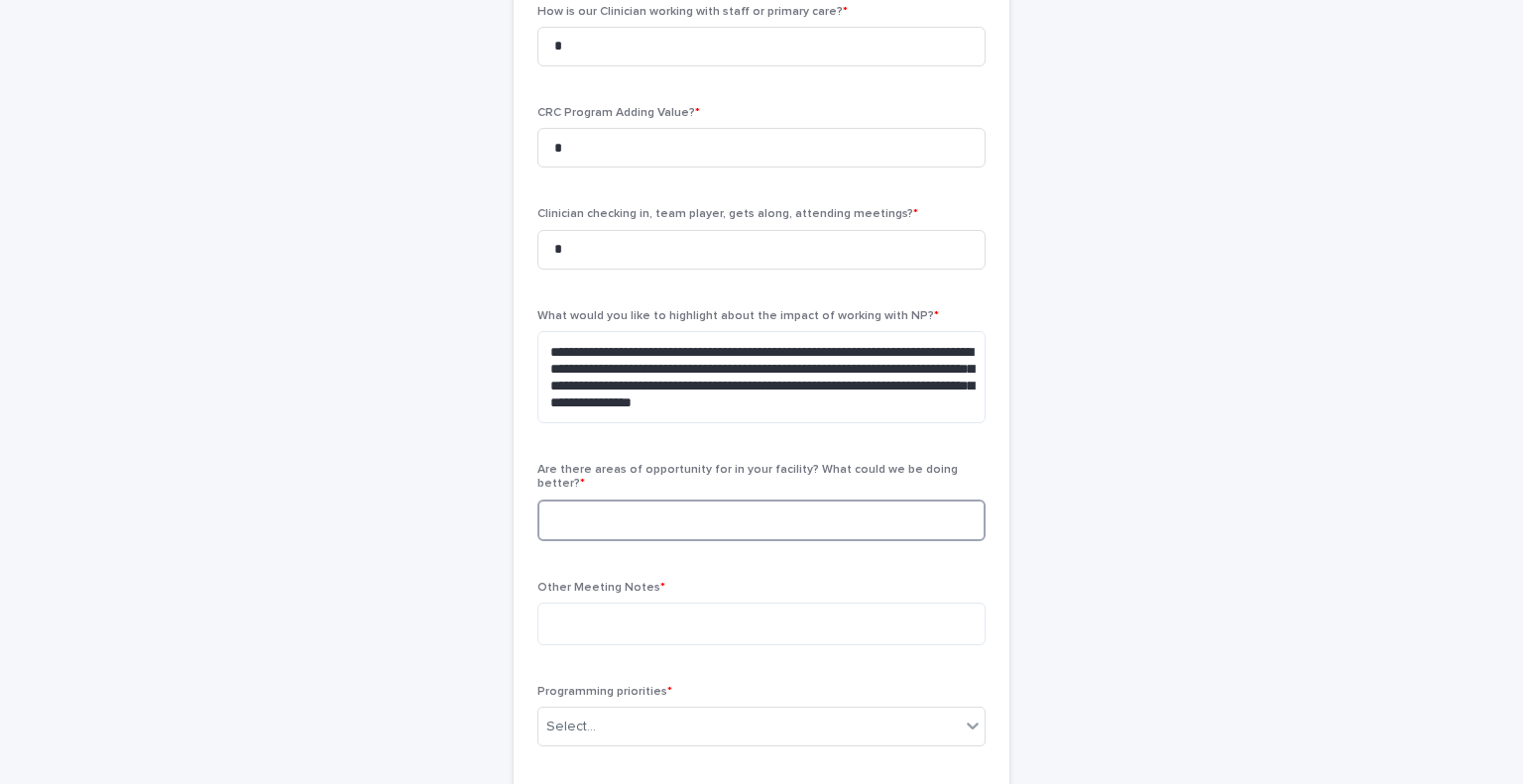 click at bounding box center [762, 520] 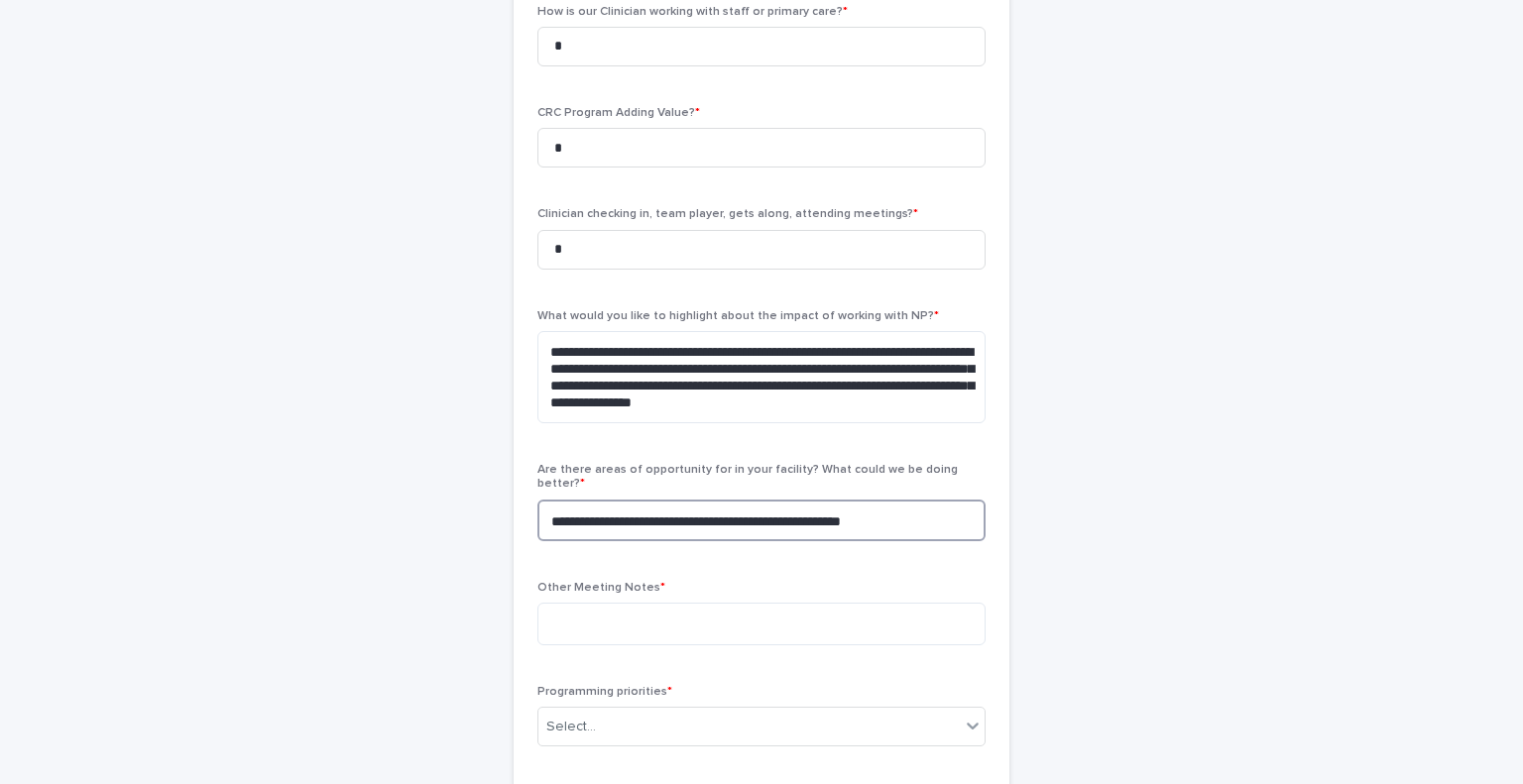 type on "**********" 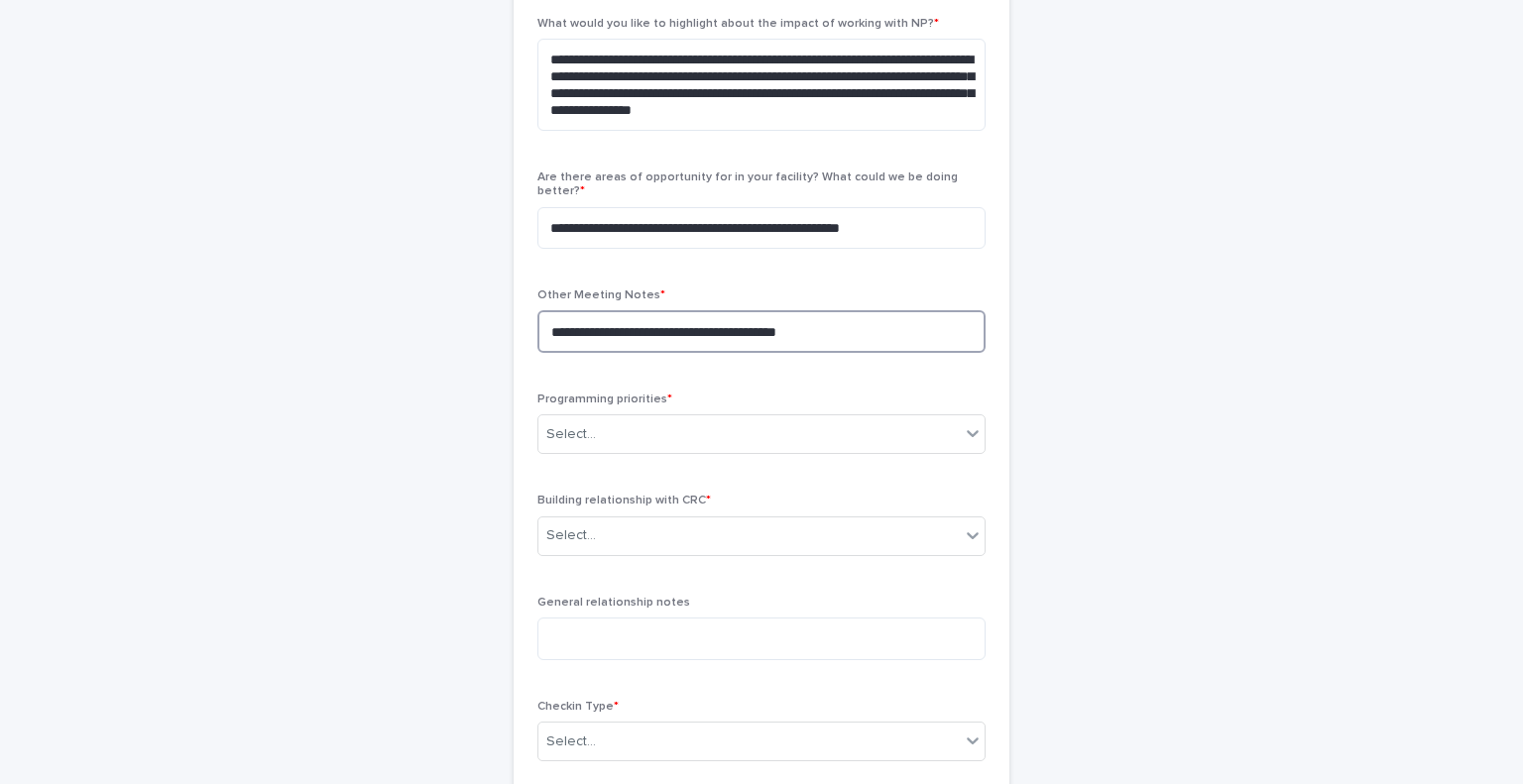 scroll, scrollTop: 793, scrollLeft: 0, axis: vertical 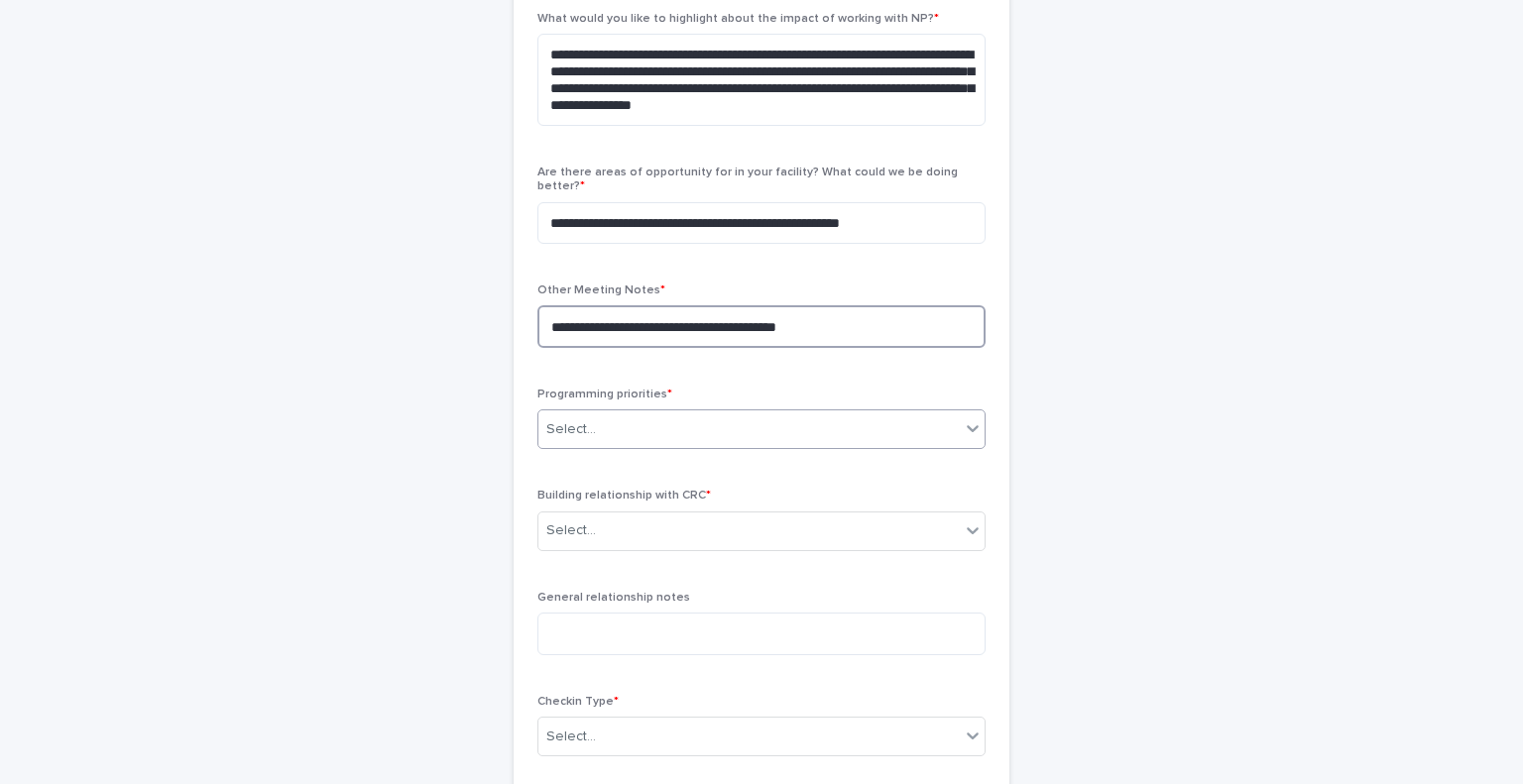 type on "**********" 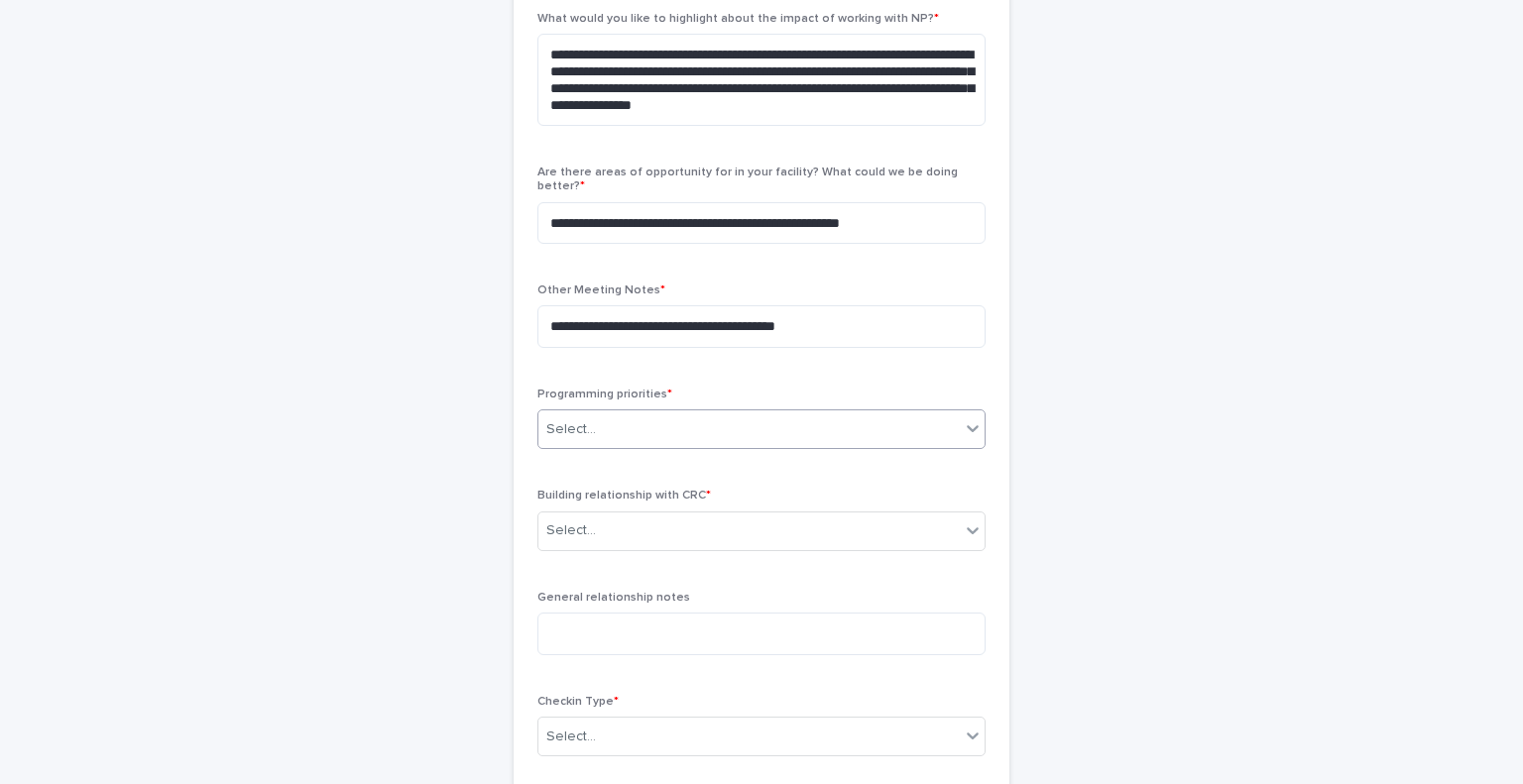 click on "Select..." at bounding box center (749, 429) 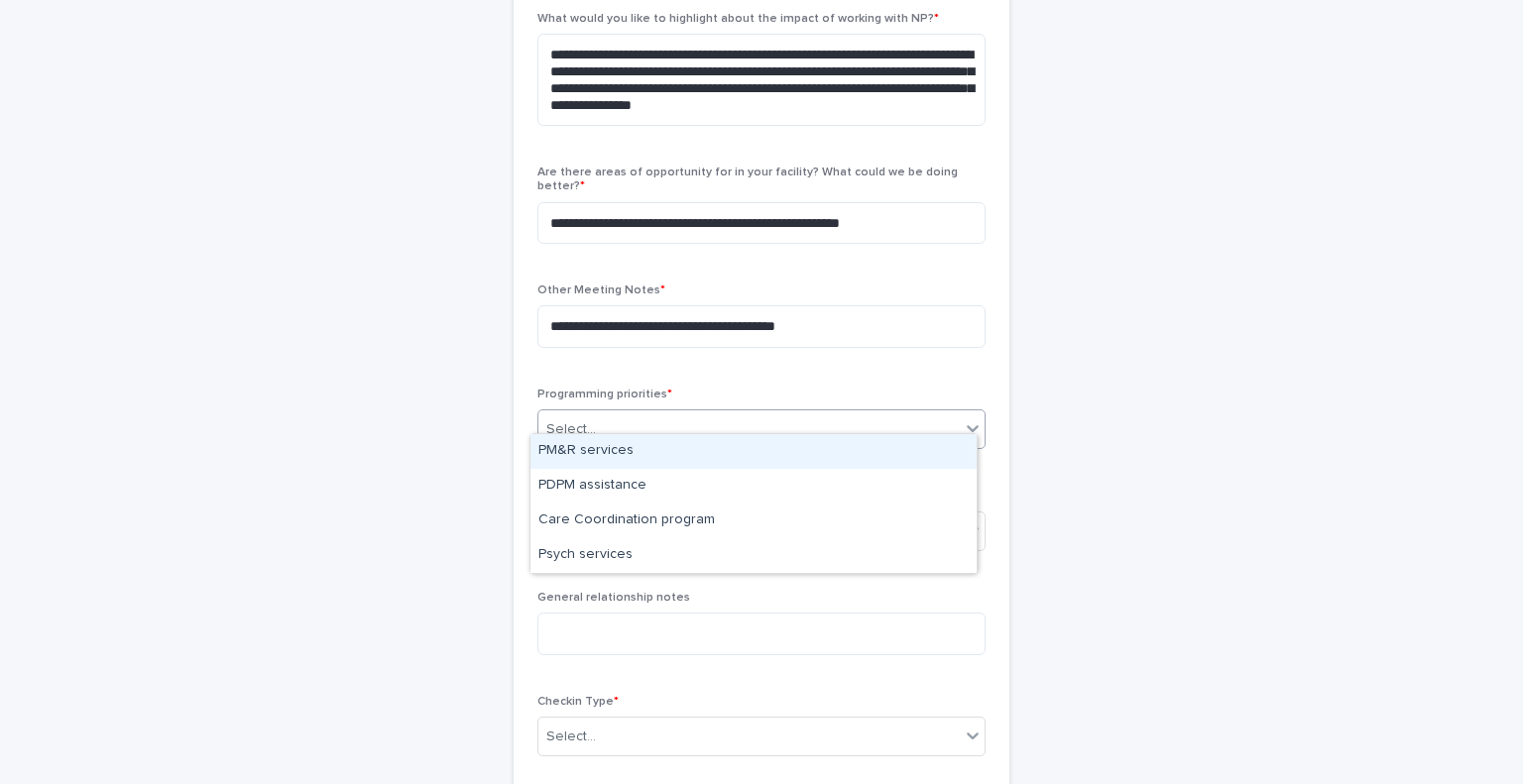 click on "PM&R services" at bounding box center (754, 451) 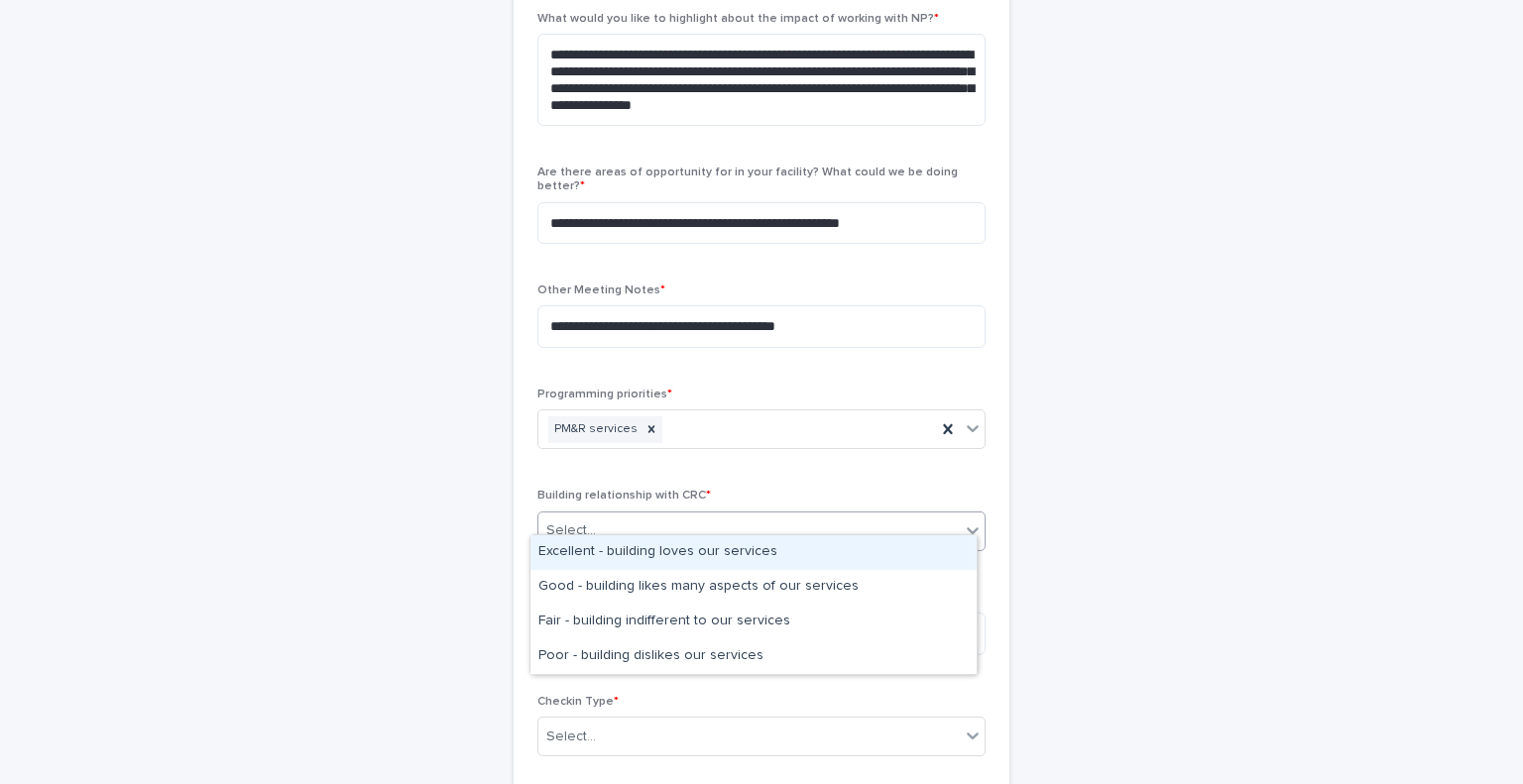 click on "Select..." at bounding box center (749, 530) 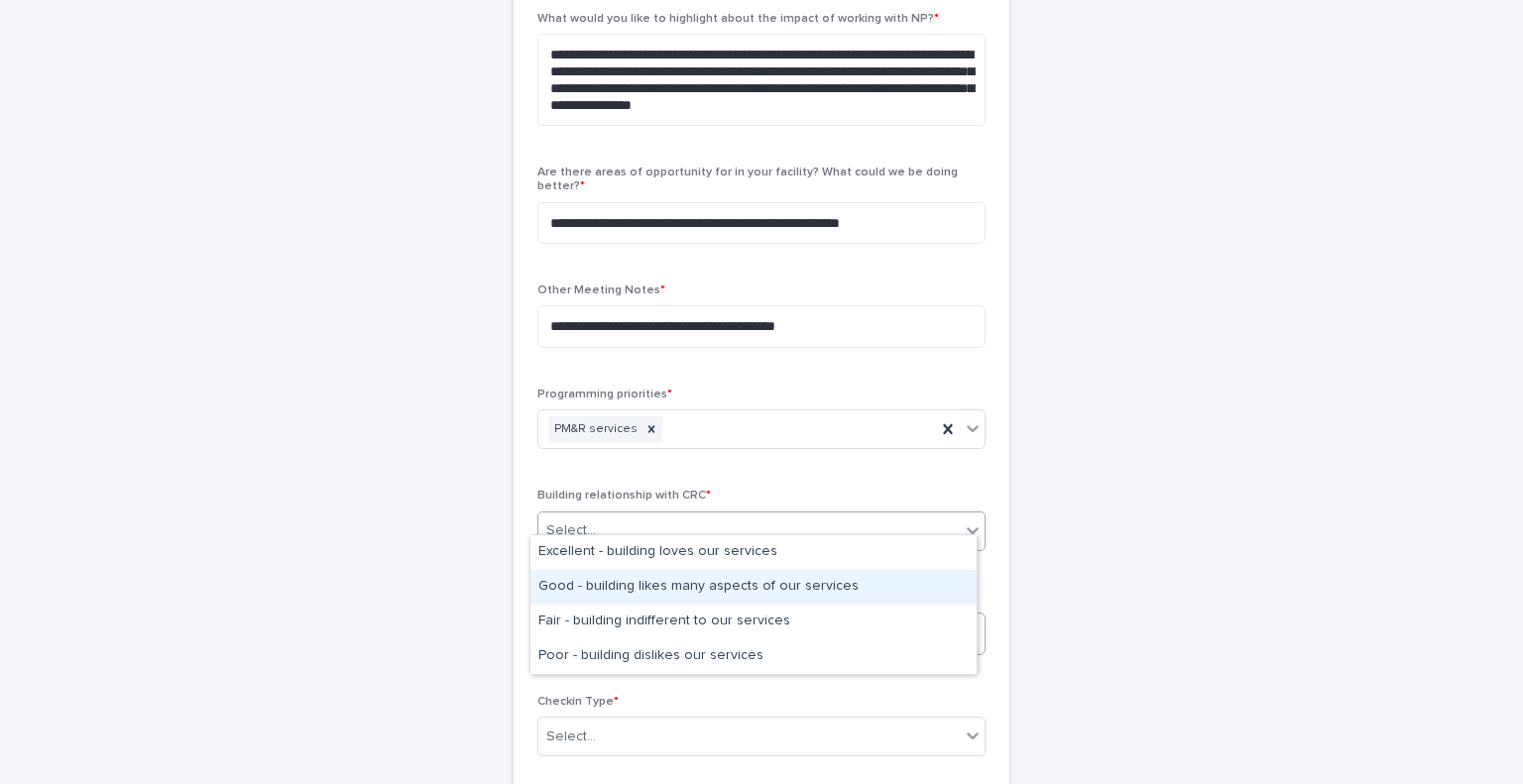 drag, startPoint x: 622, startPoint y: 598, endPoint x: 623, endPoint y: 610, distance: 12.0415946 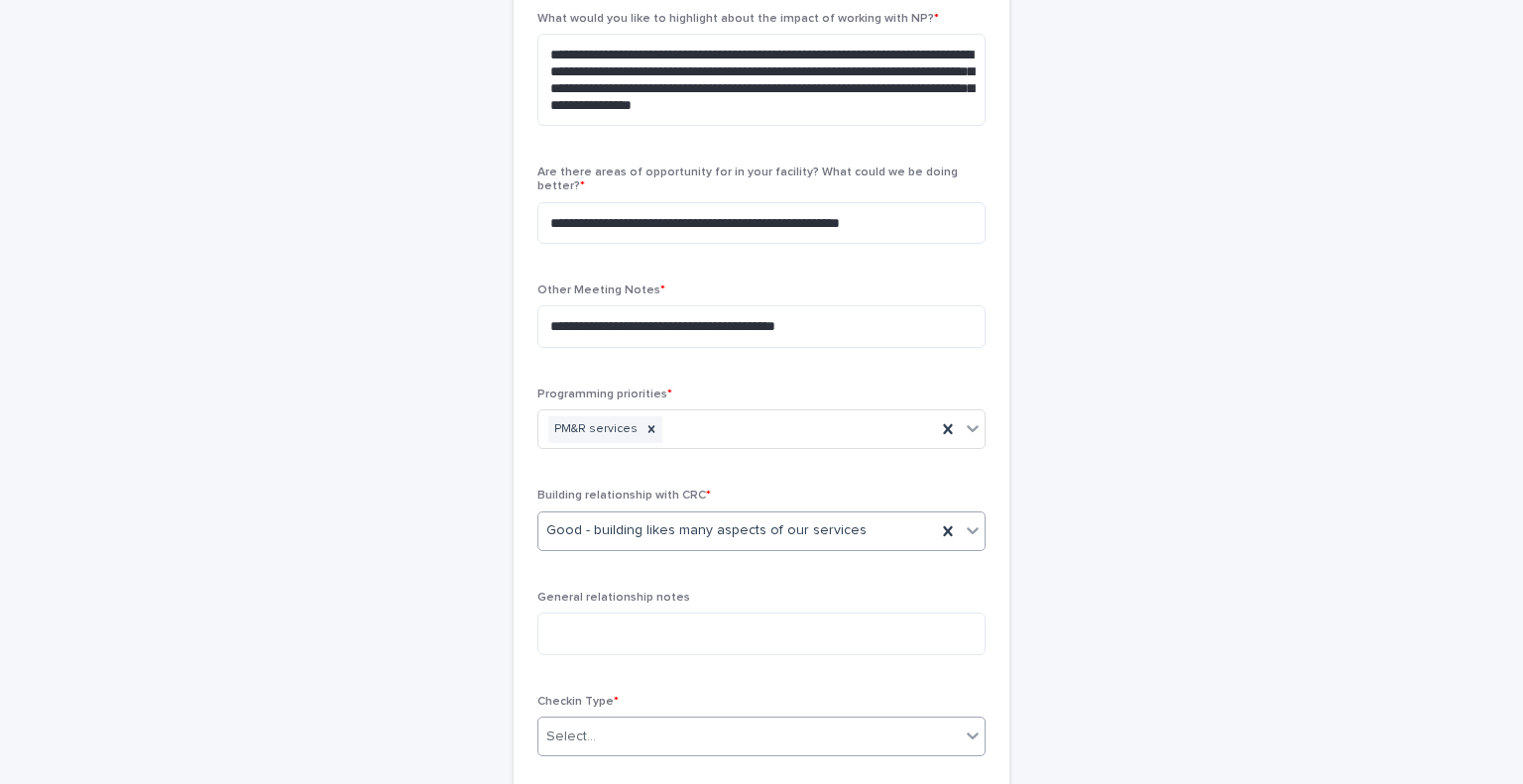 click on "Select..." at bounding box center [749, 736] 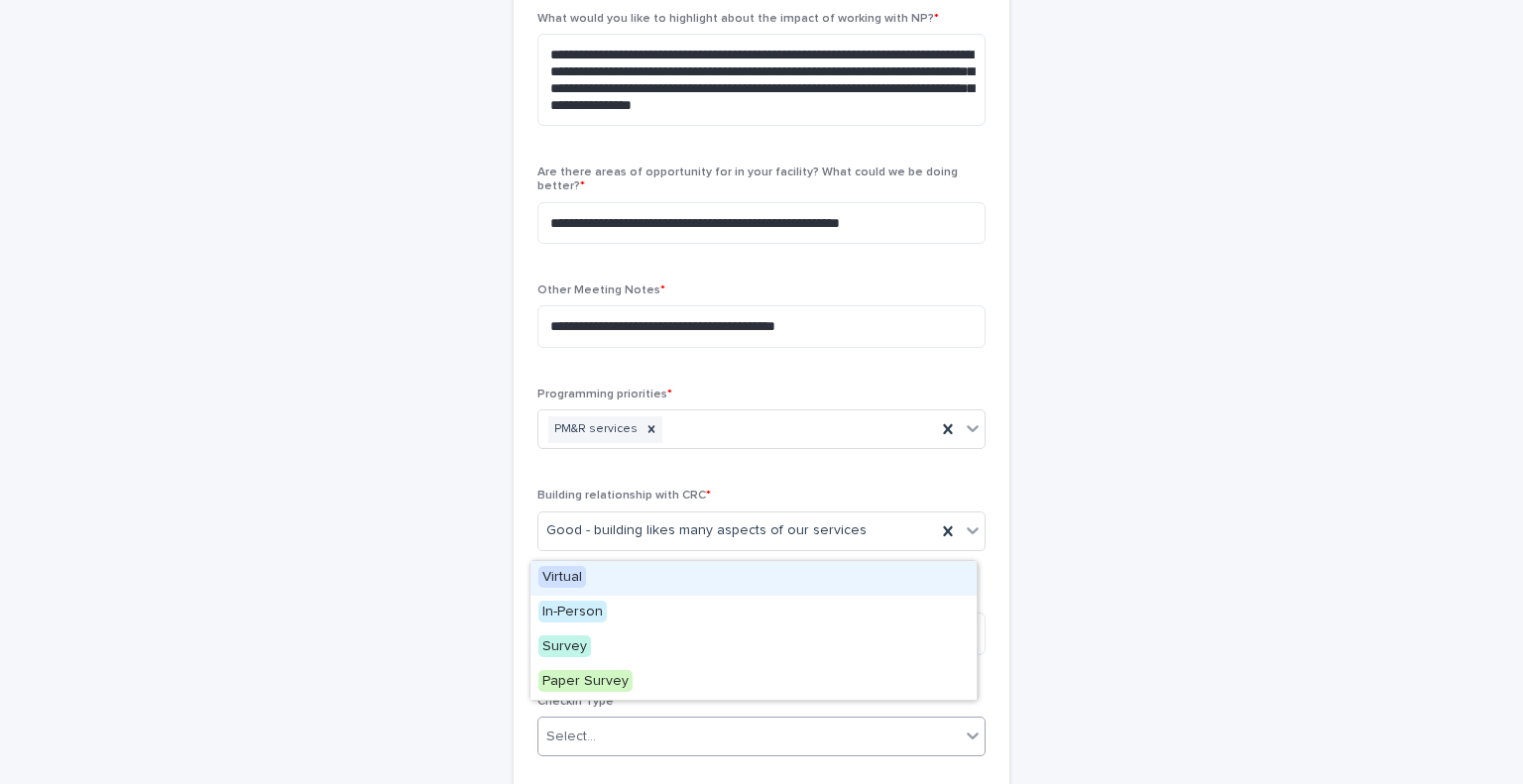 click on "Virtual" at bounding box center [754, 578] 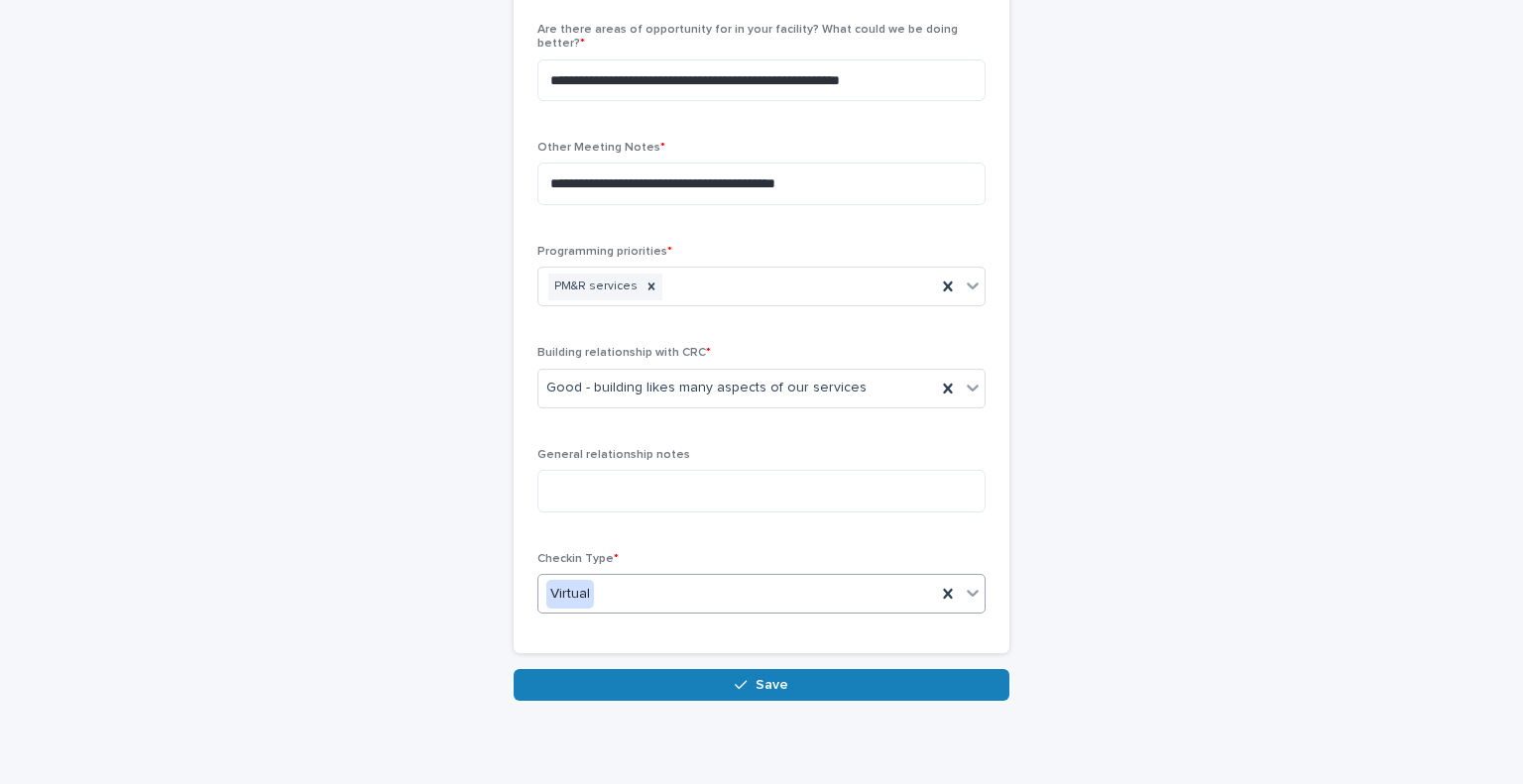 scroll, scrollTop: 991, scrollLeft: 0, axis: vertical 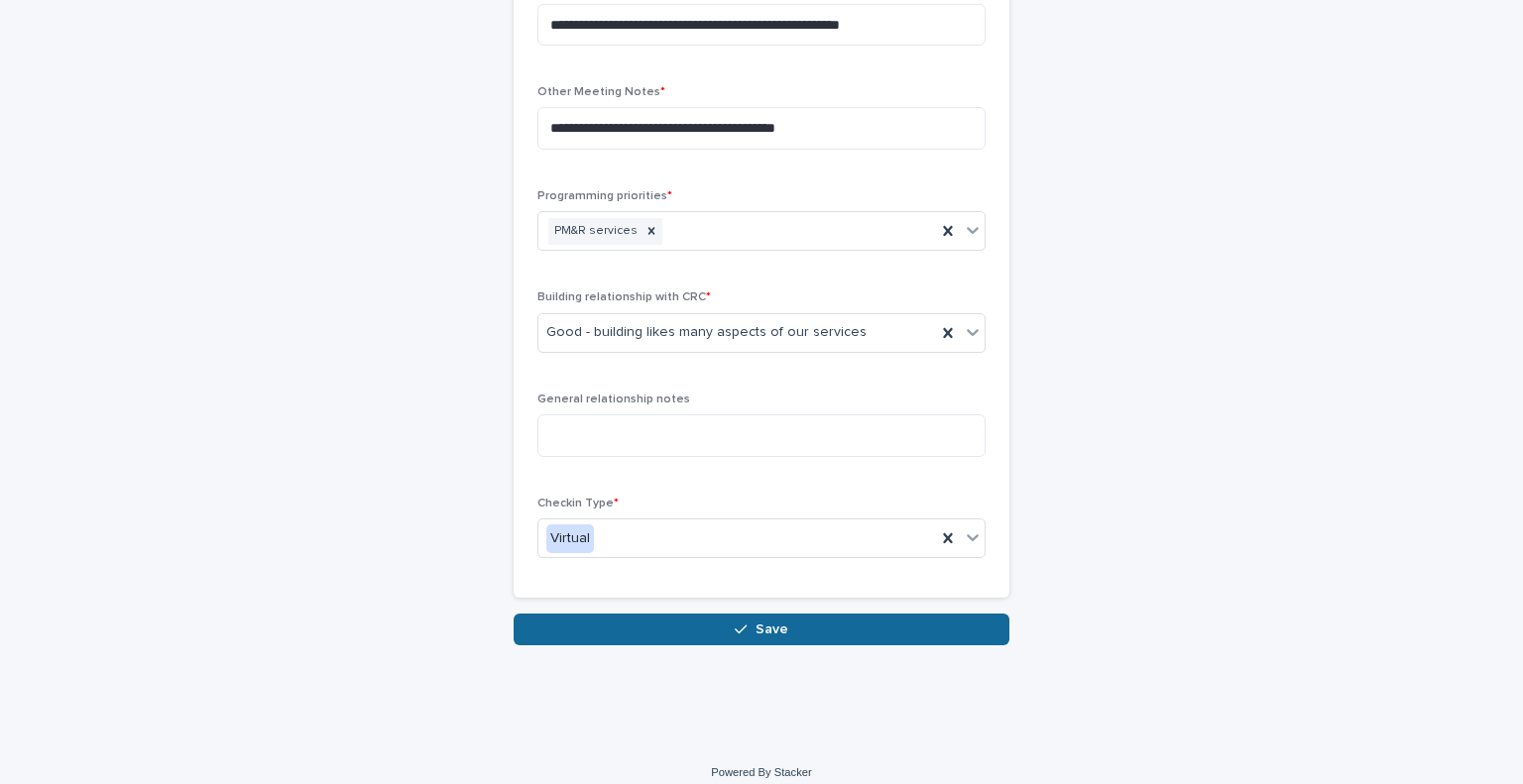 click on "Save" at bounding box center [762, 629] 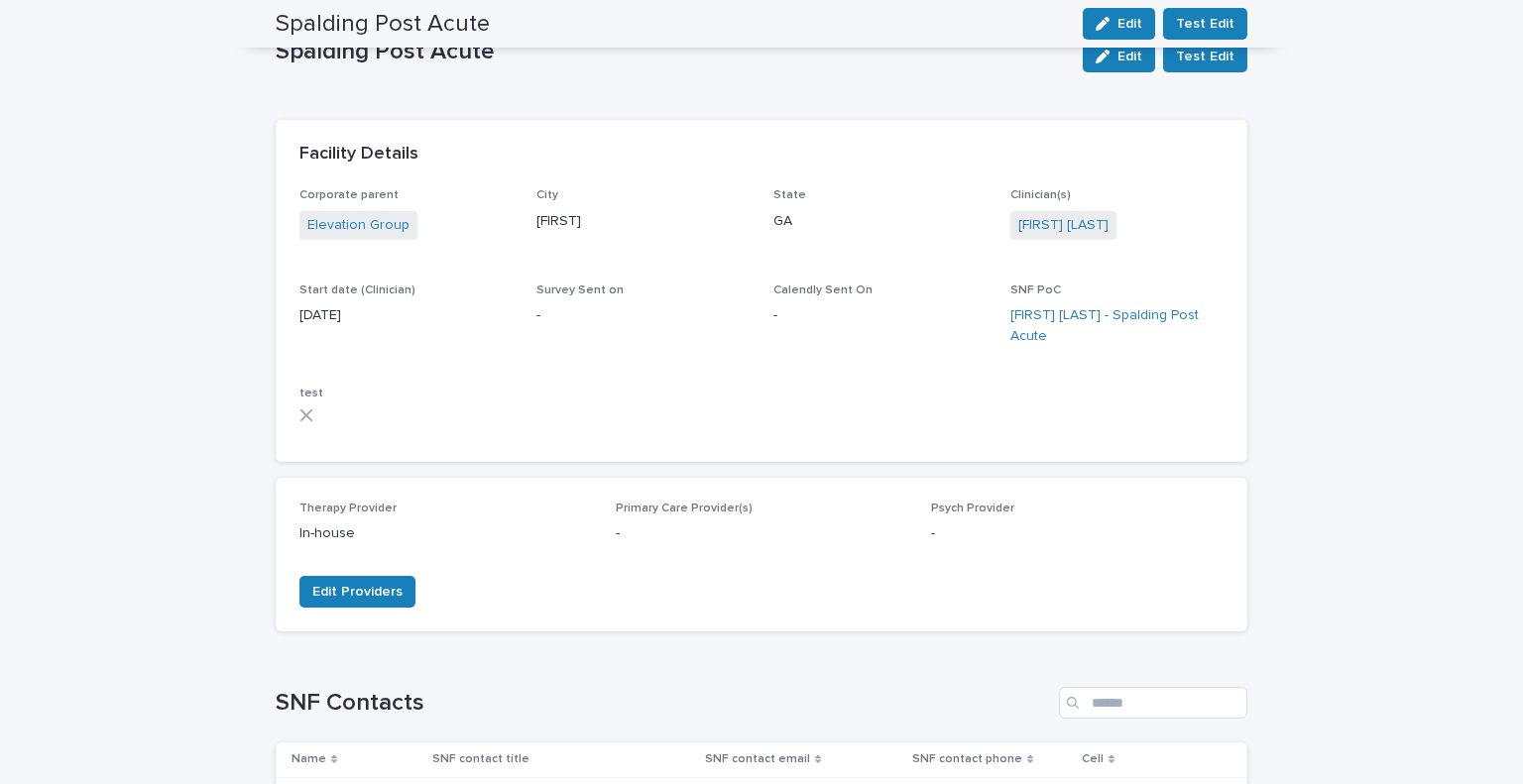 scroll, scrollTop: 0, scrollLeft: 0, axis: both 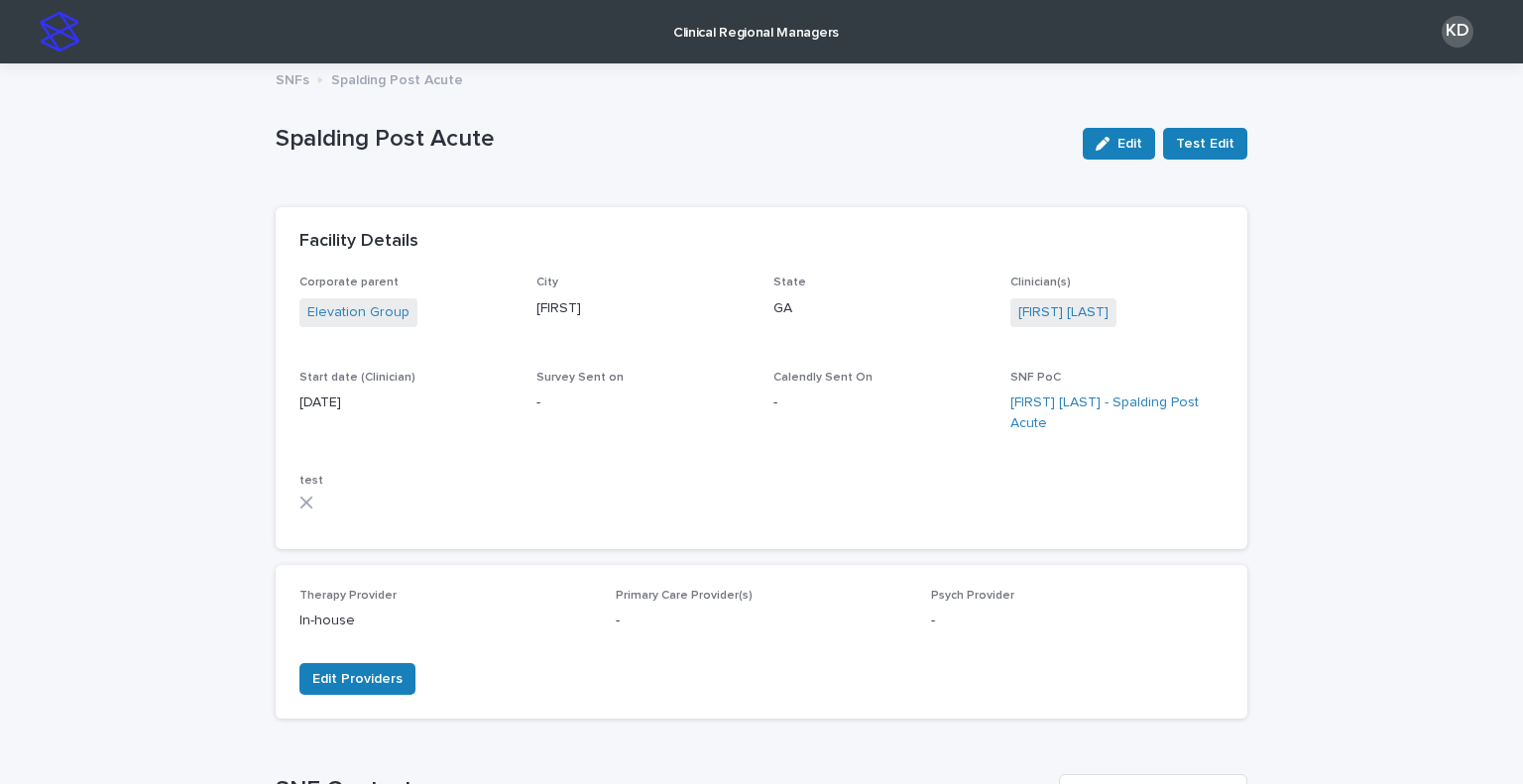 click at bounding box center [59, 32] 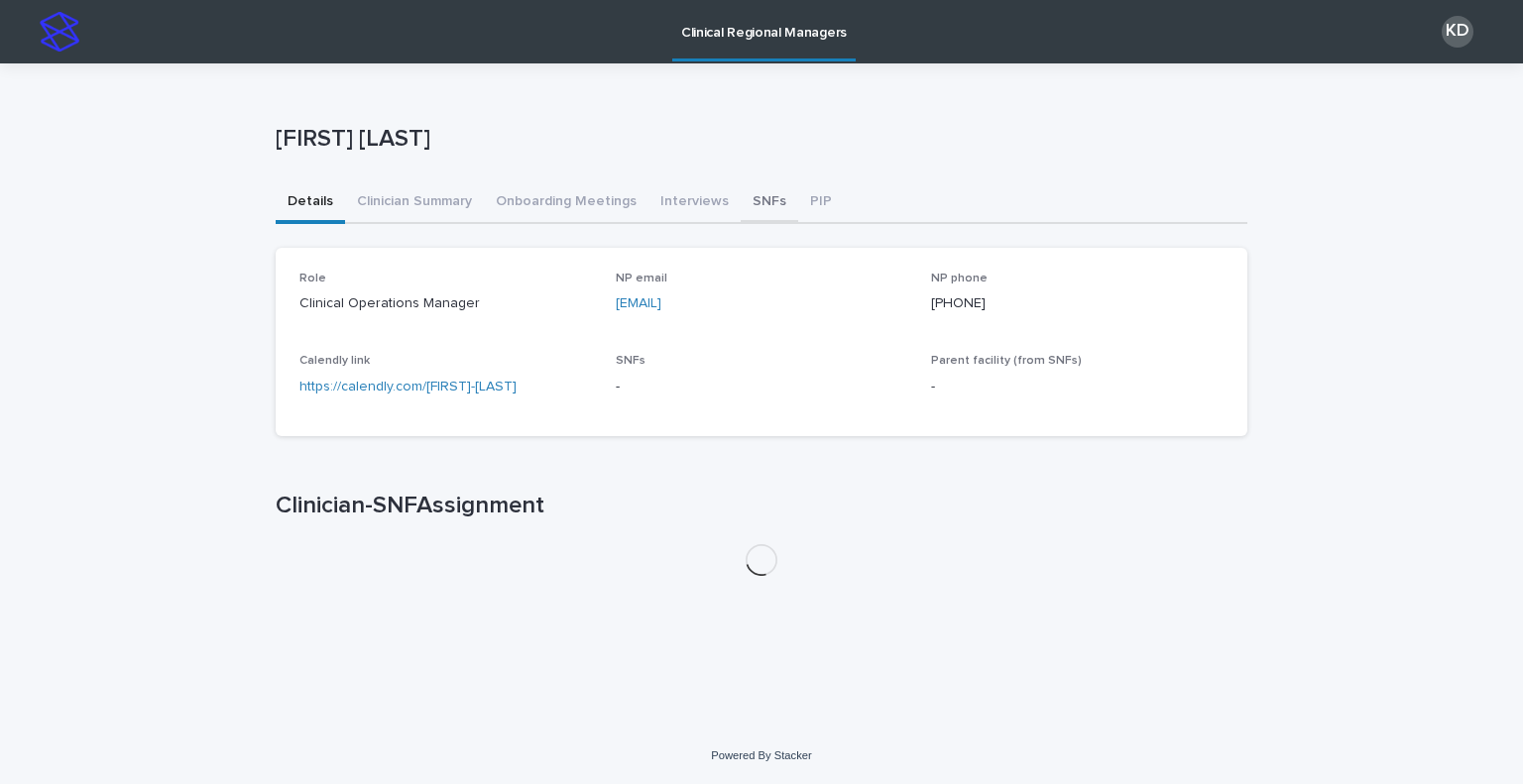 click on "SNFs" at bounding box center (769, 203) 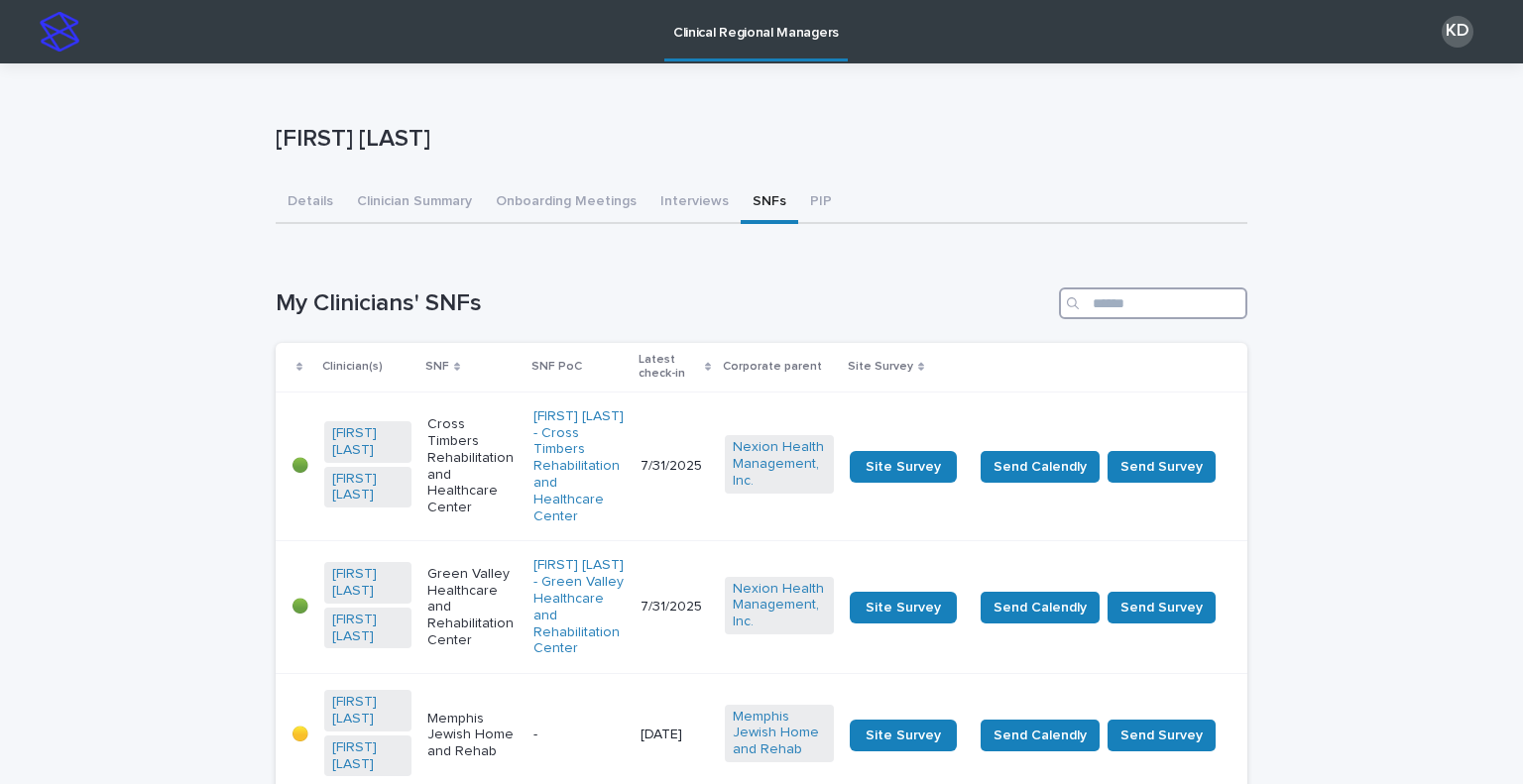 click at bounding box center (1153, 303) 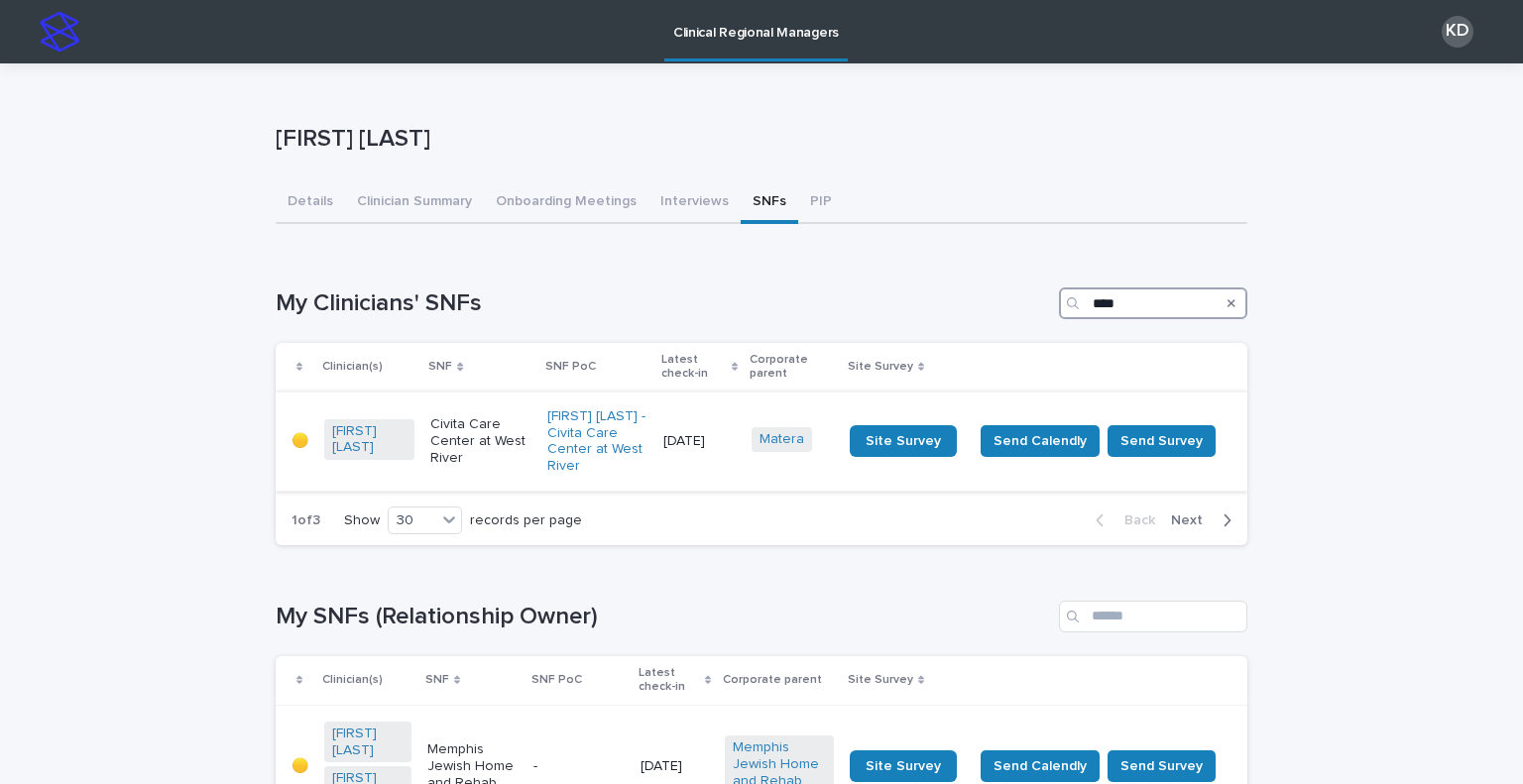type on "****" 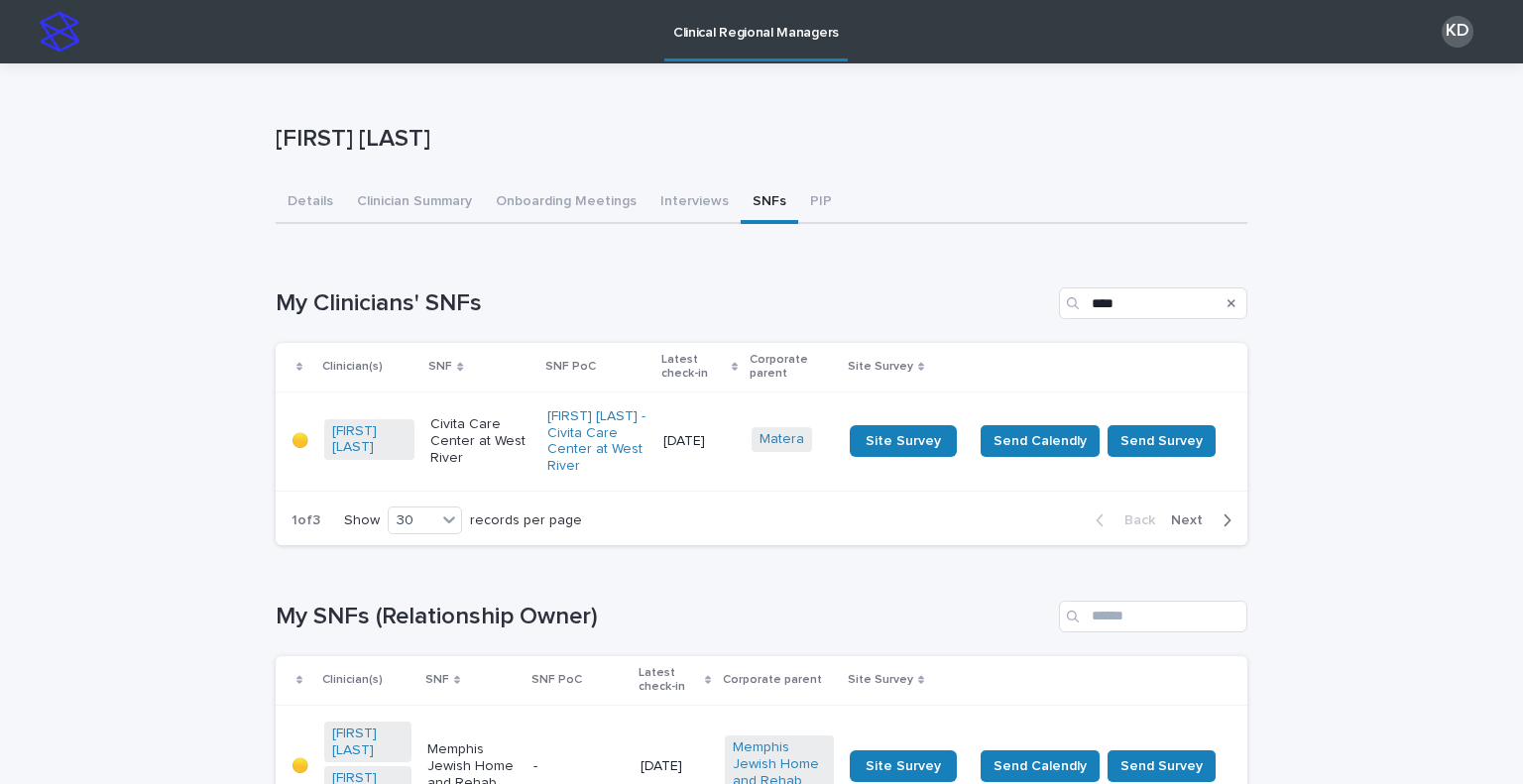 click on "Civita Care Center at West River" at bounding box center (480, 441) 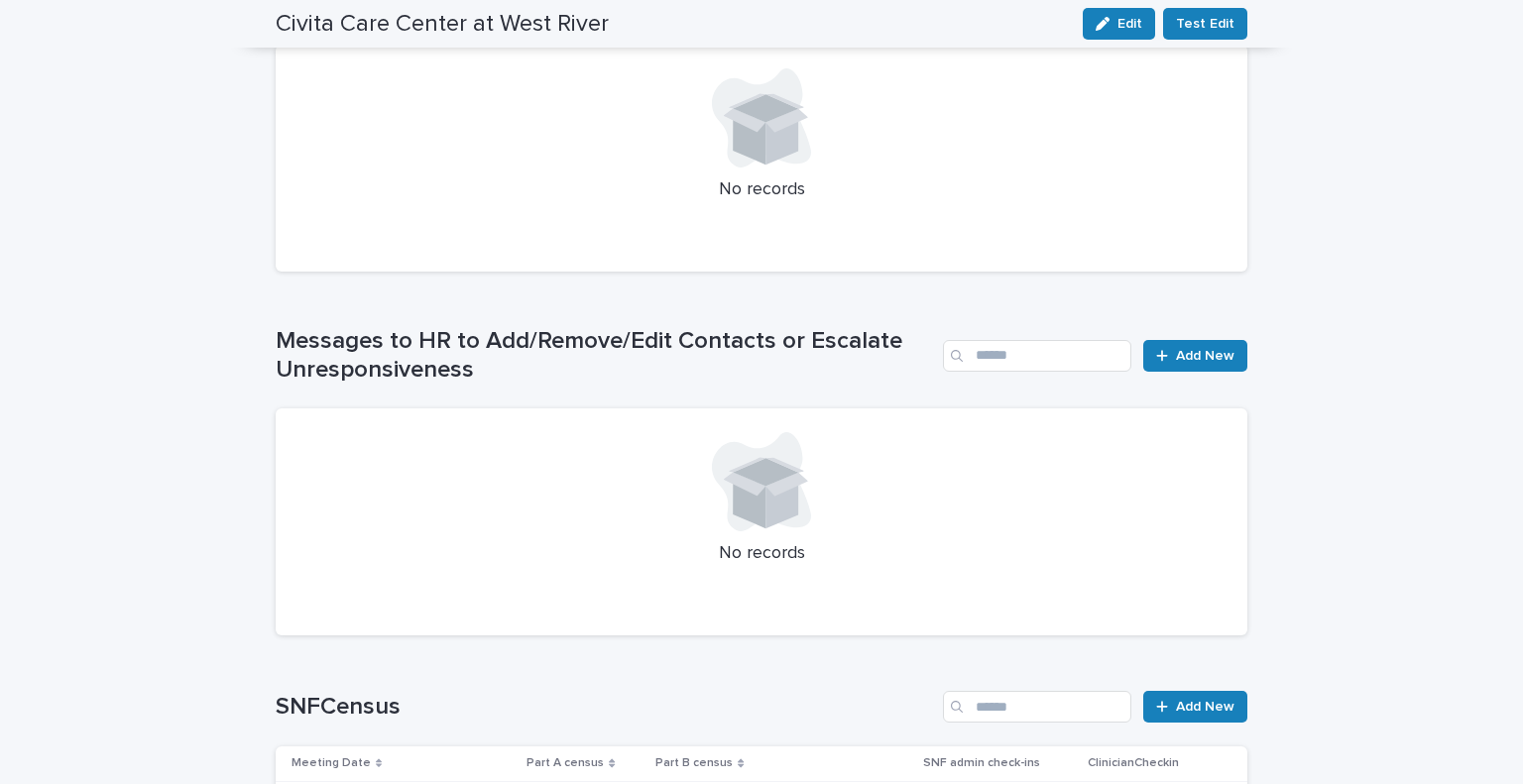 scroll, scrollTop: 1393, scrollLeft: 0, axis: vertical 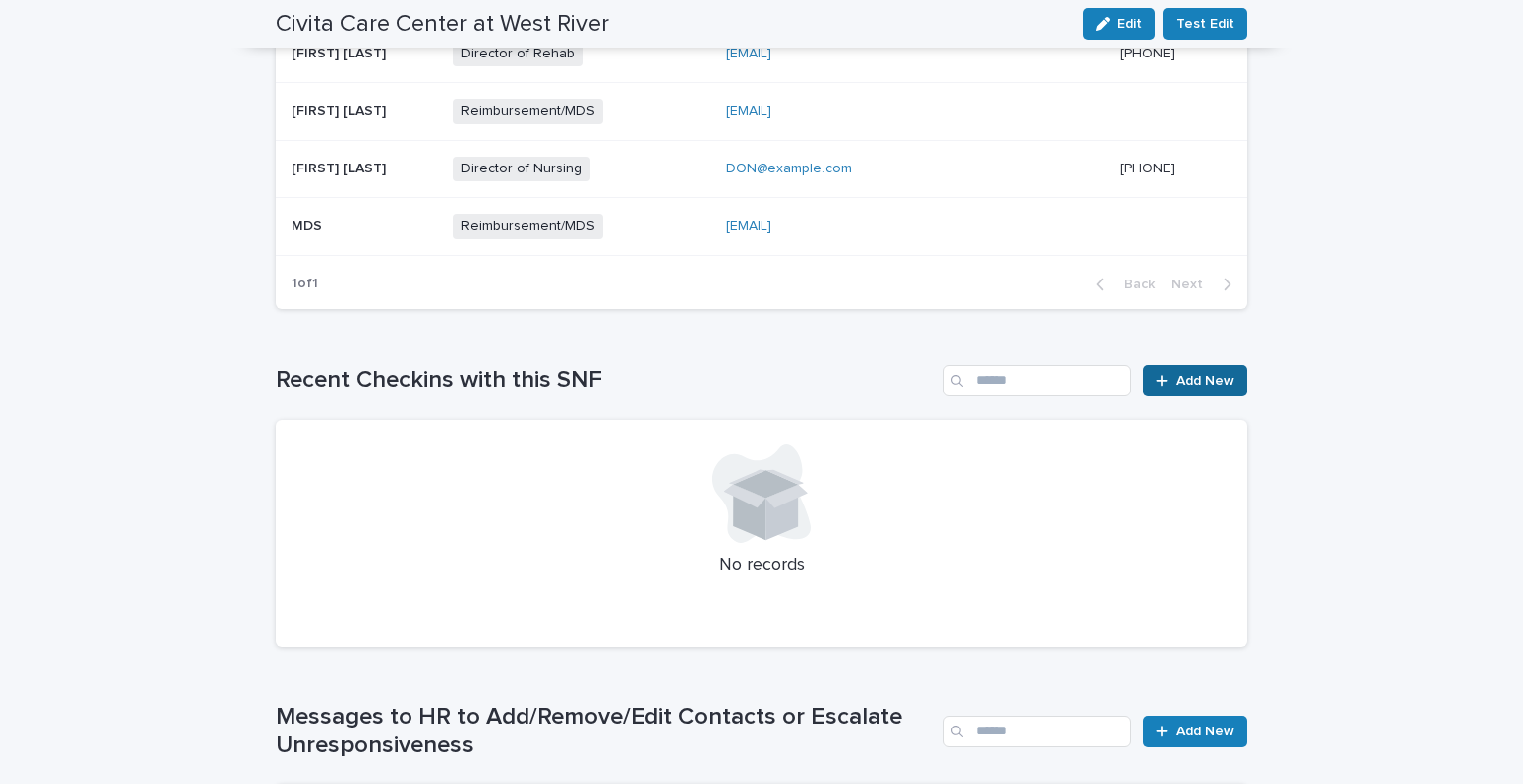 click on "Add New" at bounding box center (1195, 381) 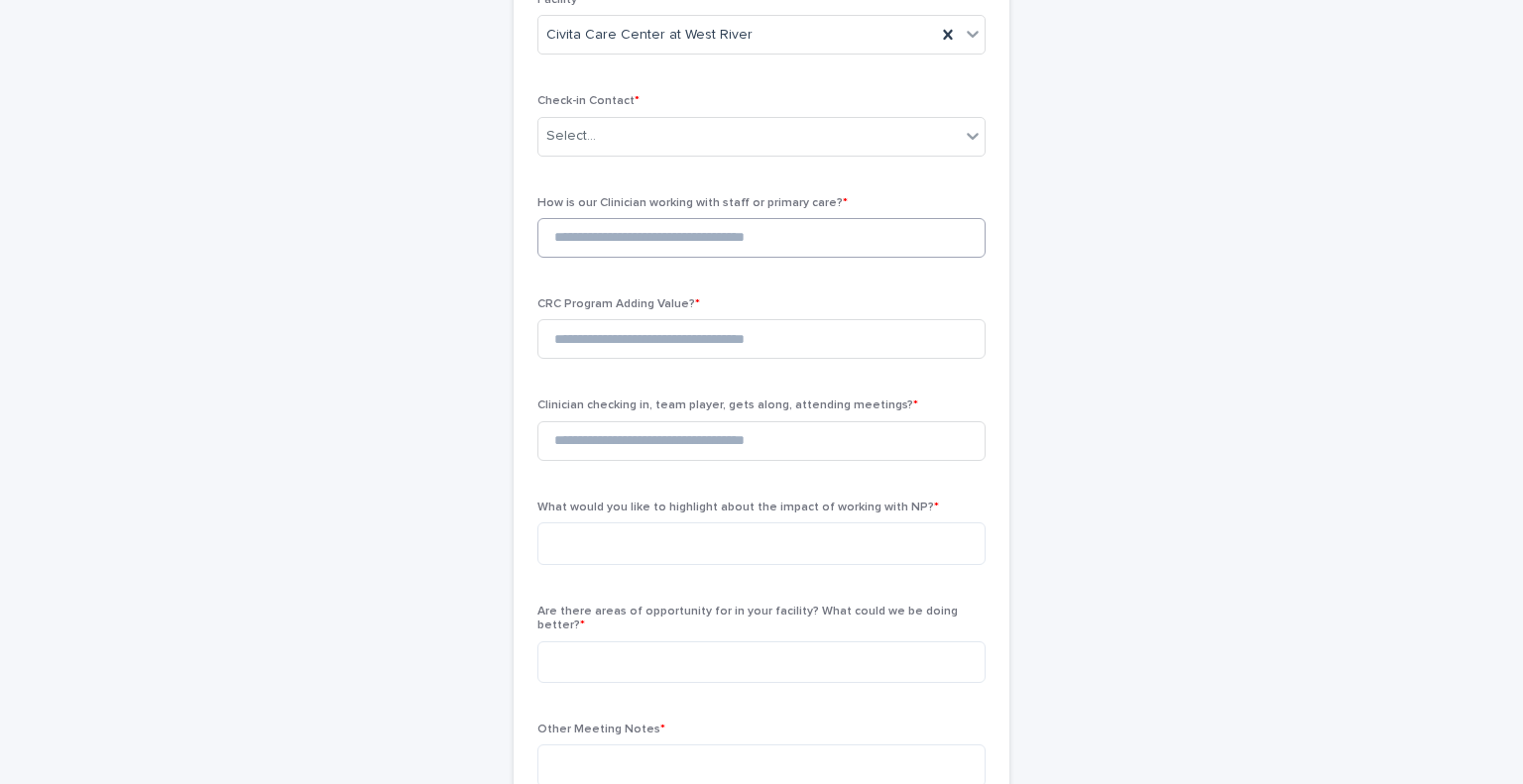 scroll, scrollTop: 0, scrollLeft: 0, axis: both 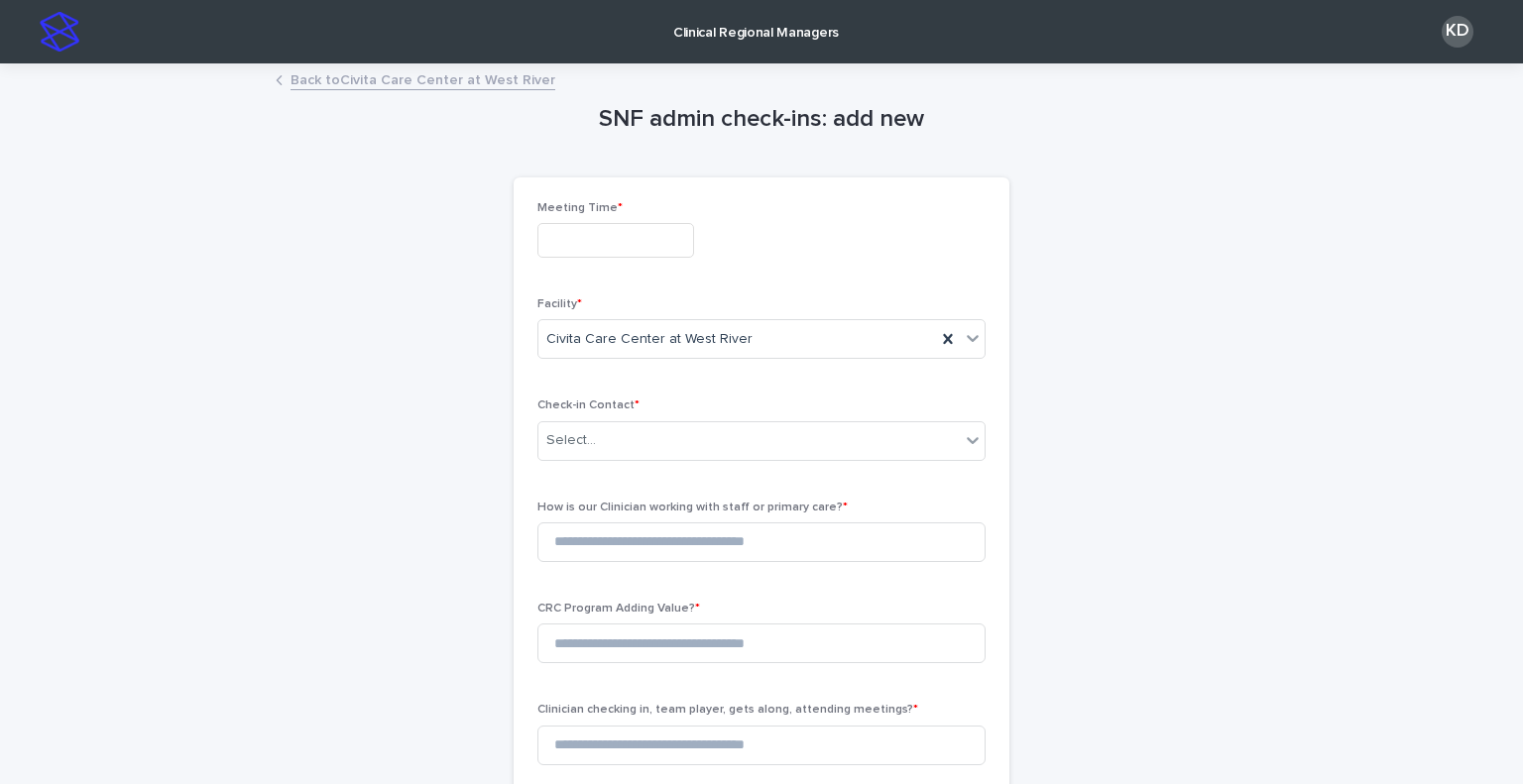 click at bounding box center [616, 240] 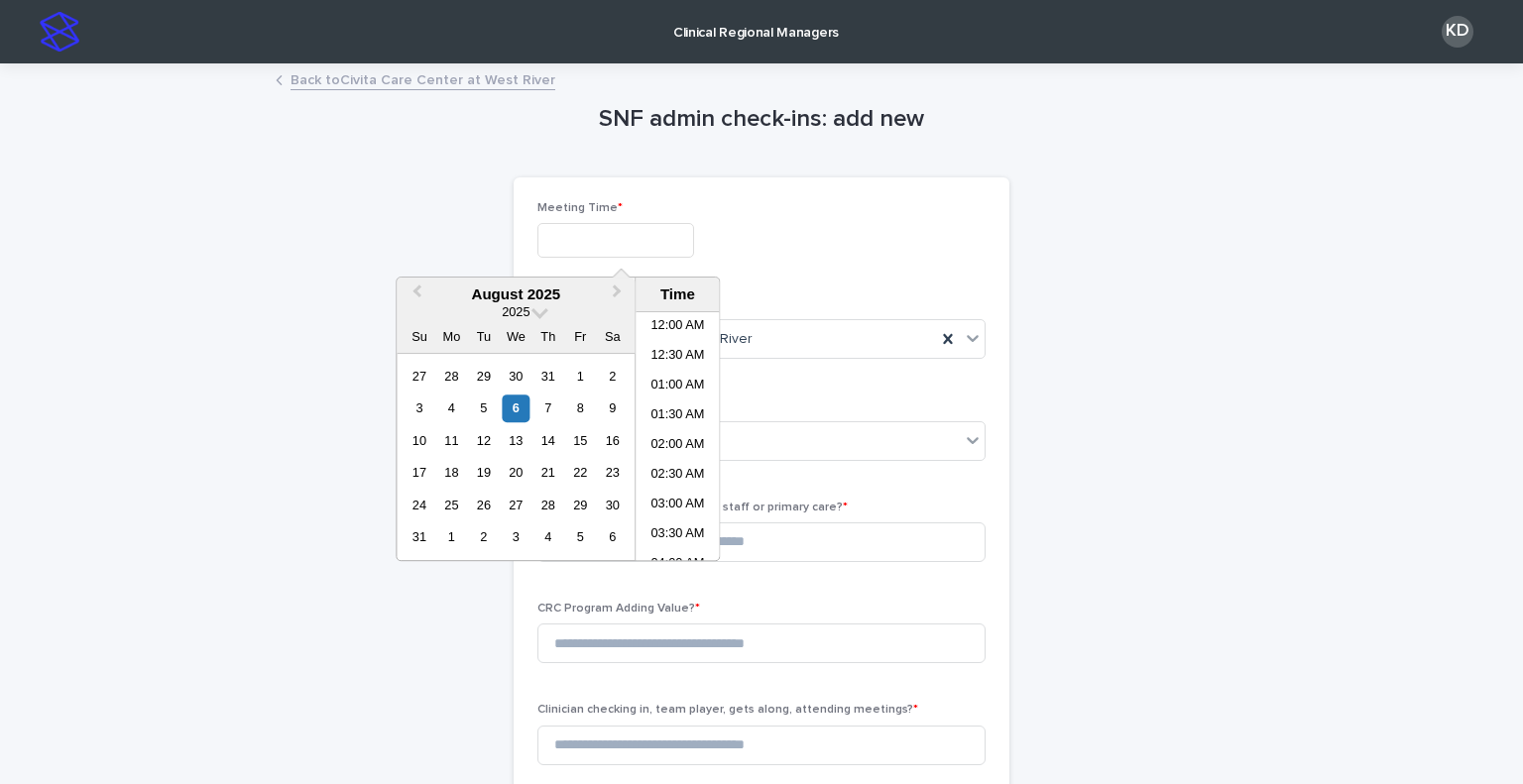 scroll, scrollTop: 396, scrollLeft: 0, axis: vertical 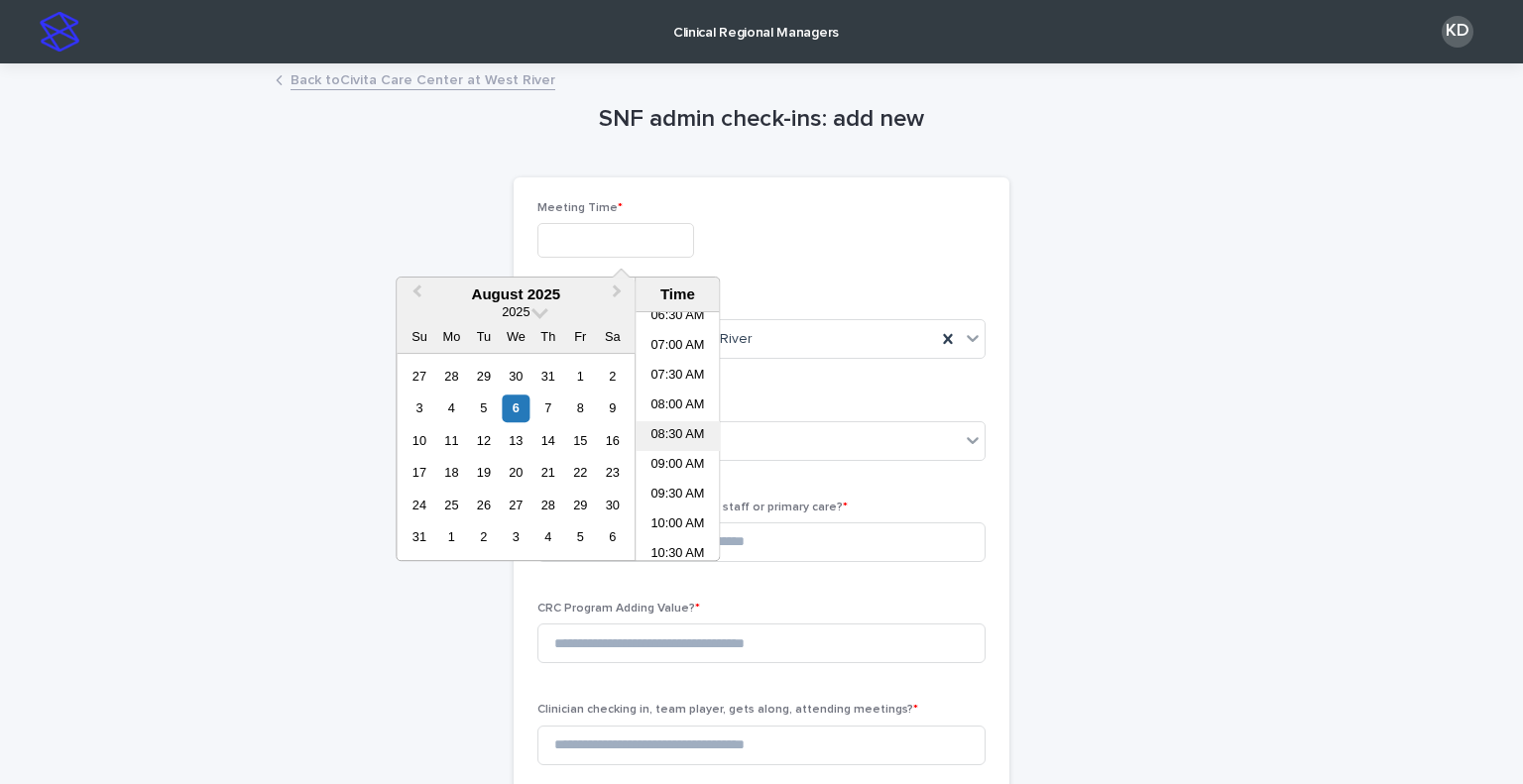 click on "08:30 AM" at bounding box center (677, 436) 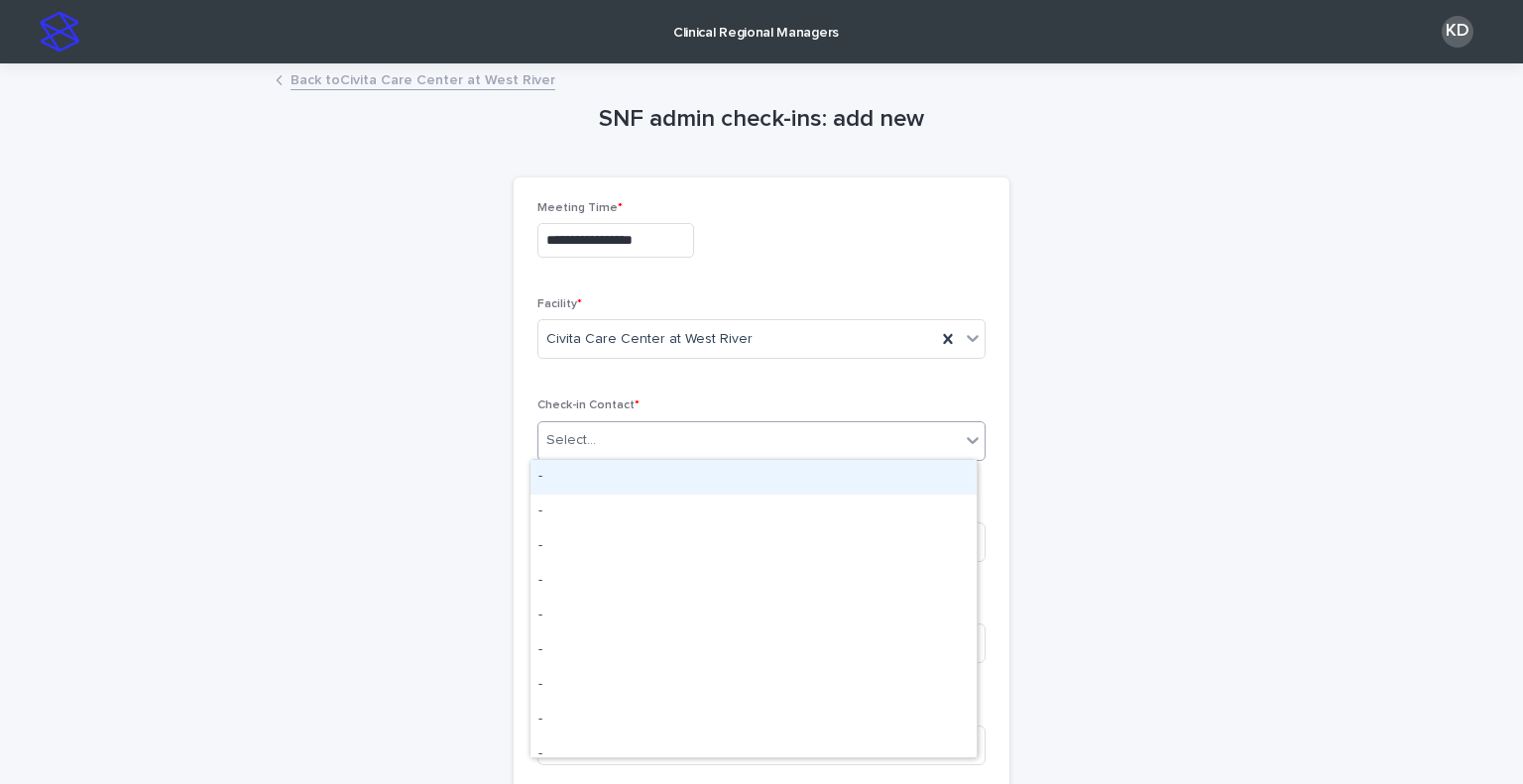 click on "Select..." at bounding box center [749, 440] 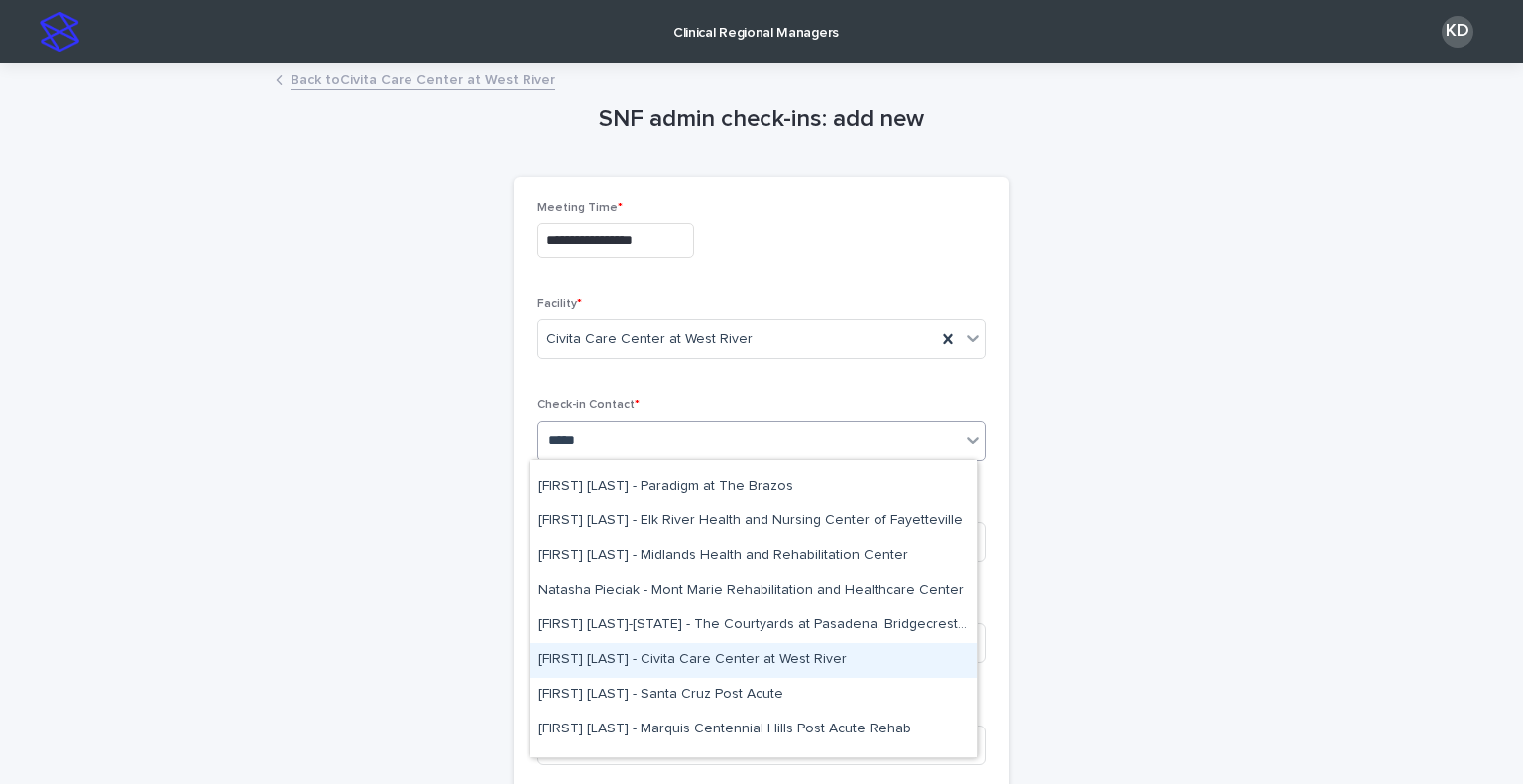 scroll, scrollTop: 222, scrollLeft: 0, axis: vertical 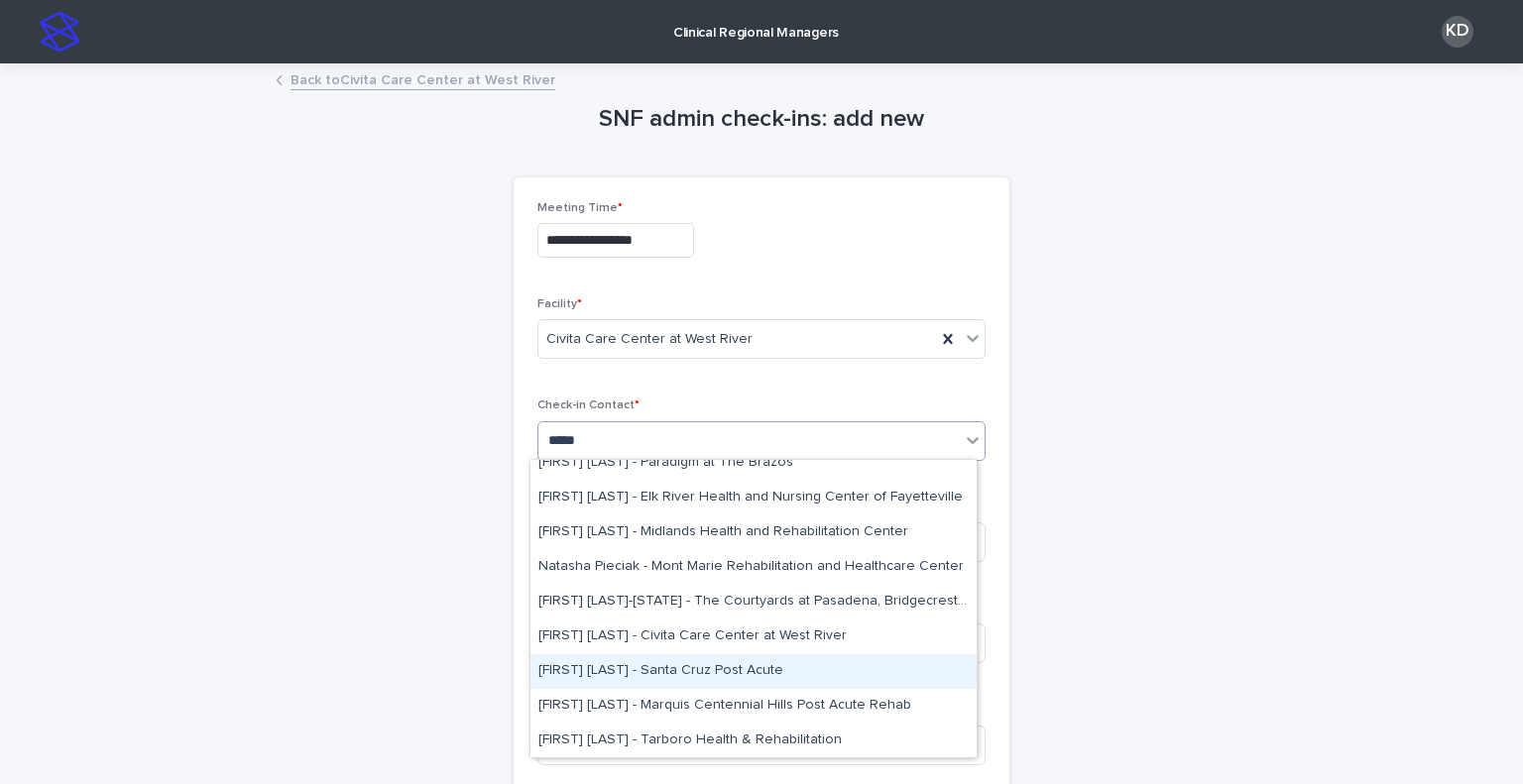 type on "*****" 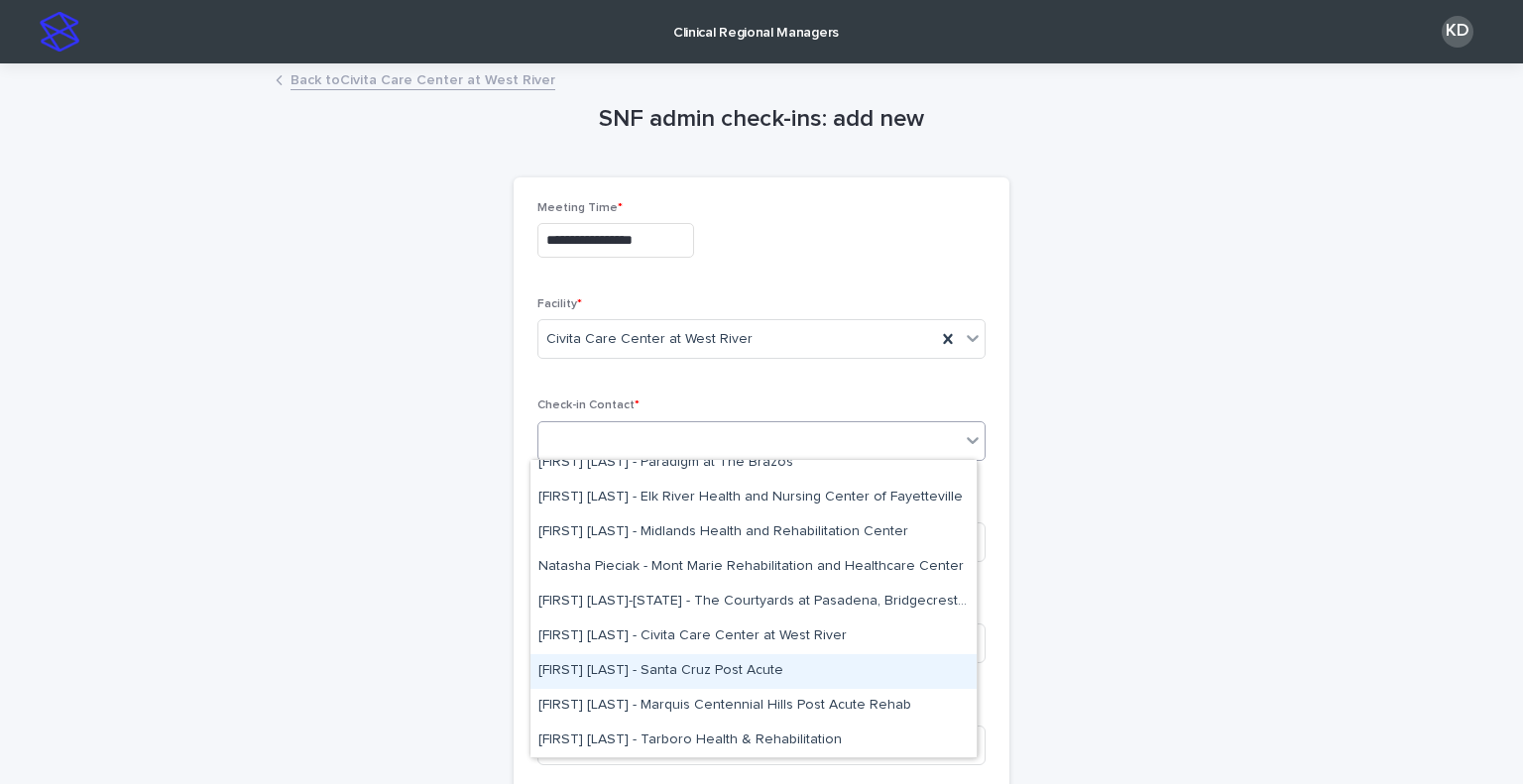 drag, startPoint x: 860, startPoint y: 672, endPoint x: 879, endPoint y: 681, distance: 21.023796 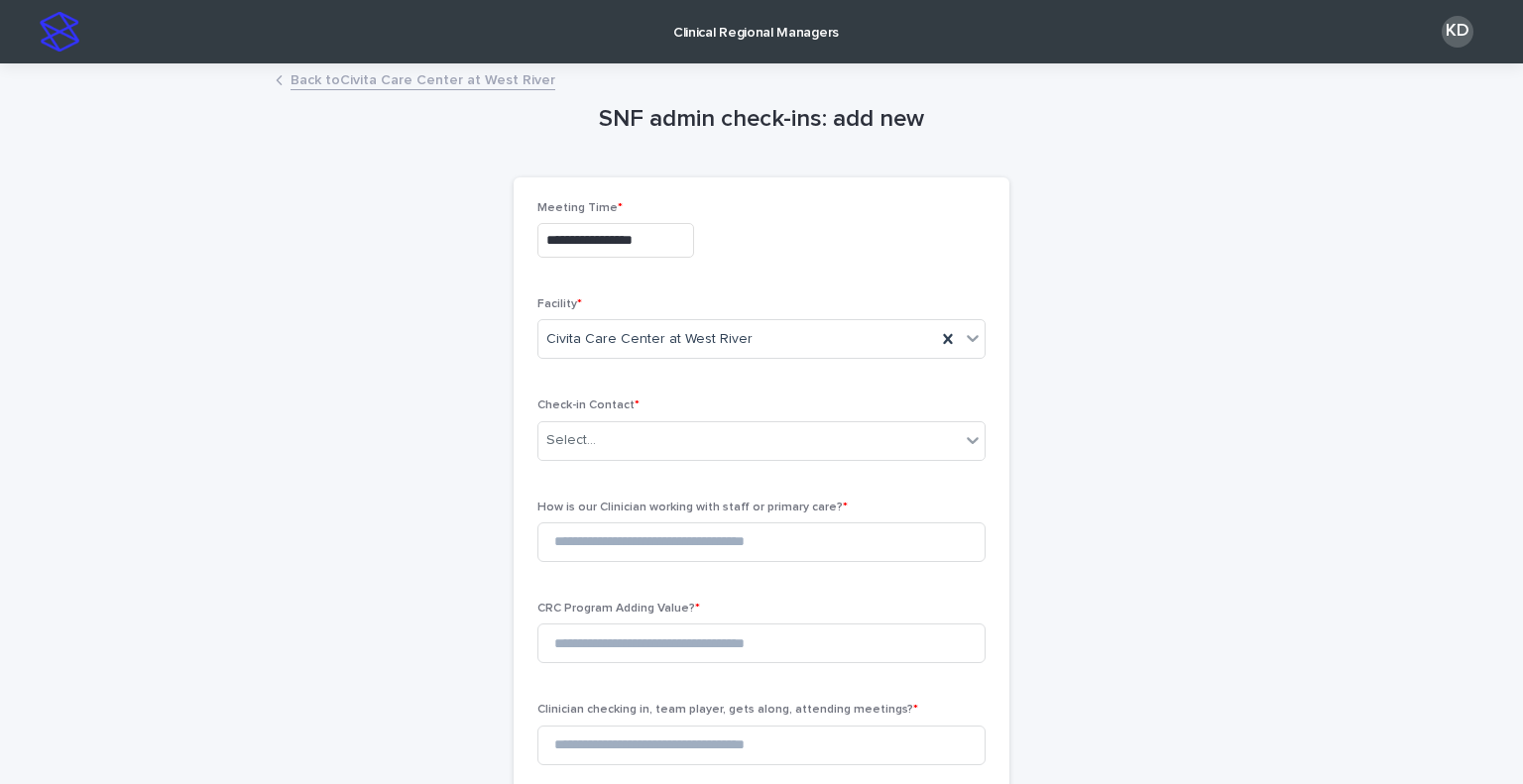 drag, startPoint x: 879, startPoint y: 681, endPoint x: 496, endPoint y: 479, distance: 433.00462 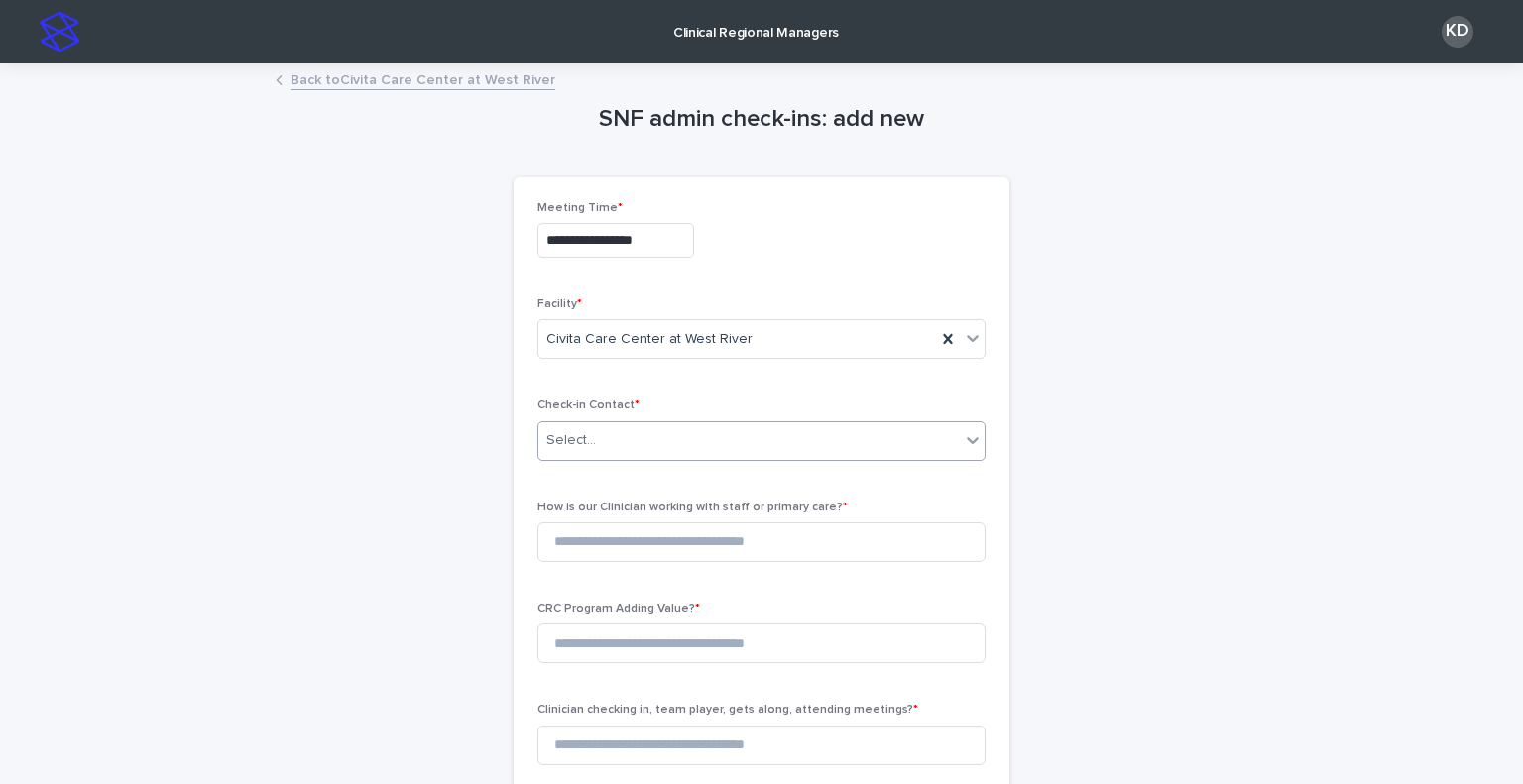 click on "Select..." at bounding box center (749, 440) 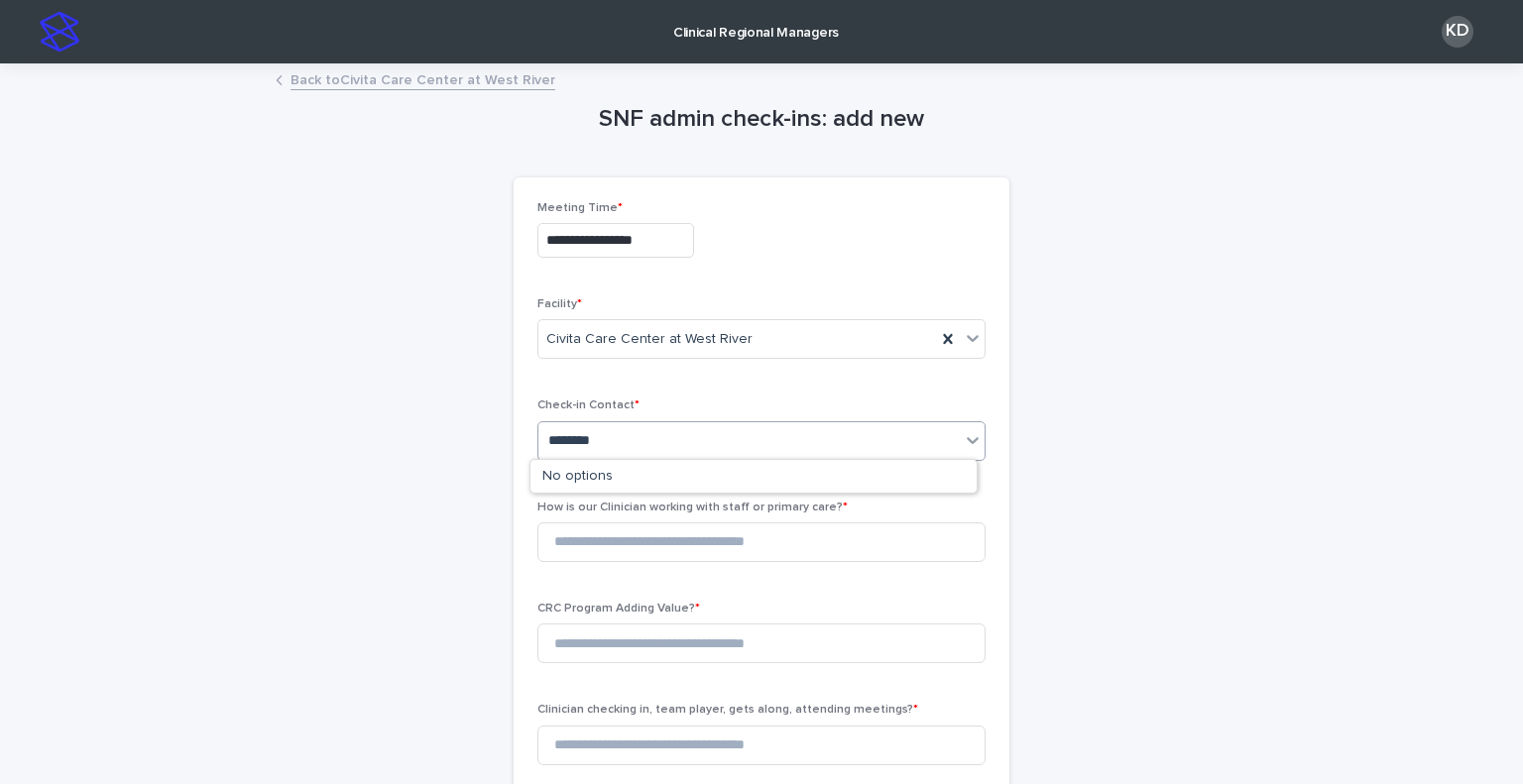 type on "*********" 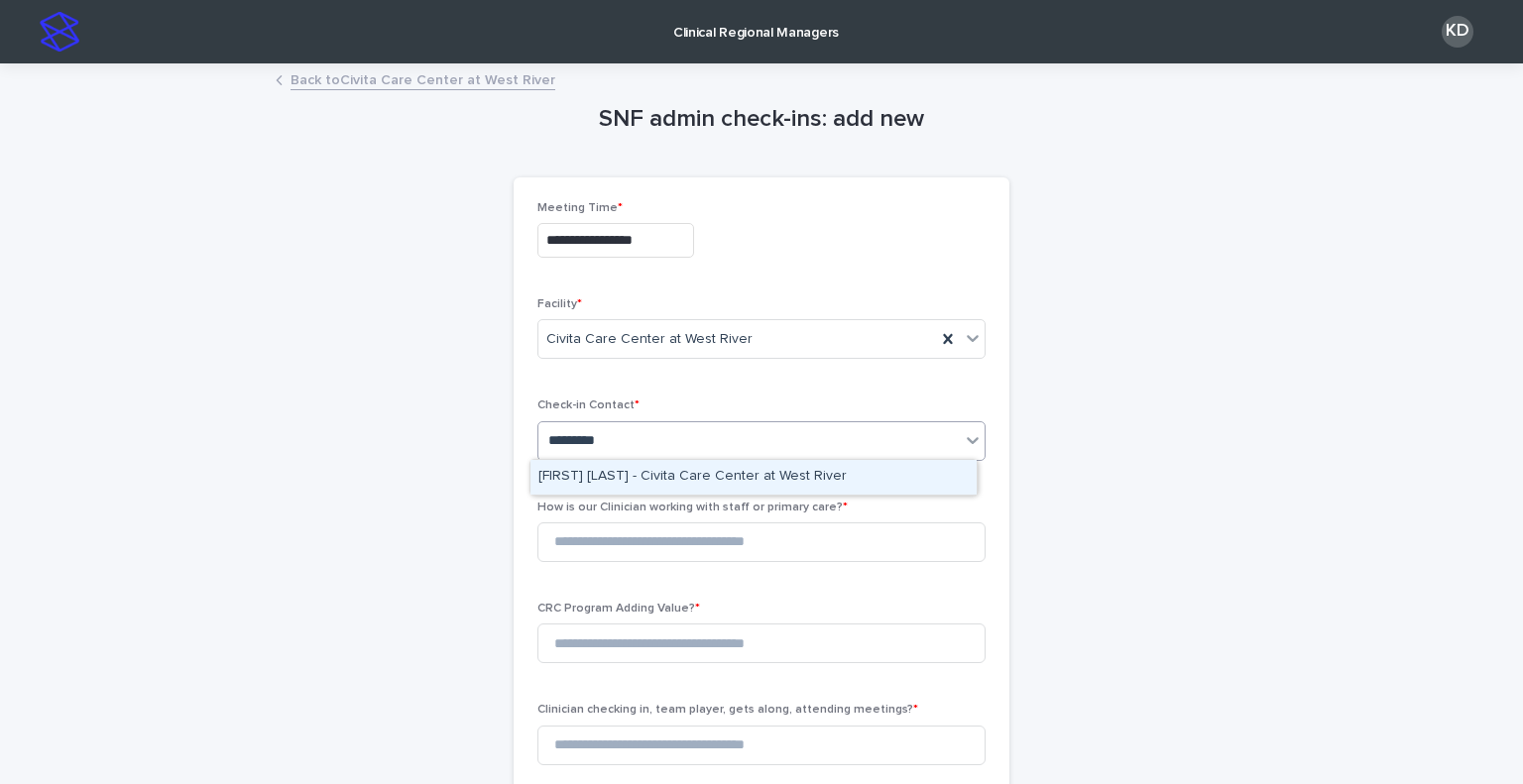 click on "[FIRST] [LAST] - Civita Care Center at West River" at bounding box center (754, 477) 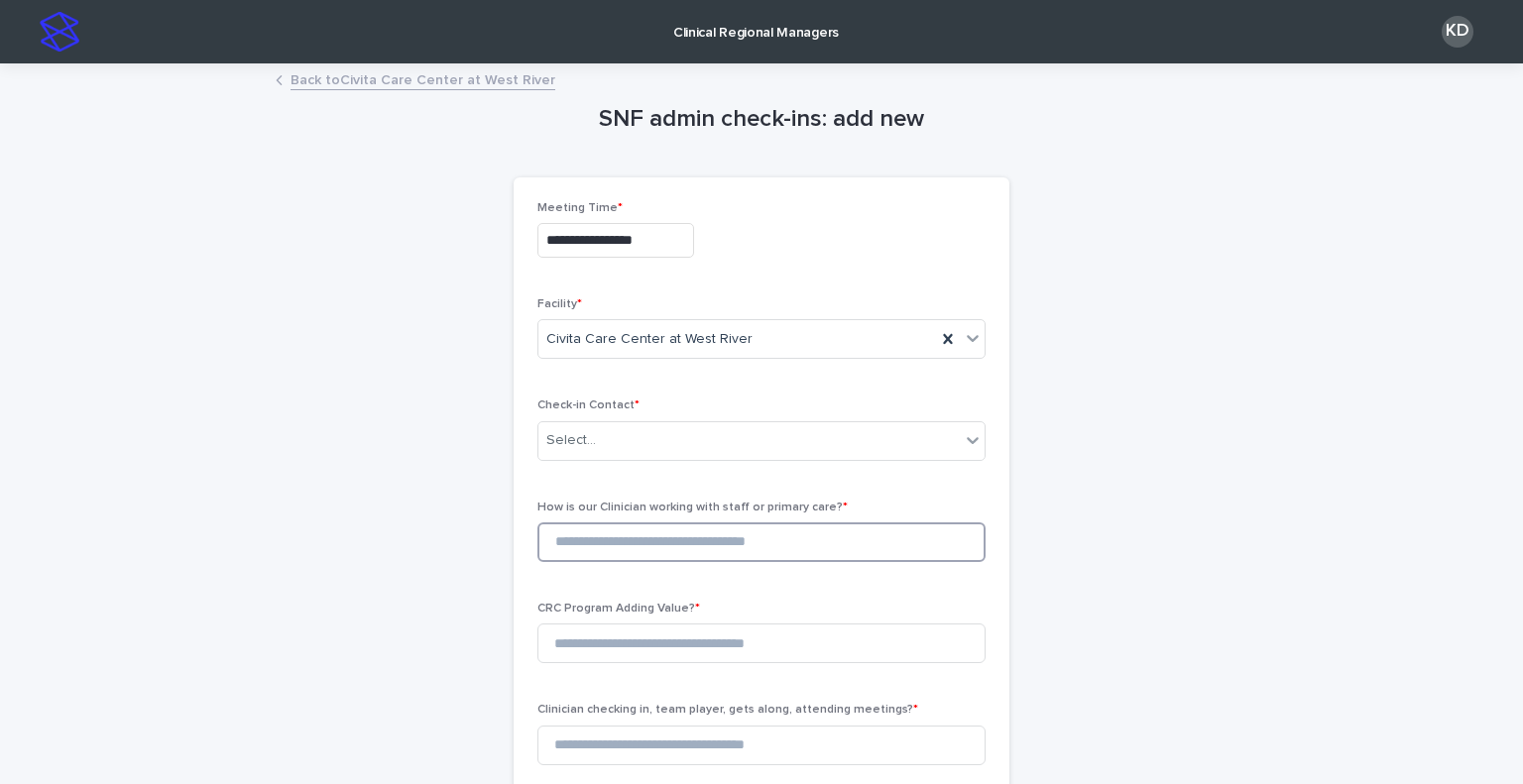 click at bounding box center (762, 542) 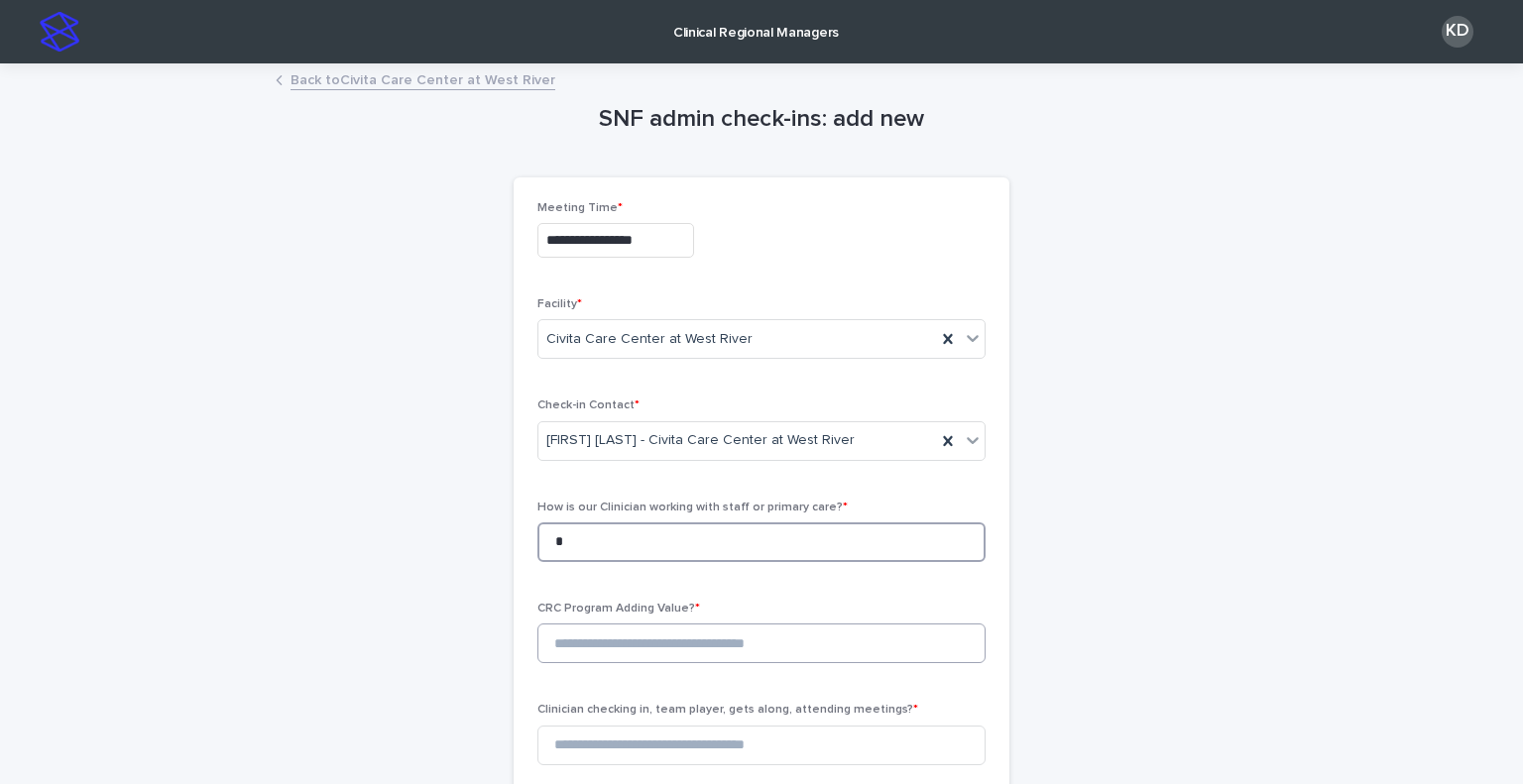 type on "*" 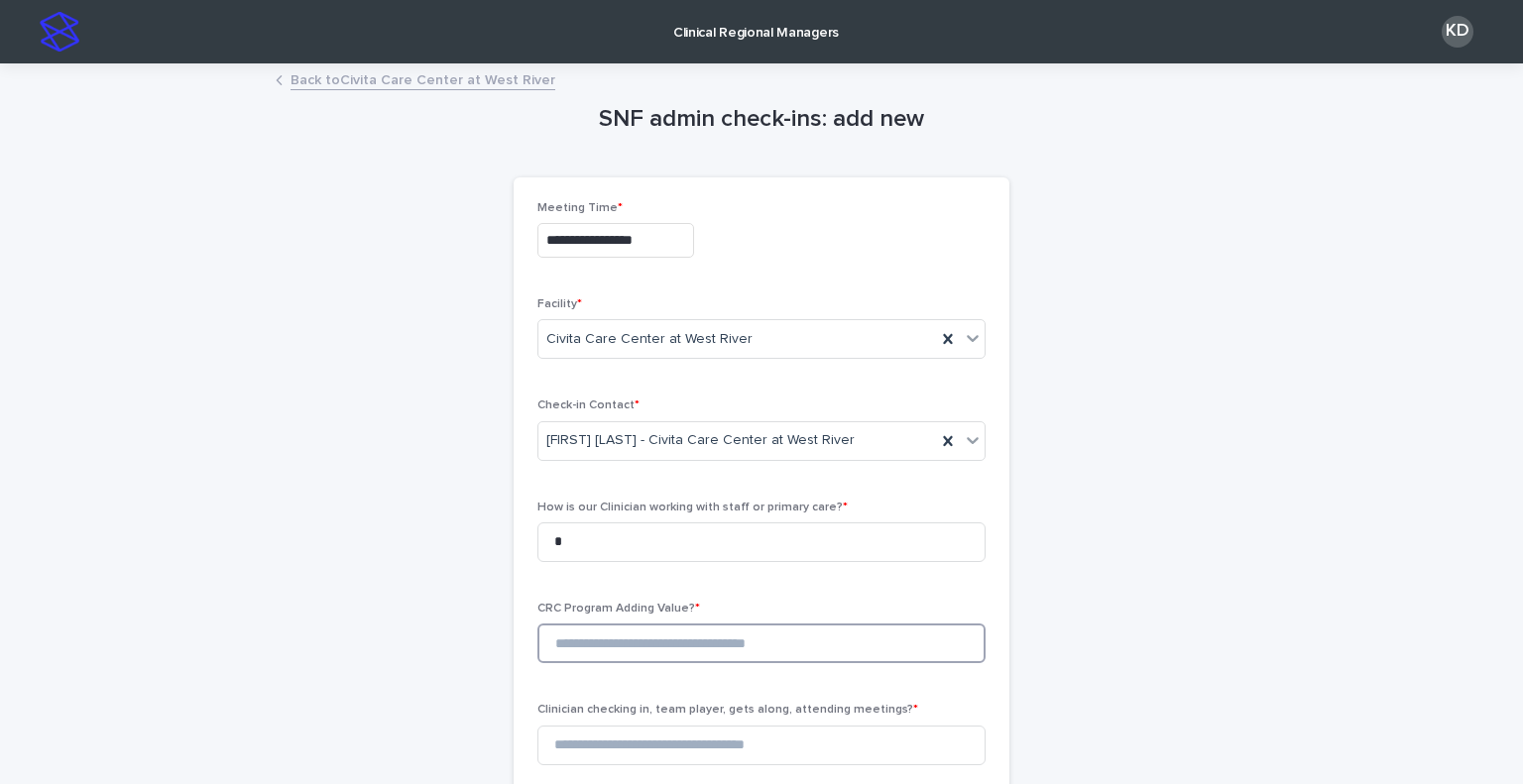 drag, startPoint x: 631, startPoint y: 649, endPoint x: 631, endPoint y: 661, distance: 12 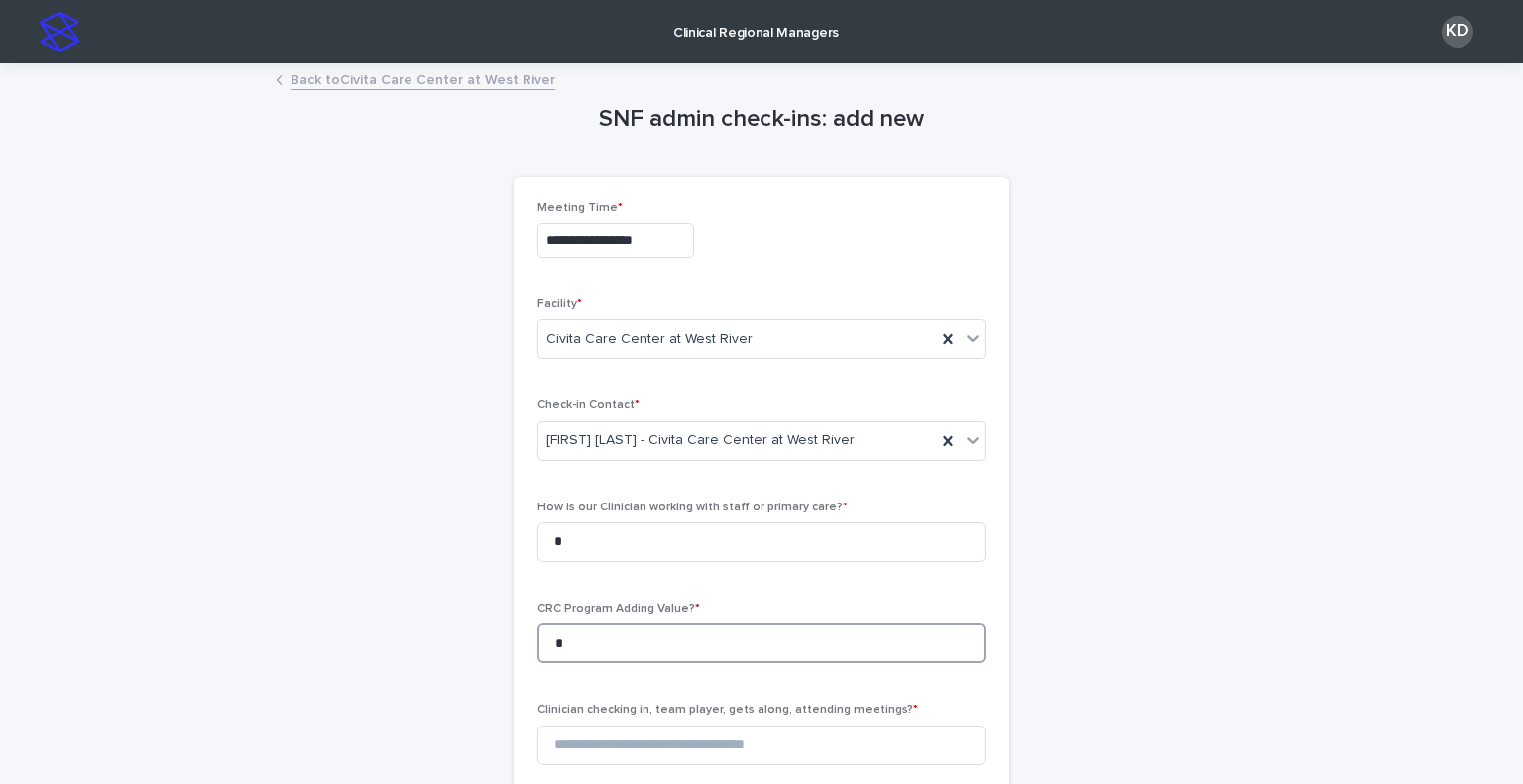 type on "*" 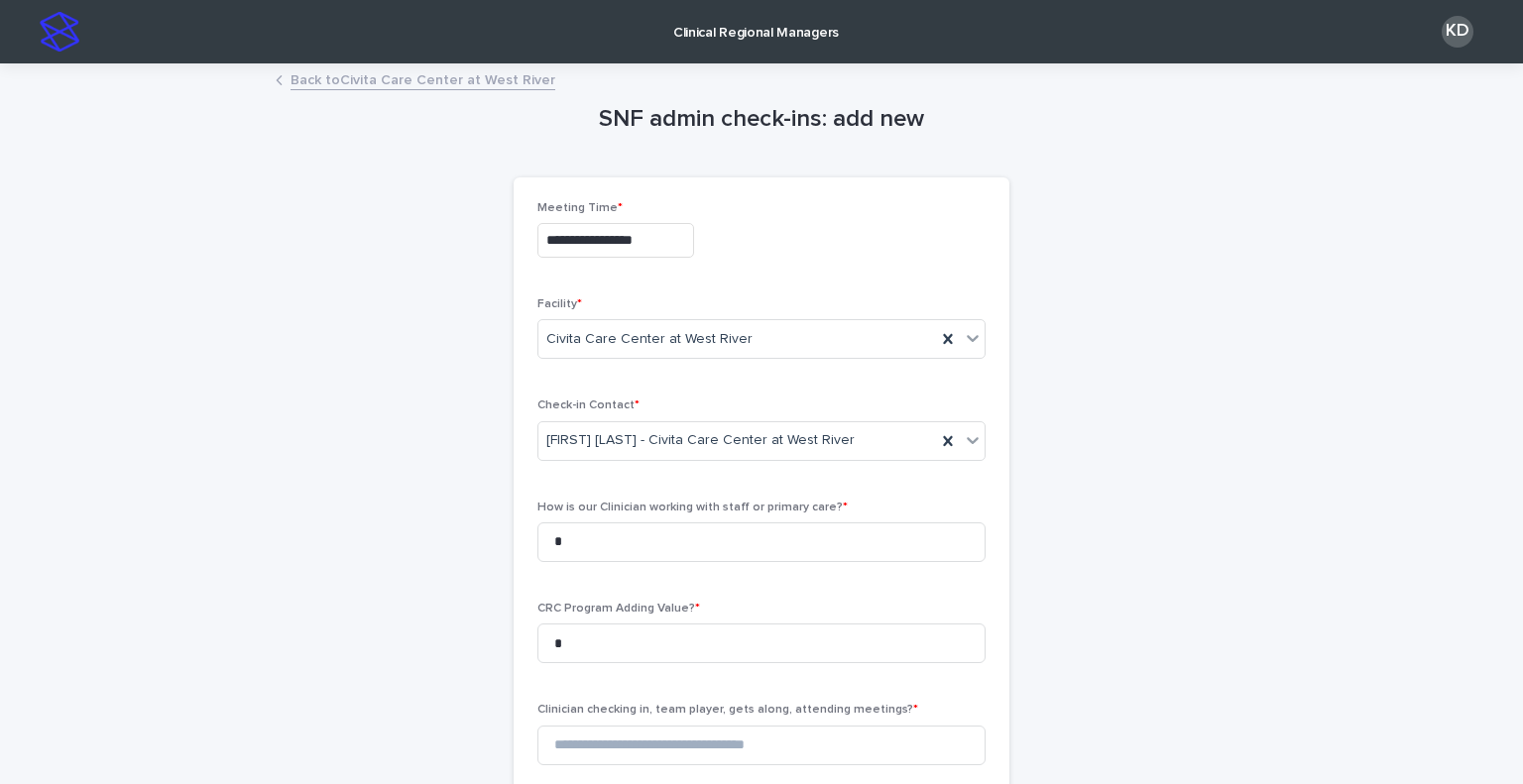 drag, startPoint x: 632, startPoint y: 669, endPoint x: 568, endPoint y: 693, distance: 68.35203 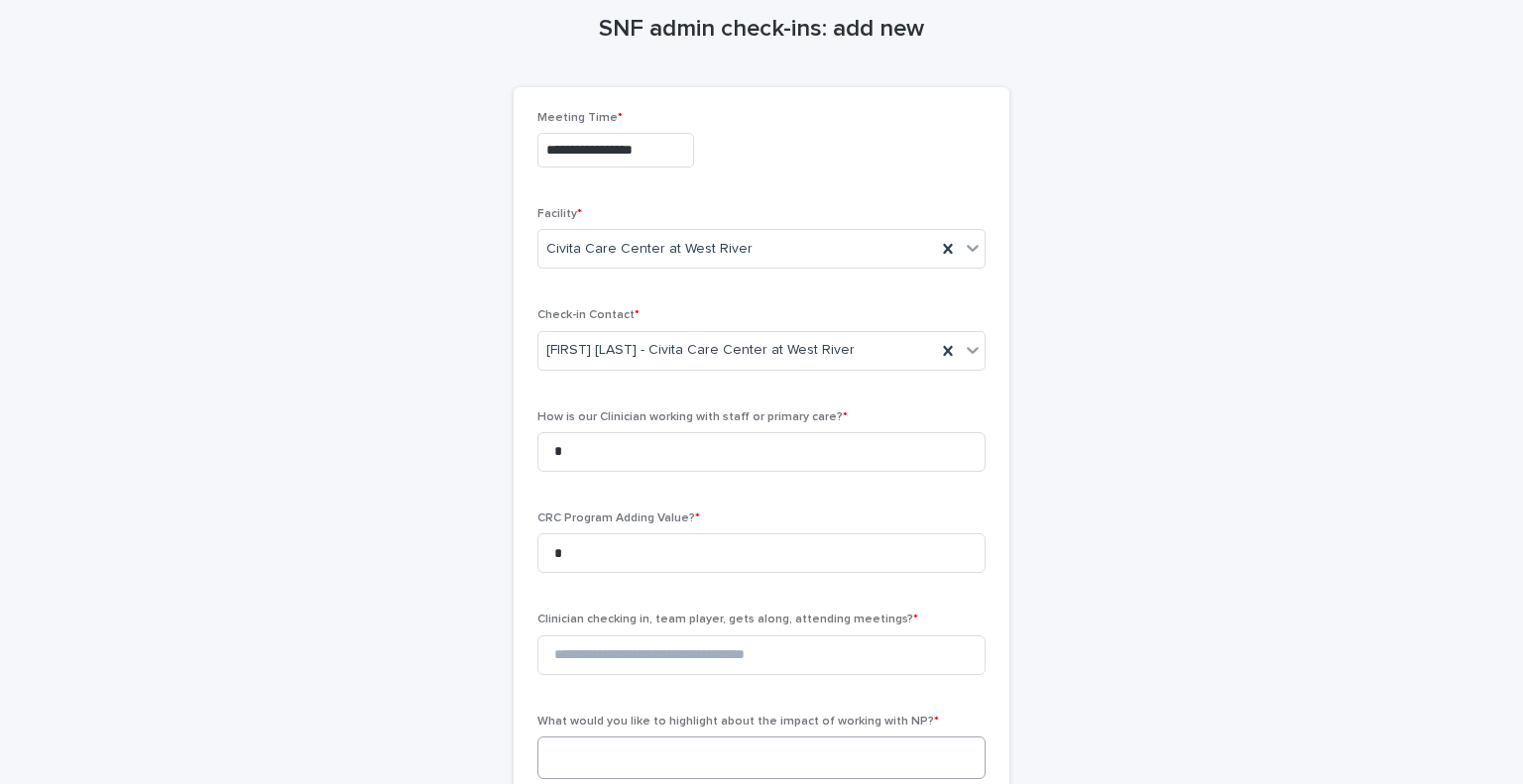 scroll, scrollTop: 198, scrollLeft: 0, axis: vertical 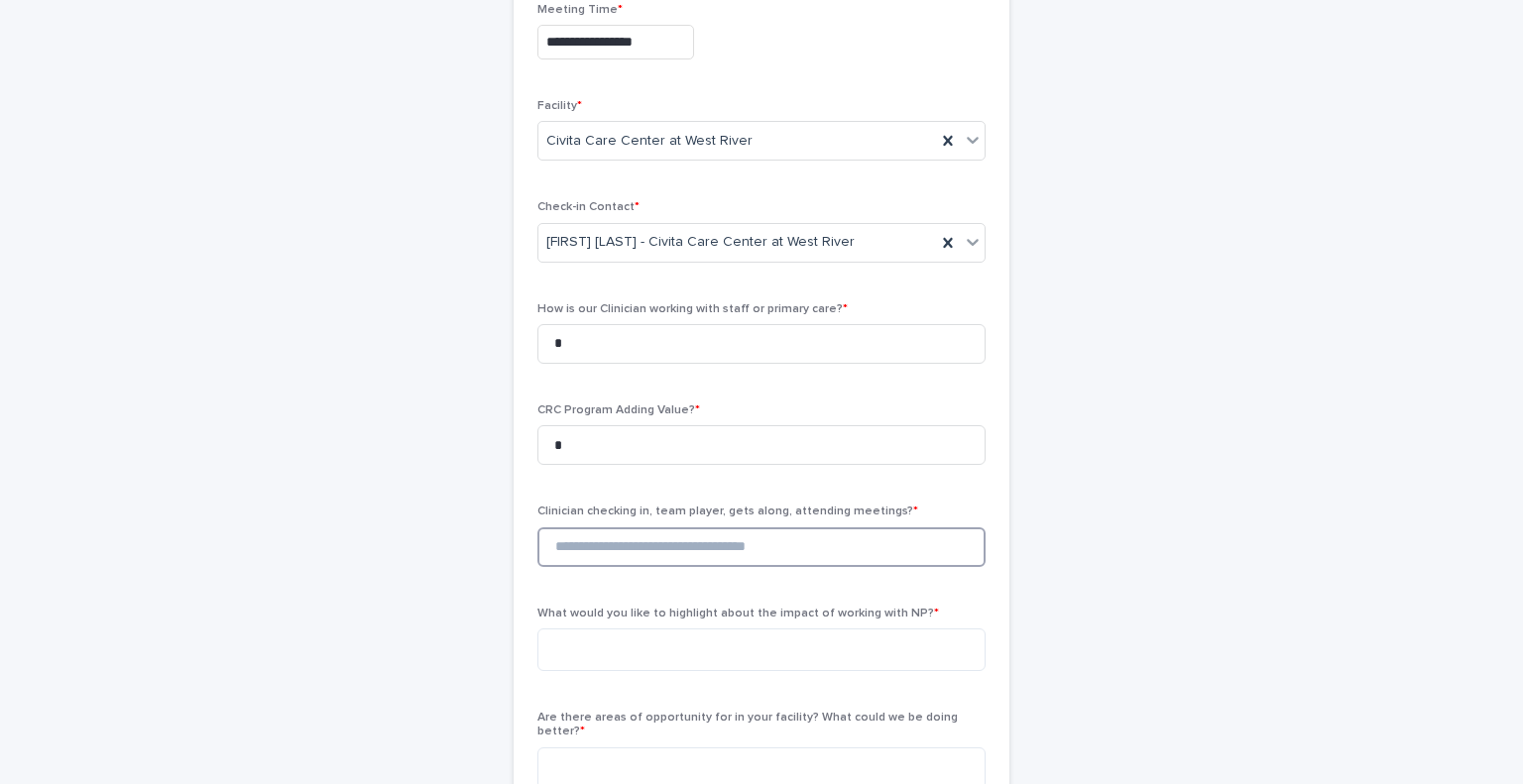 click at bounding box center [762, 547] 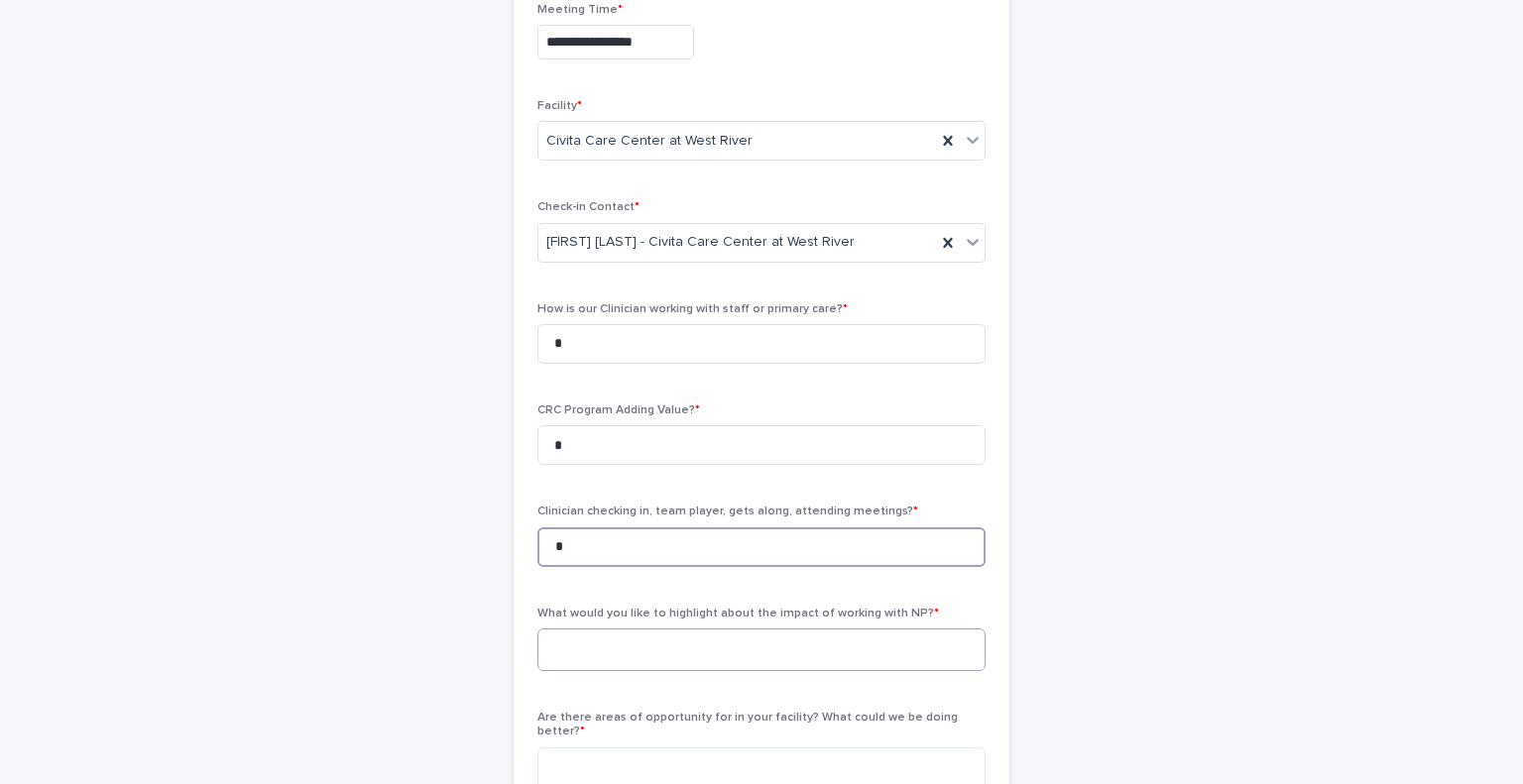 type on "*" 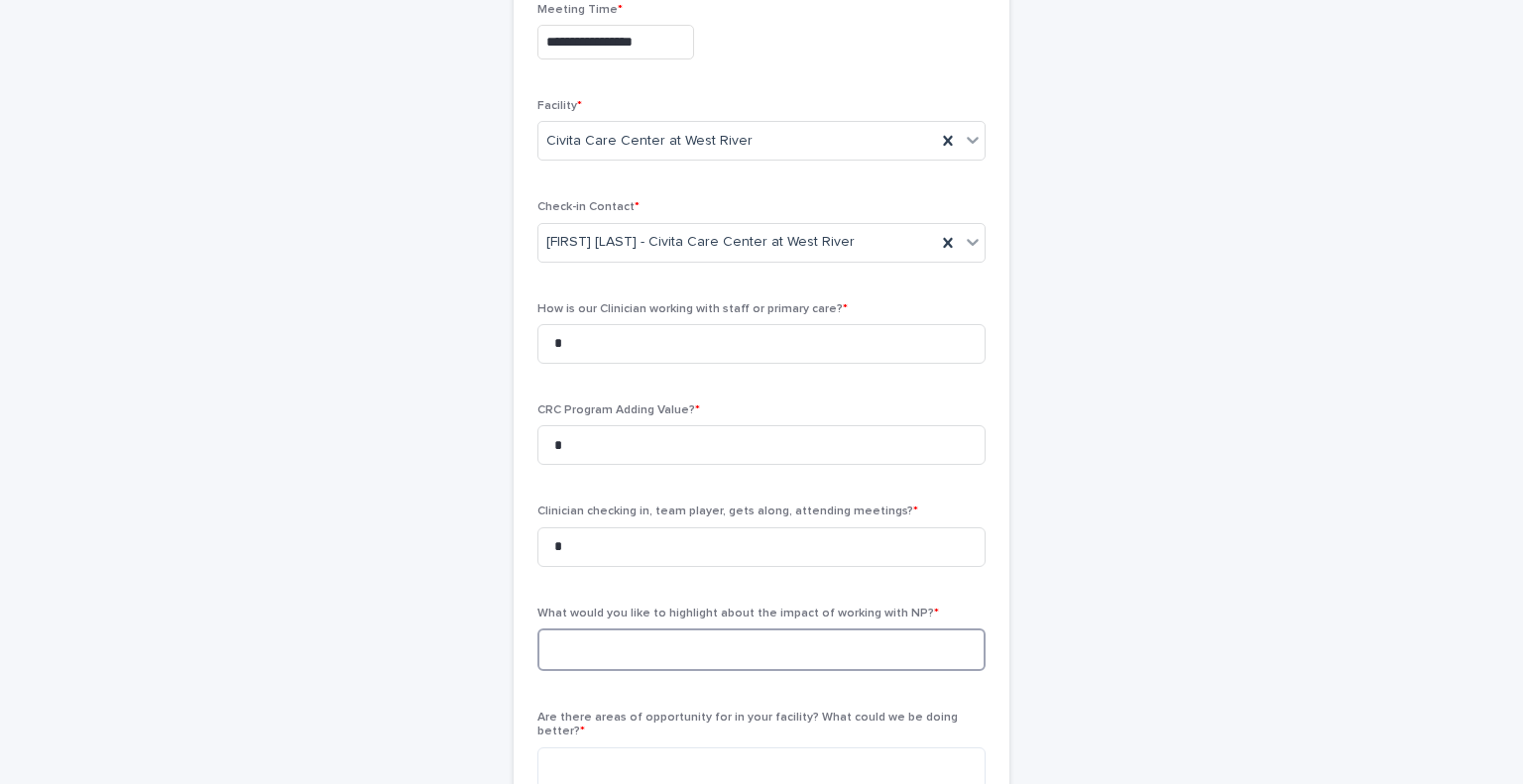 drag, startPoint x: 620, startPoint y: 665, endPoint x: 633, endPoint y: 659, distance: 14.3178211 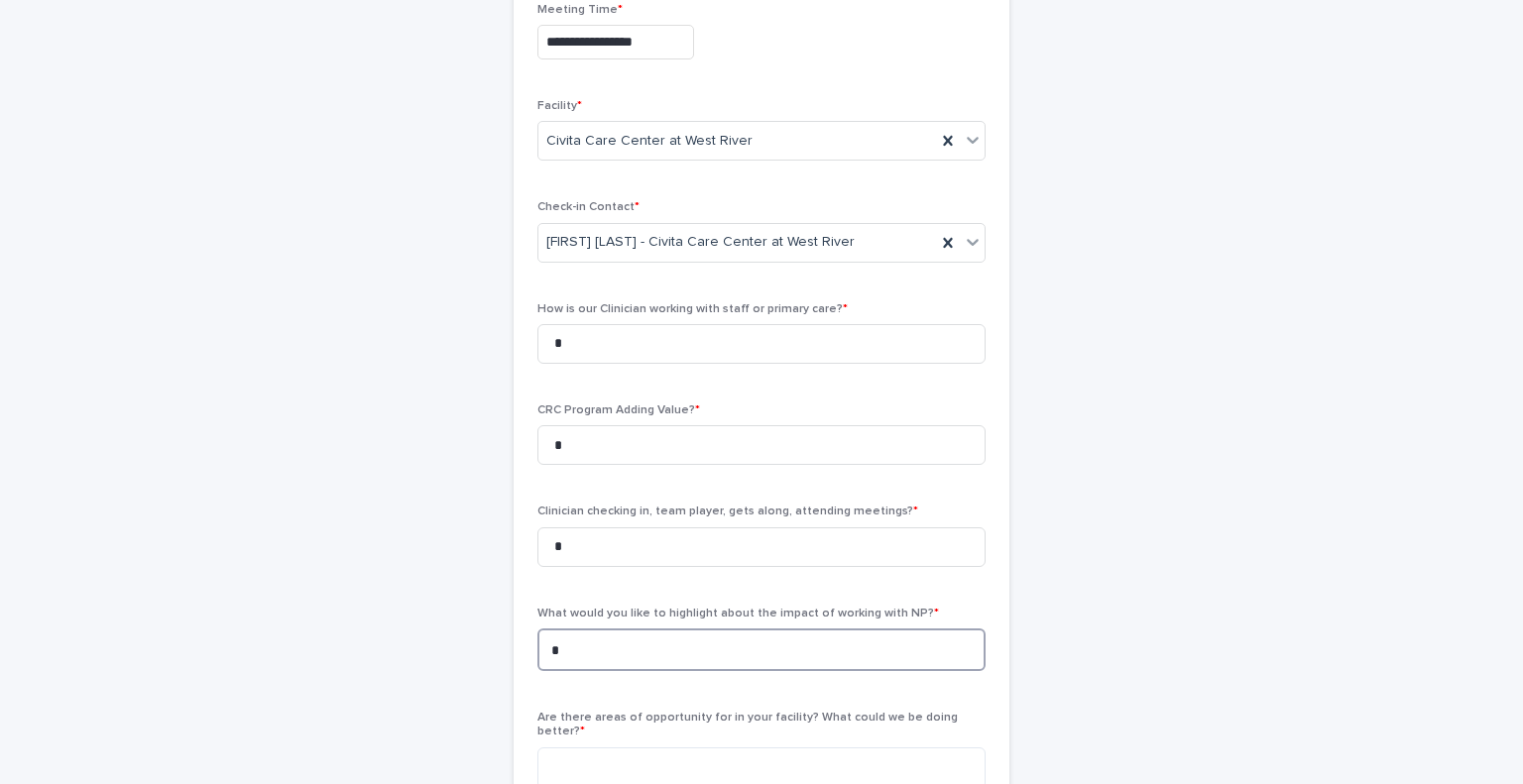 paste on "**********" 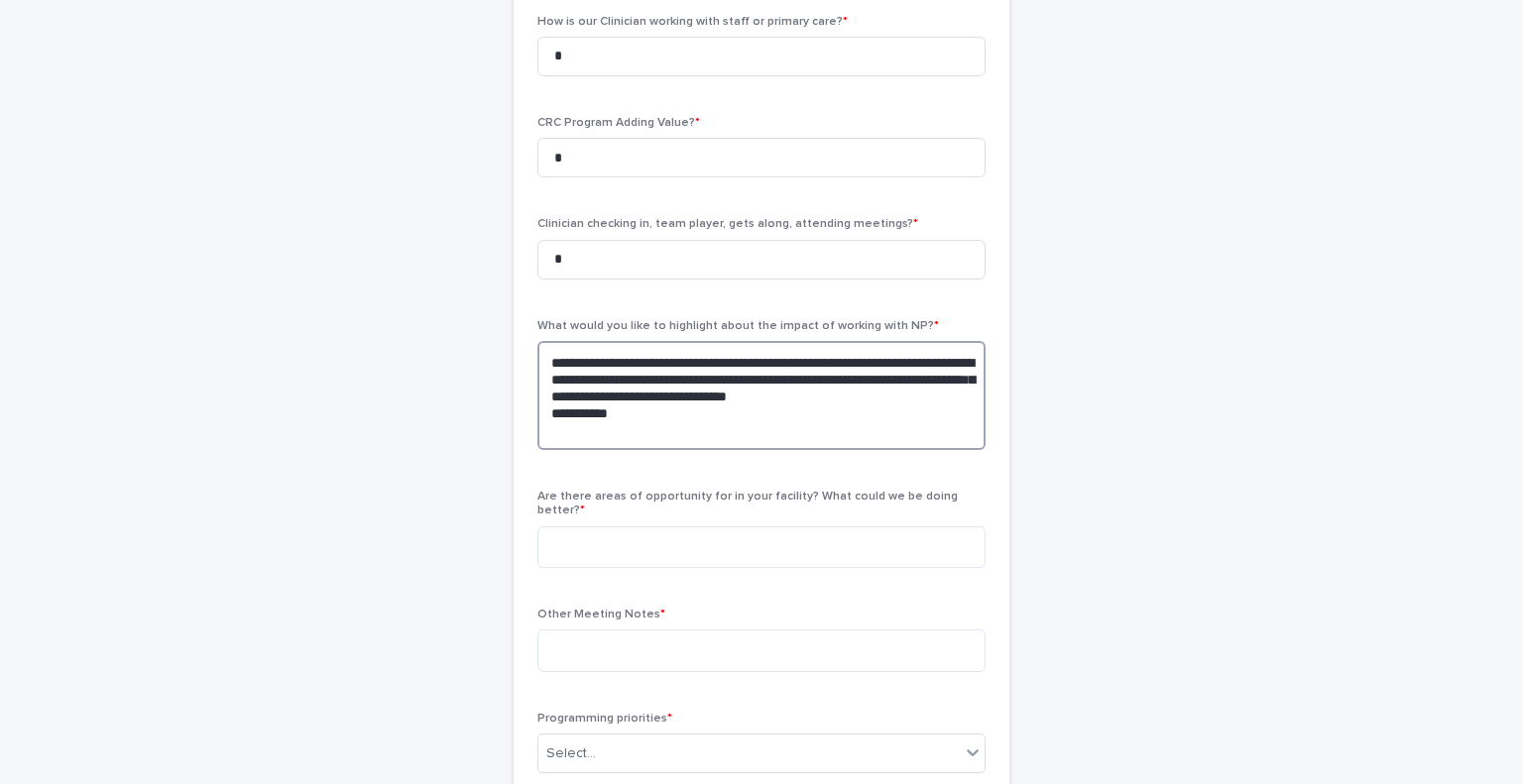 scroll, scrollTop: 496, scrollLeft: 0, axis: vertical 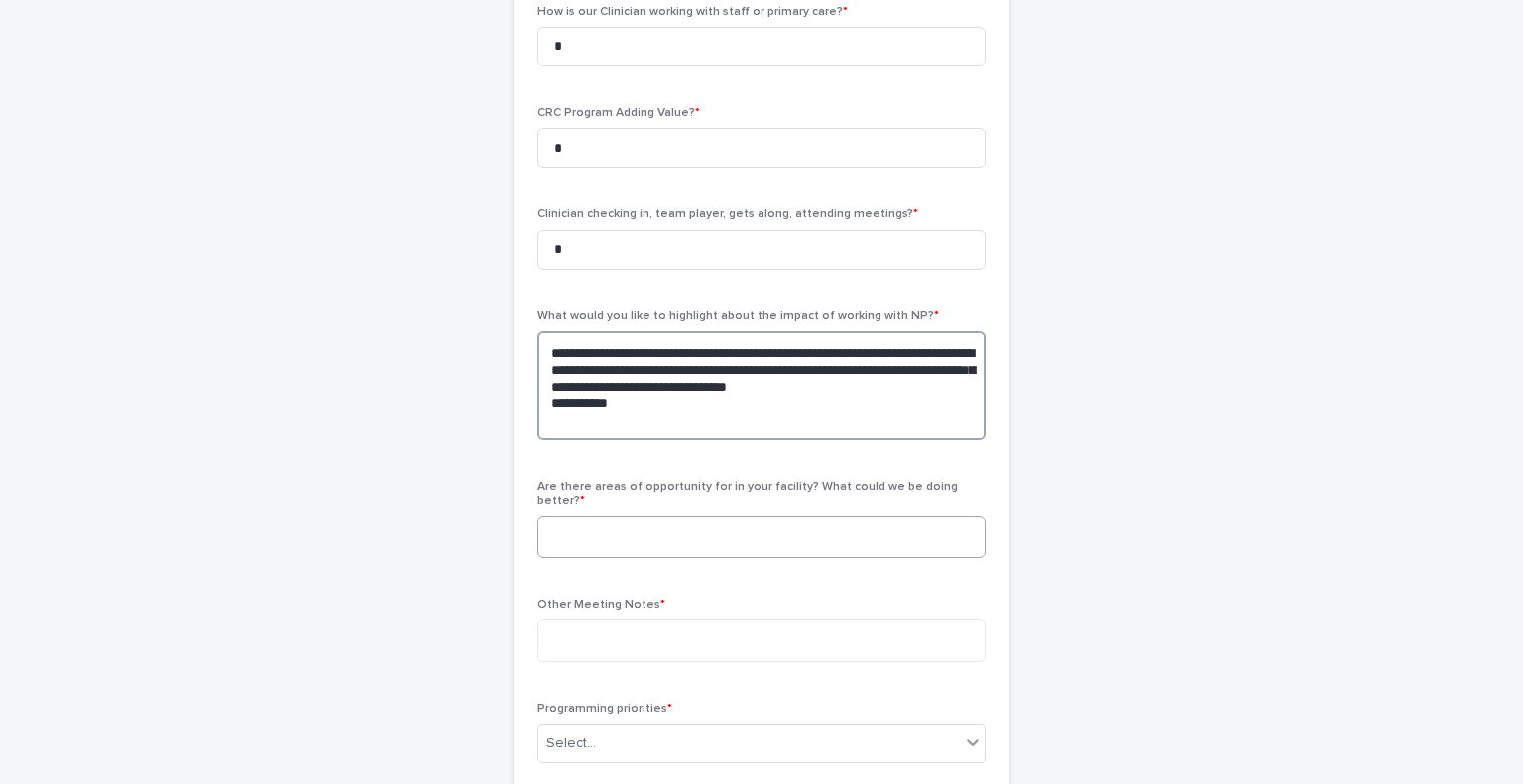 type on "**********" 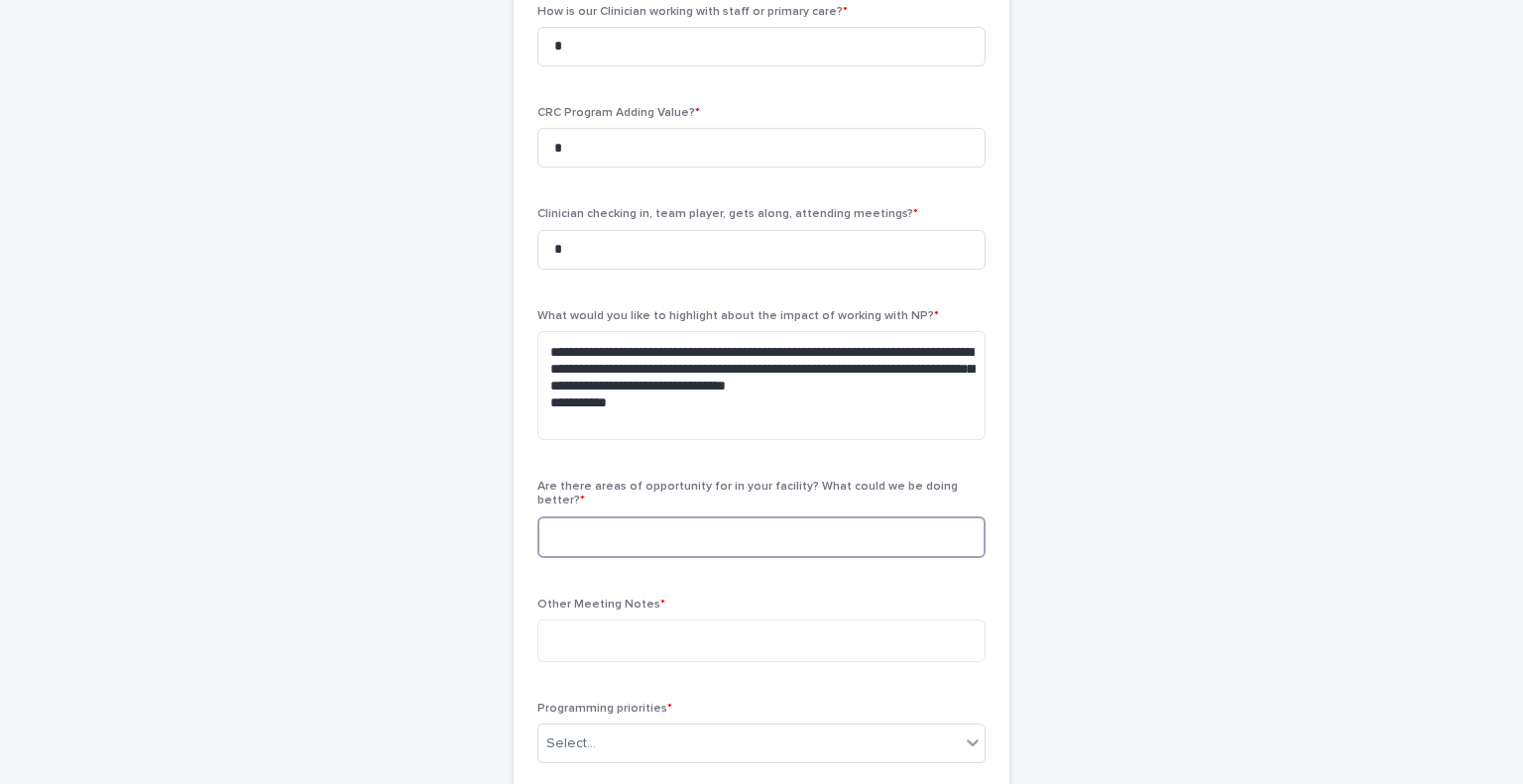 drag, startPoint x: 603, startPoint y: 520, endPoint x: 615, endPoint y: 523, distance: 12.369317 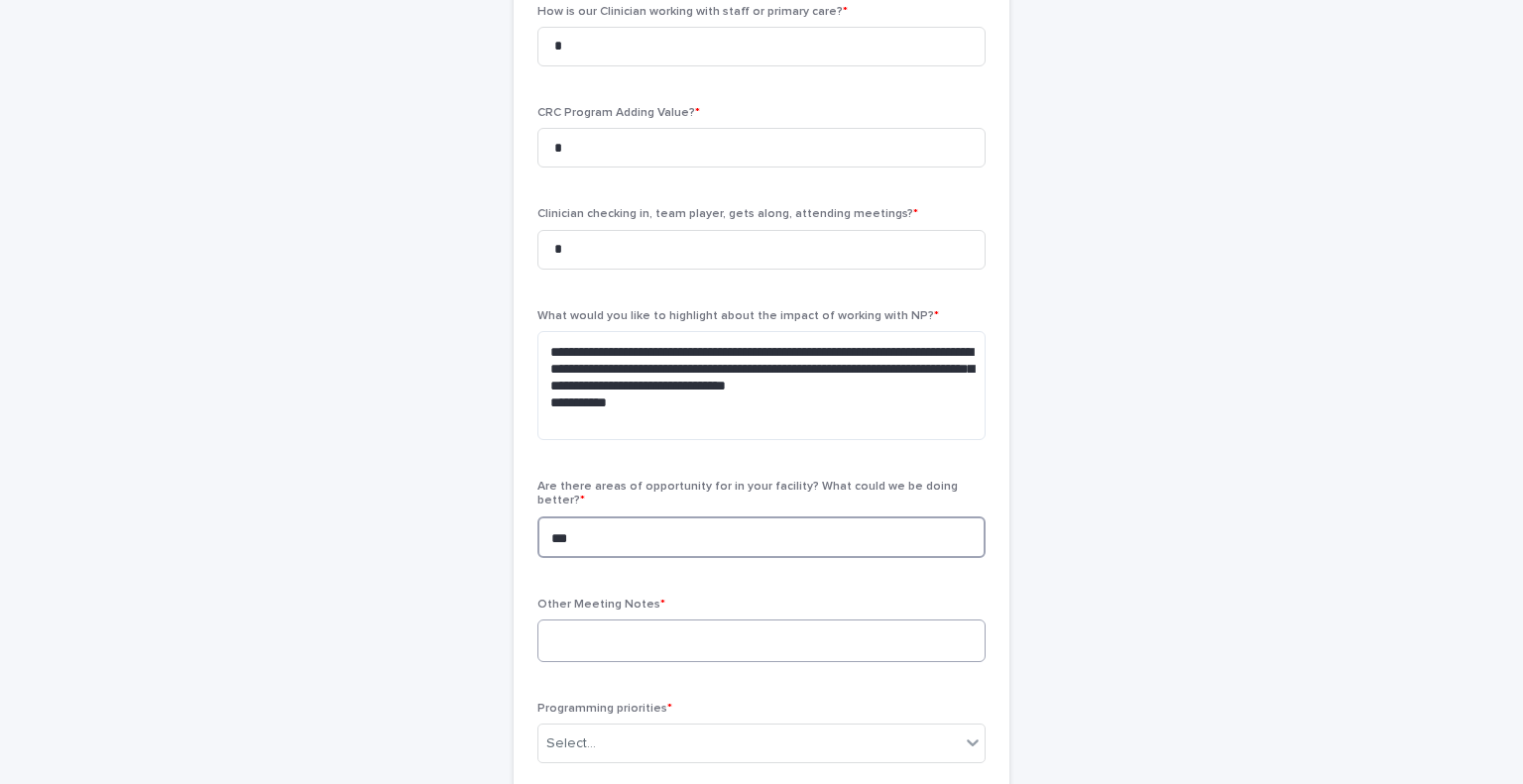 type on "***" 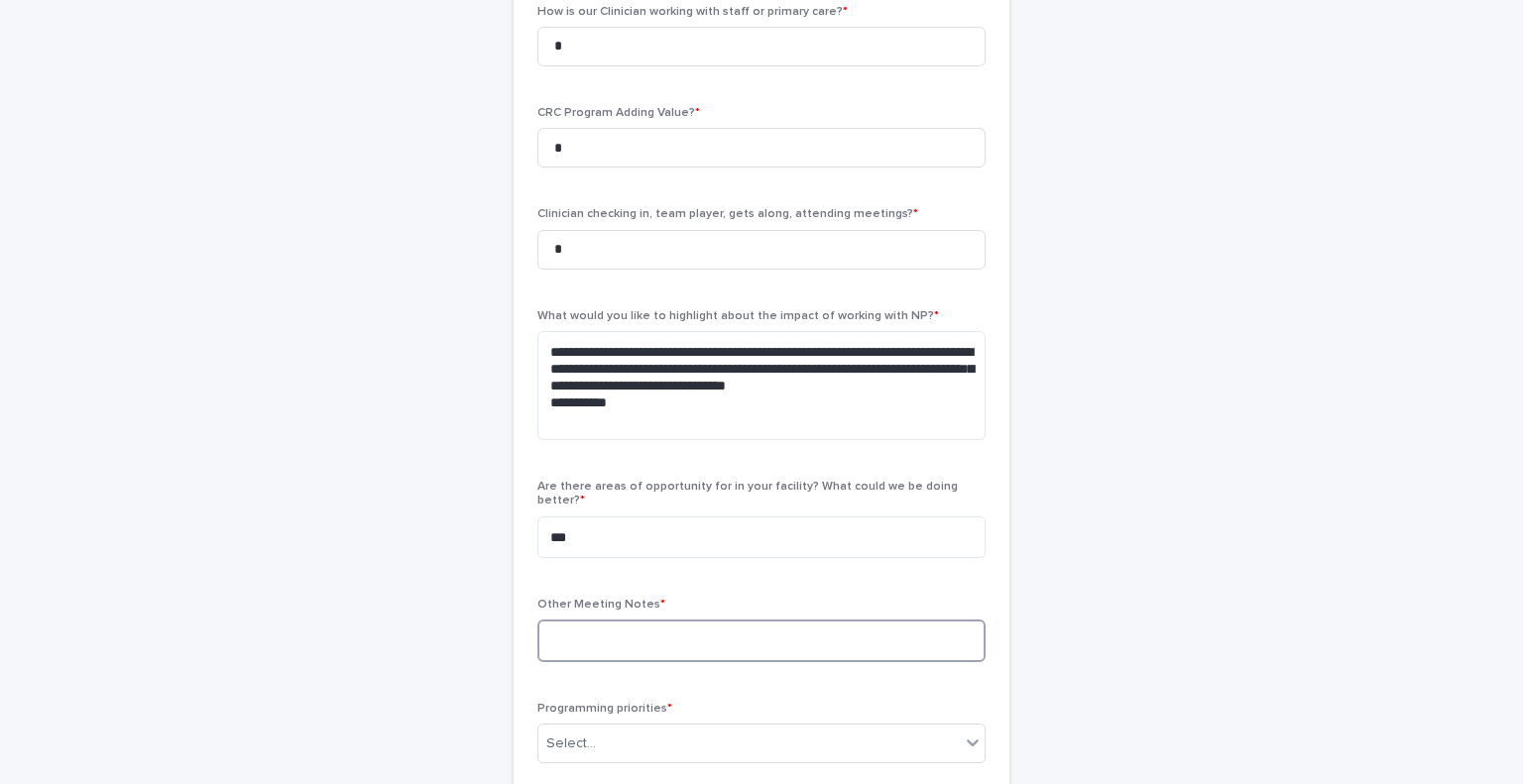 drag, startPoint x: 612, startPoint y: 627, endPoint x: 642, endPoint y: 623, distance: 30.265492 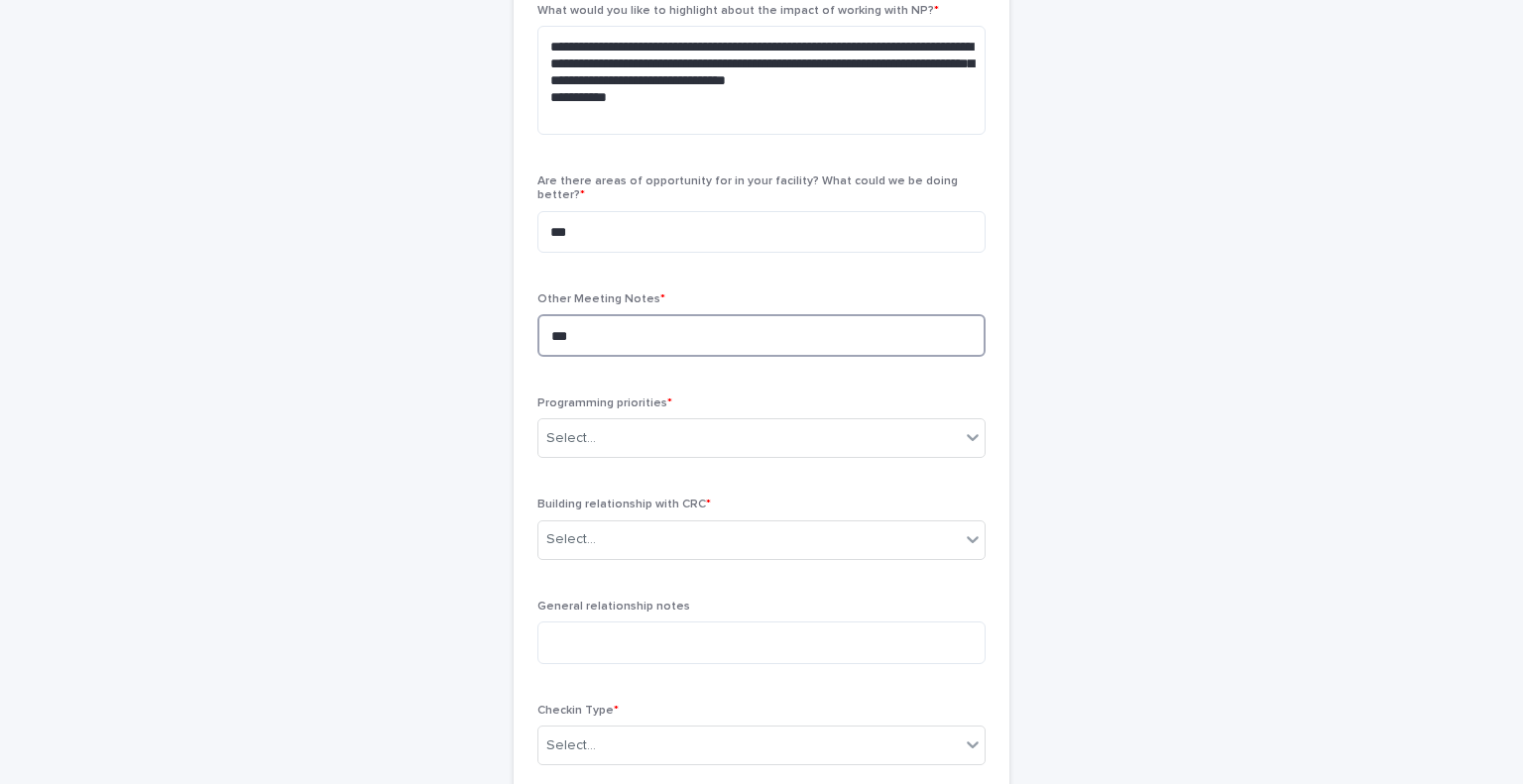 scroll, scrollTop: 892, scrollLeft: 0, axis: vertical 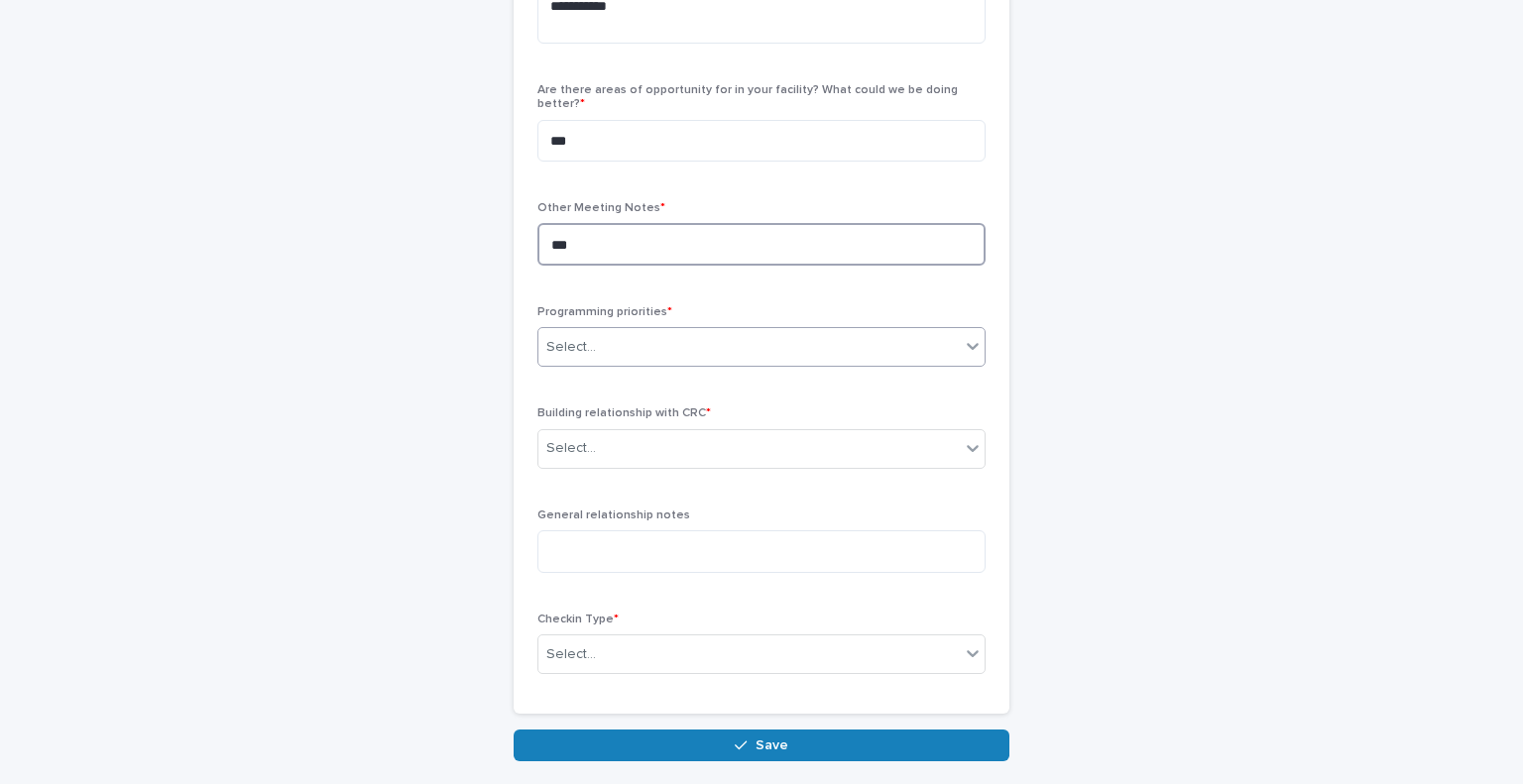 type on "***" 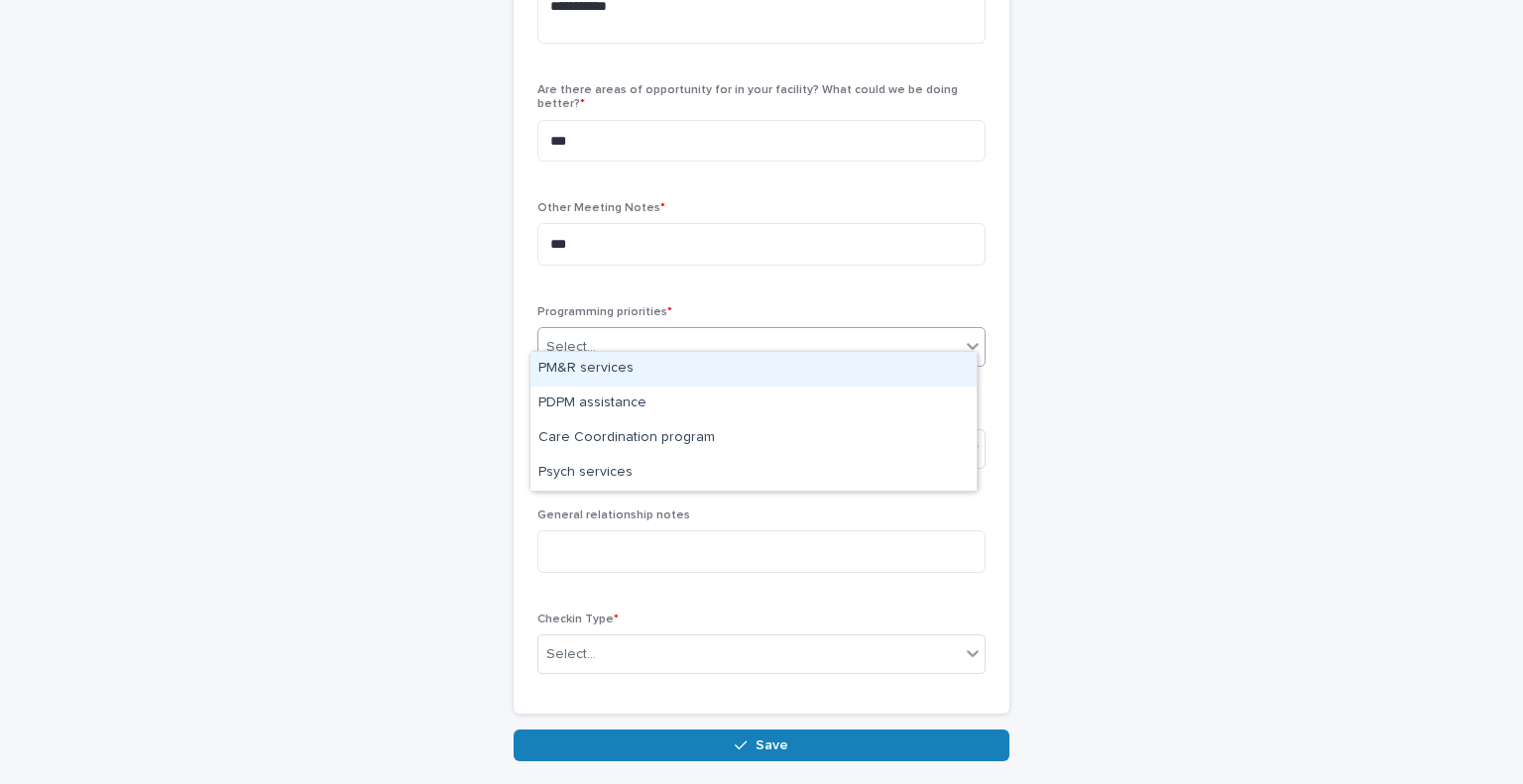 click on "Select..." at bounding box center [749, 347] 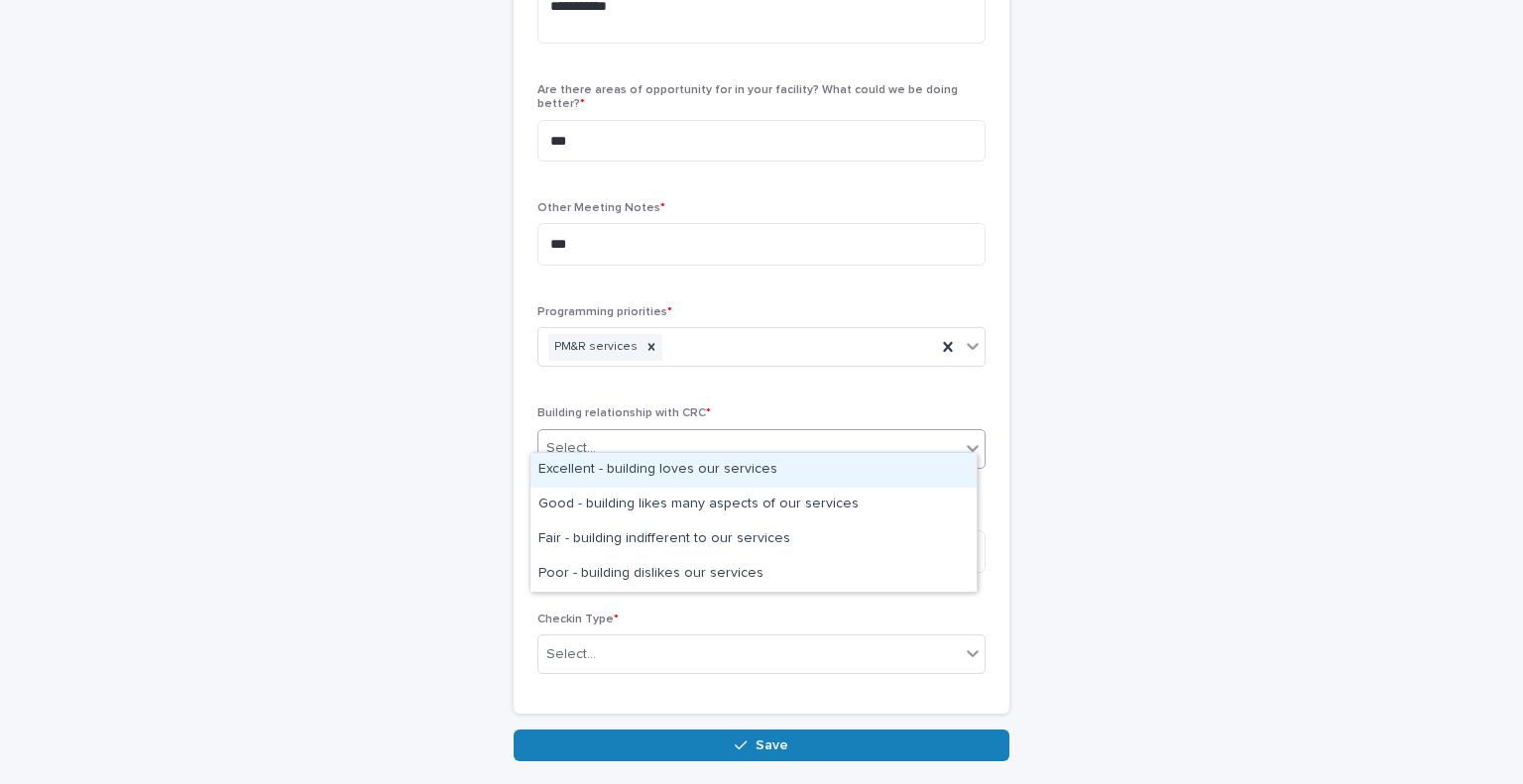 click on "Select..." at bounding box center (749, 448) 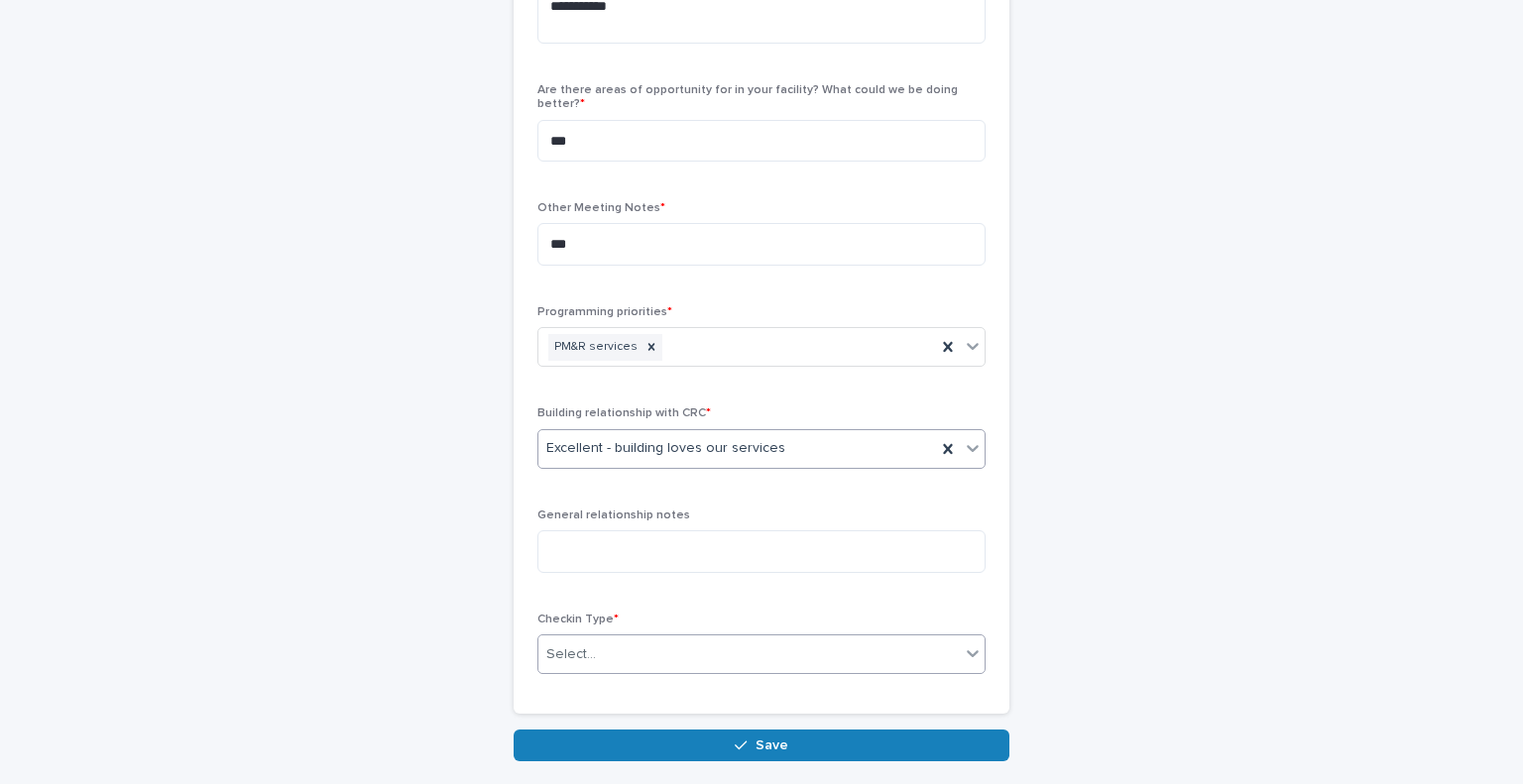 click on "Select..." at bounding box center (749, 654) 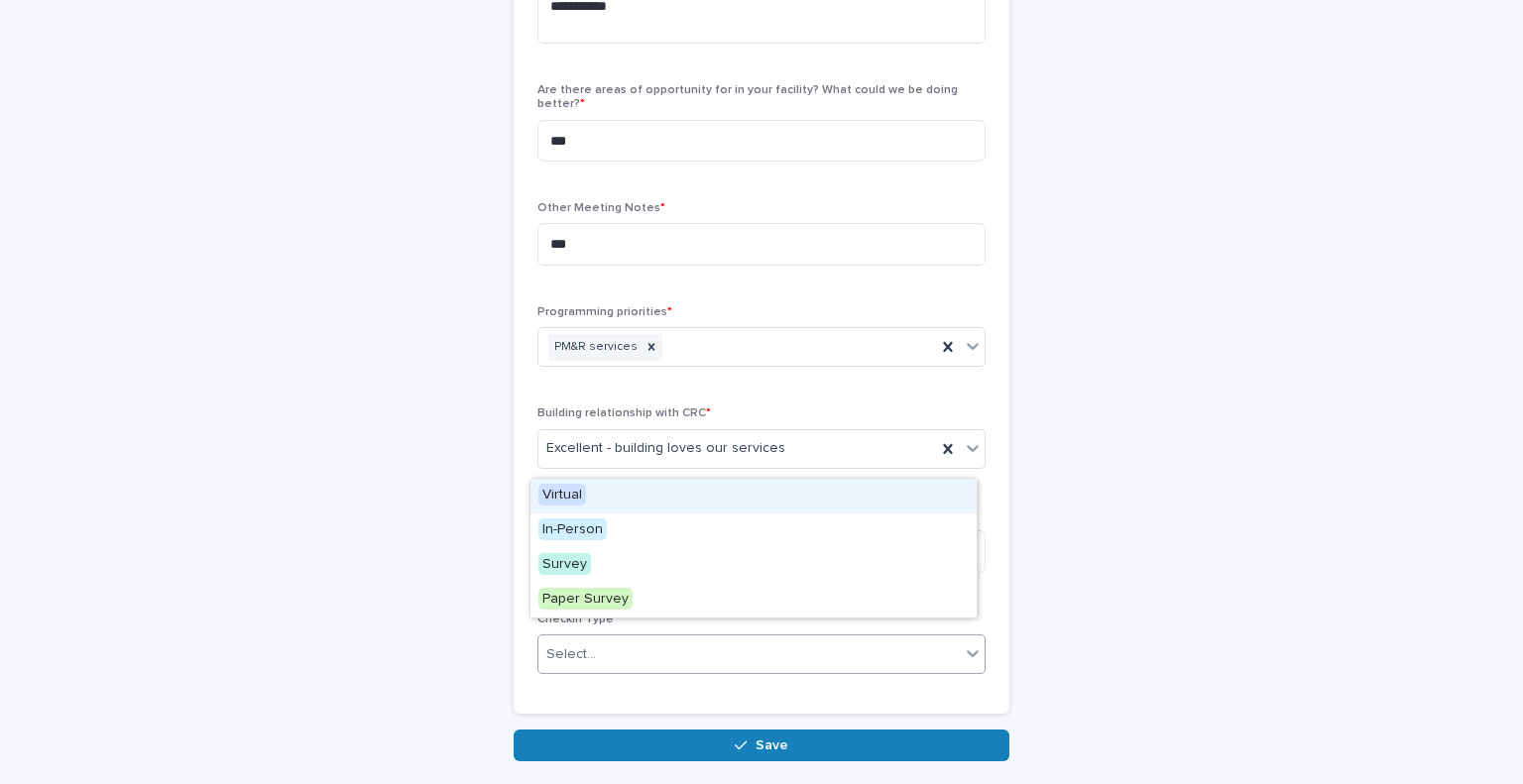click on "Virtual" at bounding box center (754, 496) 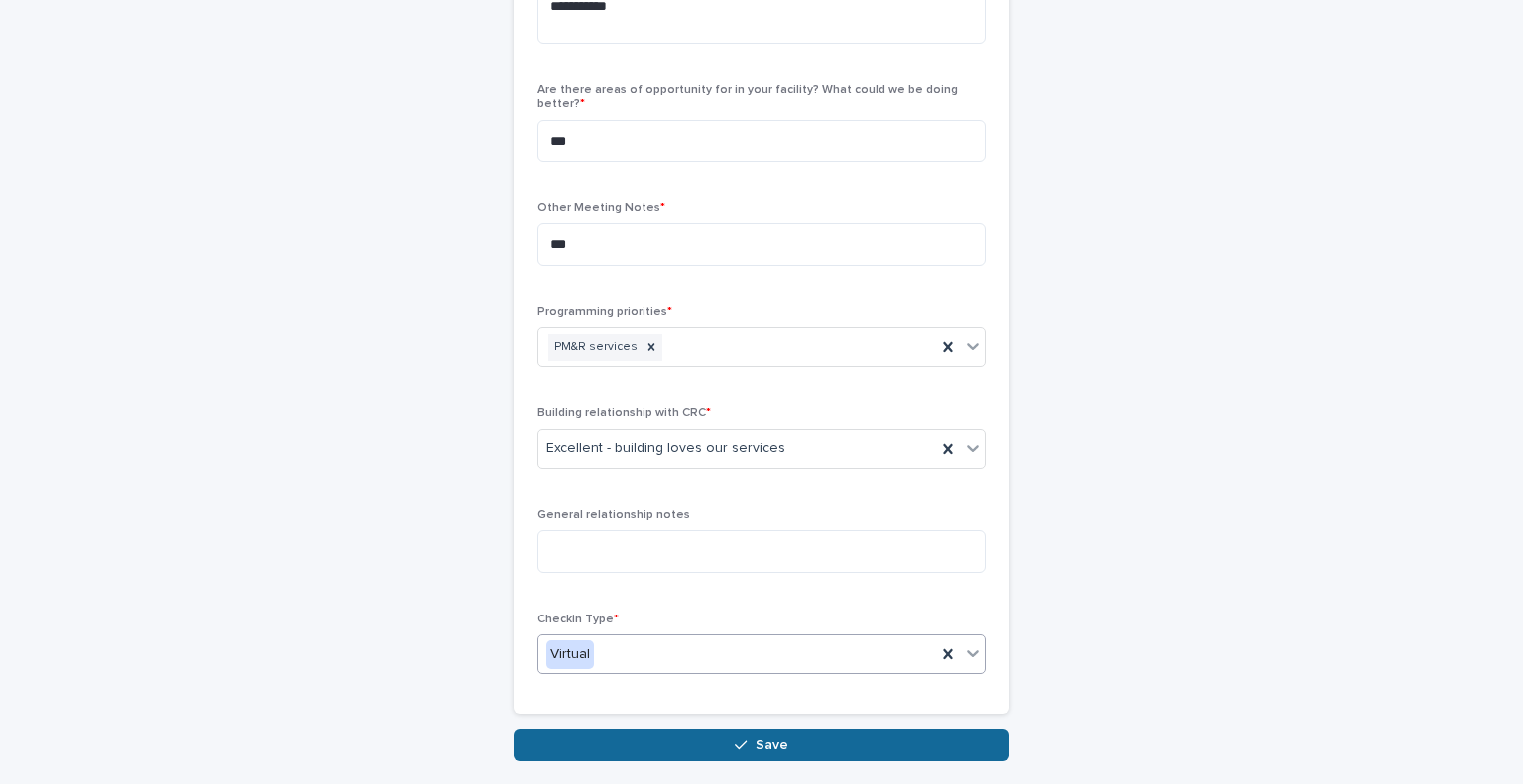 click 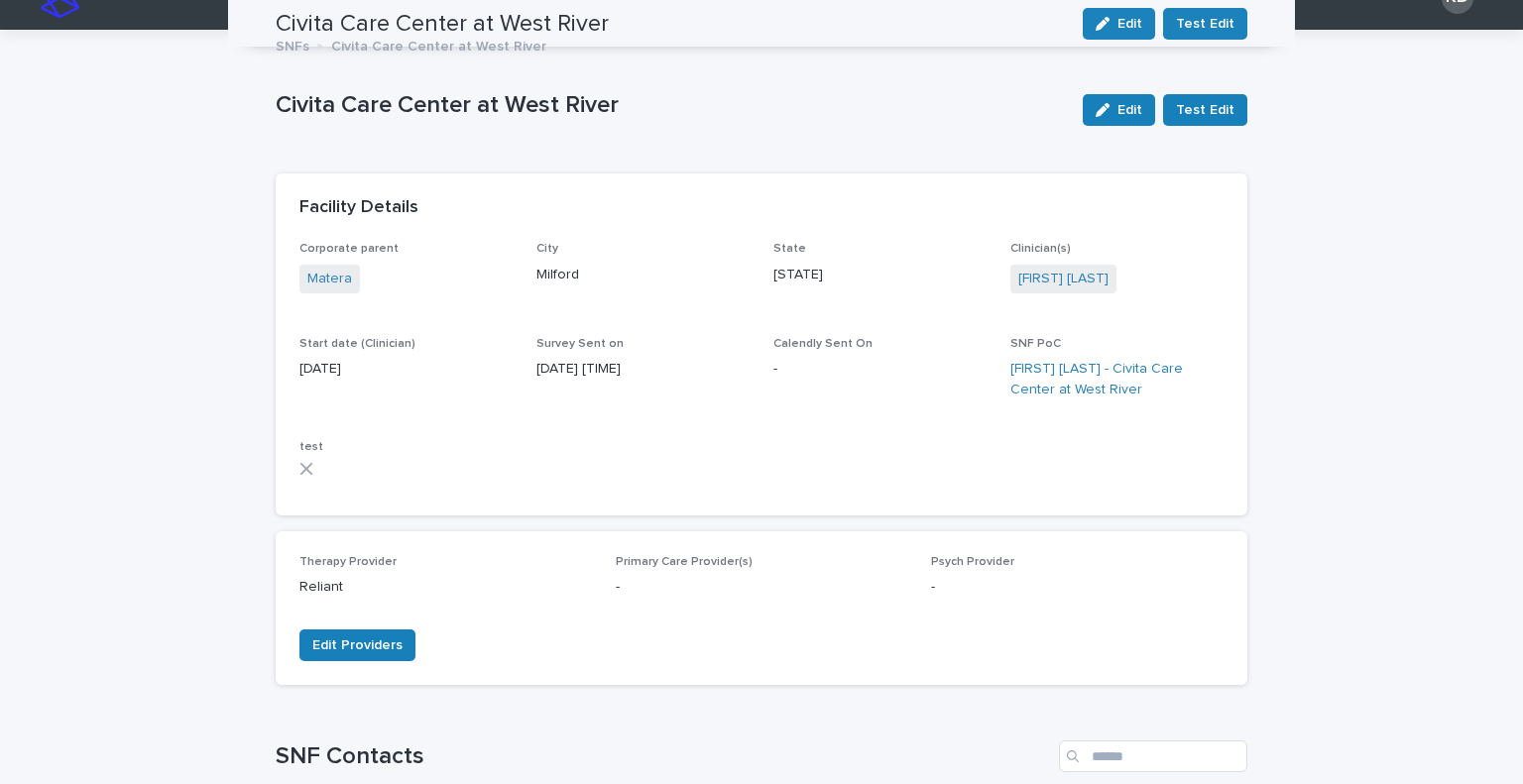 scroll, scrollTop: 0, scrollLeft: 0, axis: both 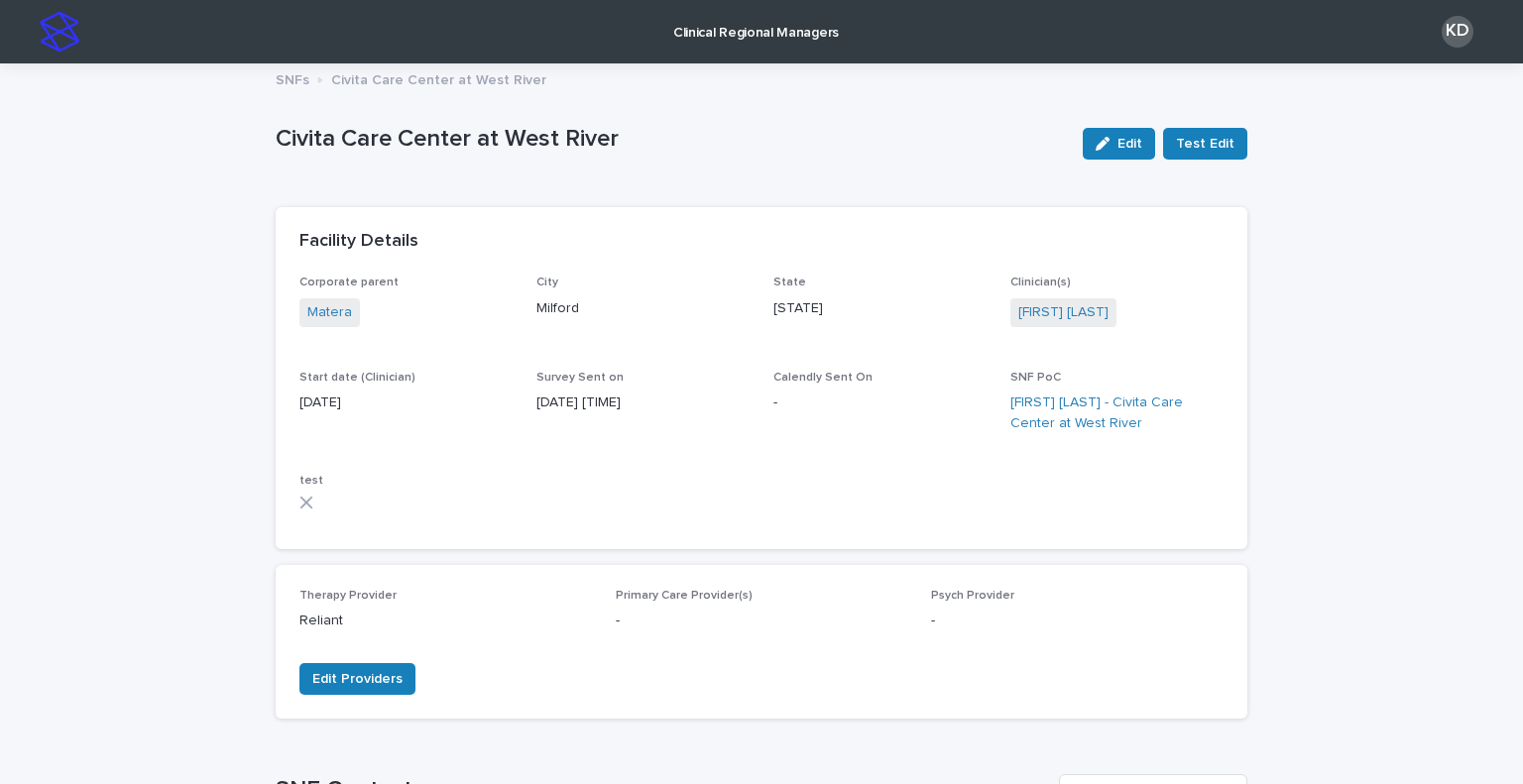 click at bounding box center [59, 32] 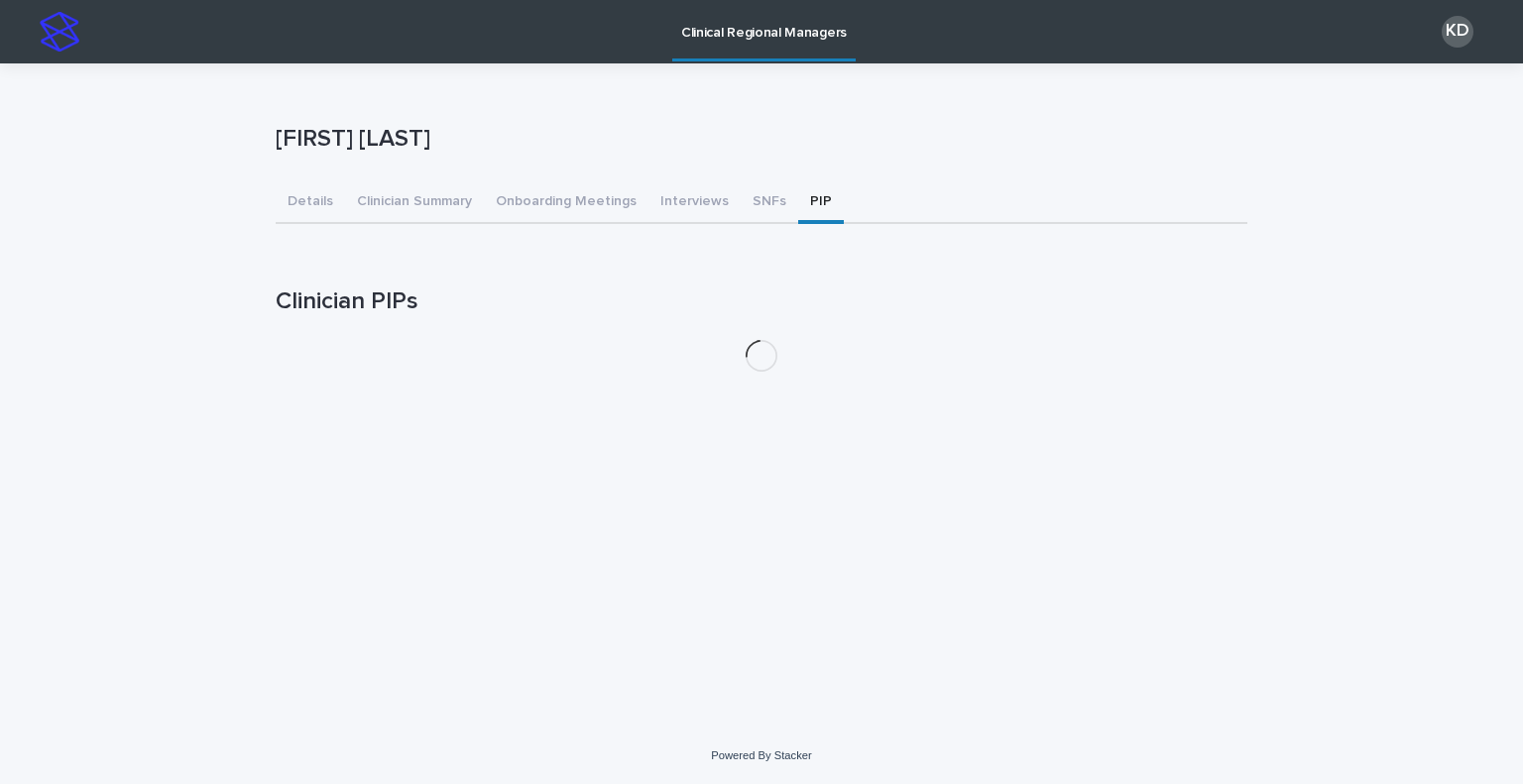 click on "PIP" at bounding box center (821, 203) 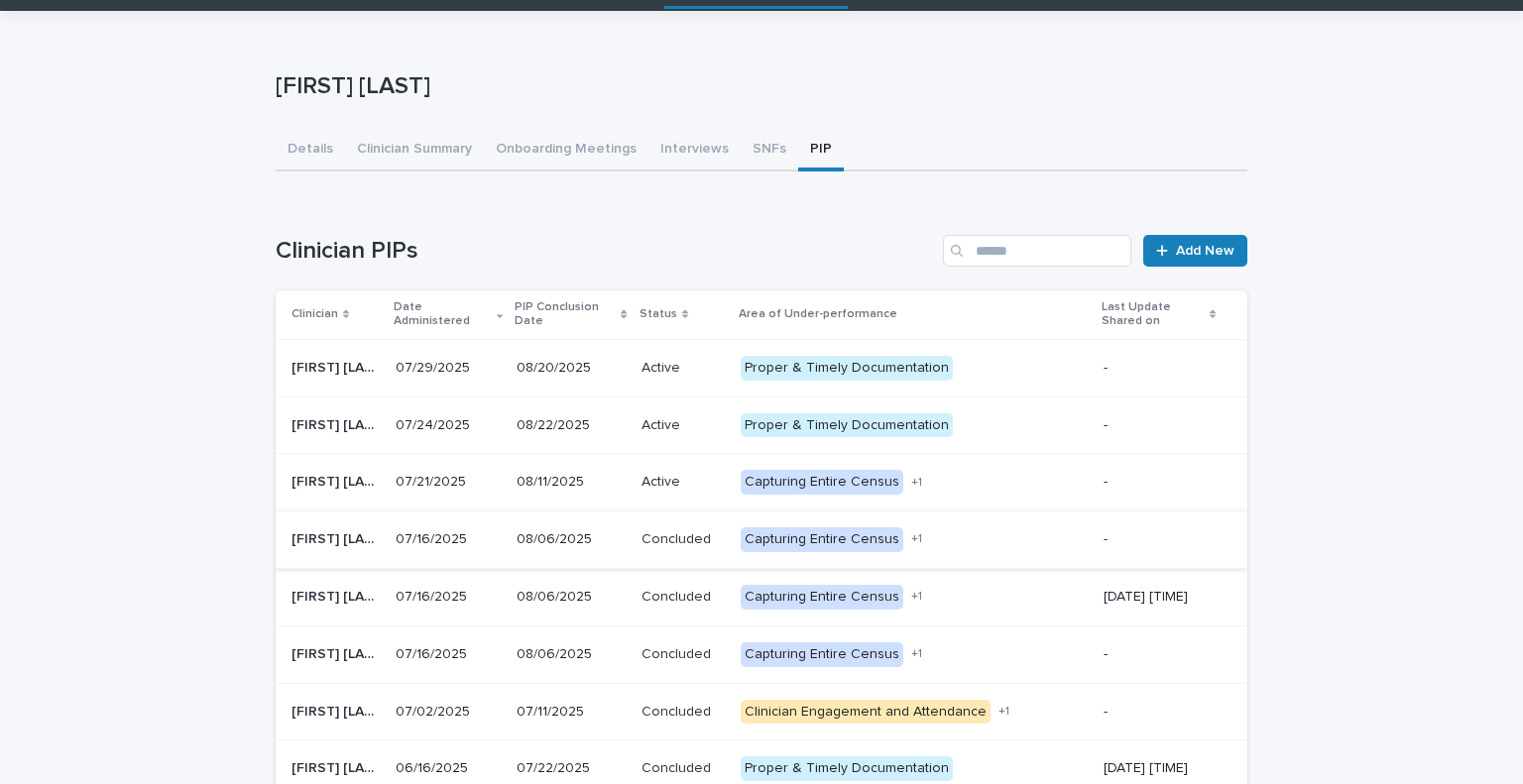 scroll, scrollTop: 99, scrollLeft: 0, axis: vertical 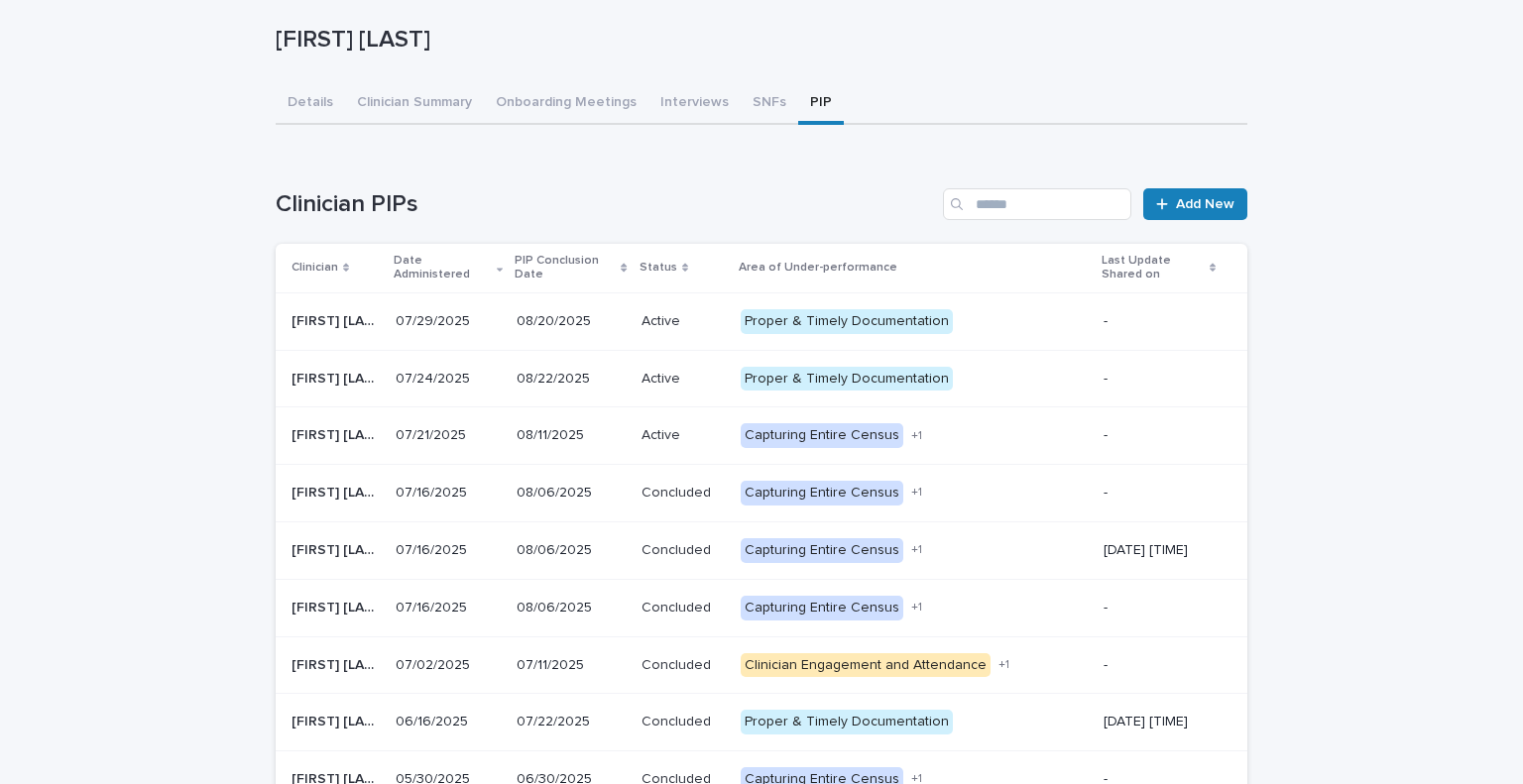 drag, startPoint x: 563, startPoint y: 442, endPoint x: 1244, endPoint y: 425, distance: 681.2122 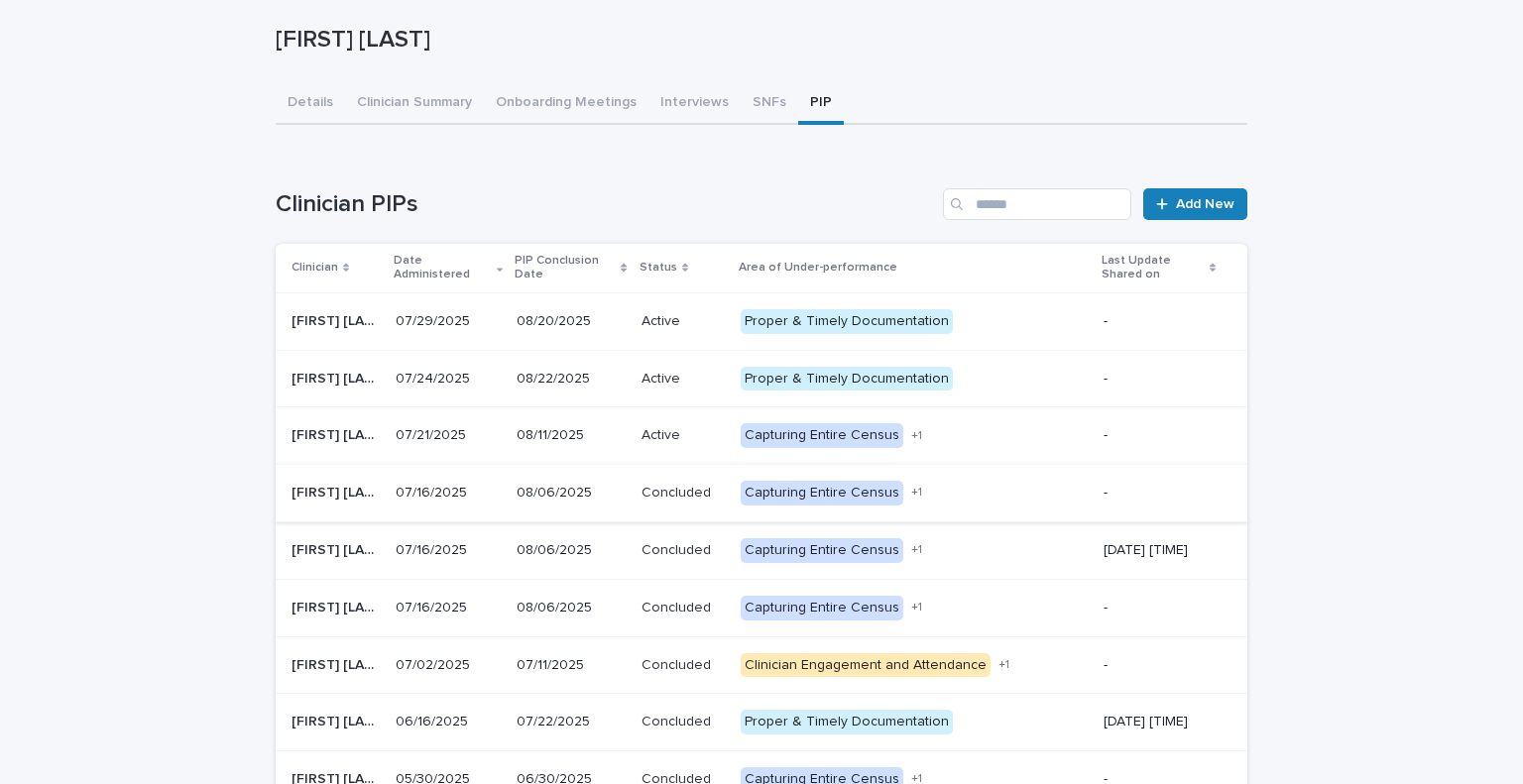 scroll, scrollTop: 182, scrollLeft: 0, axis: vertical 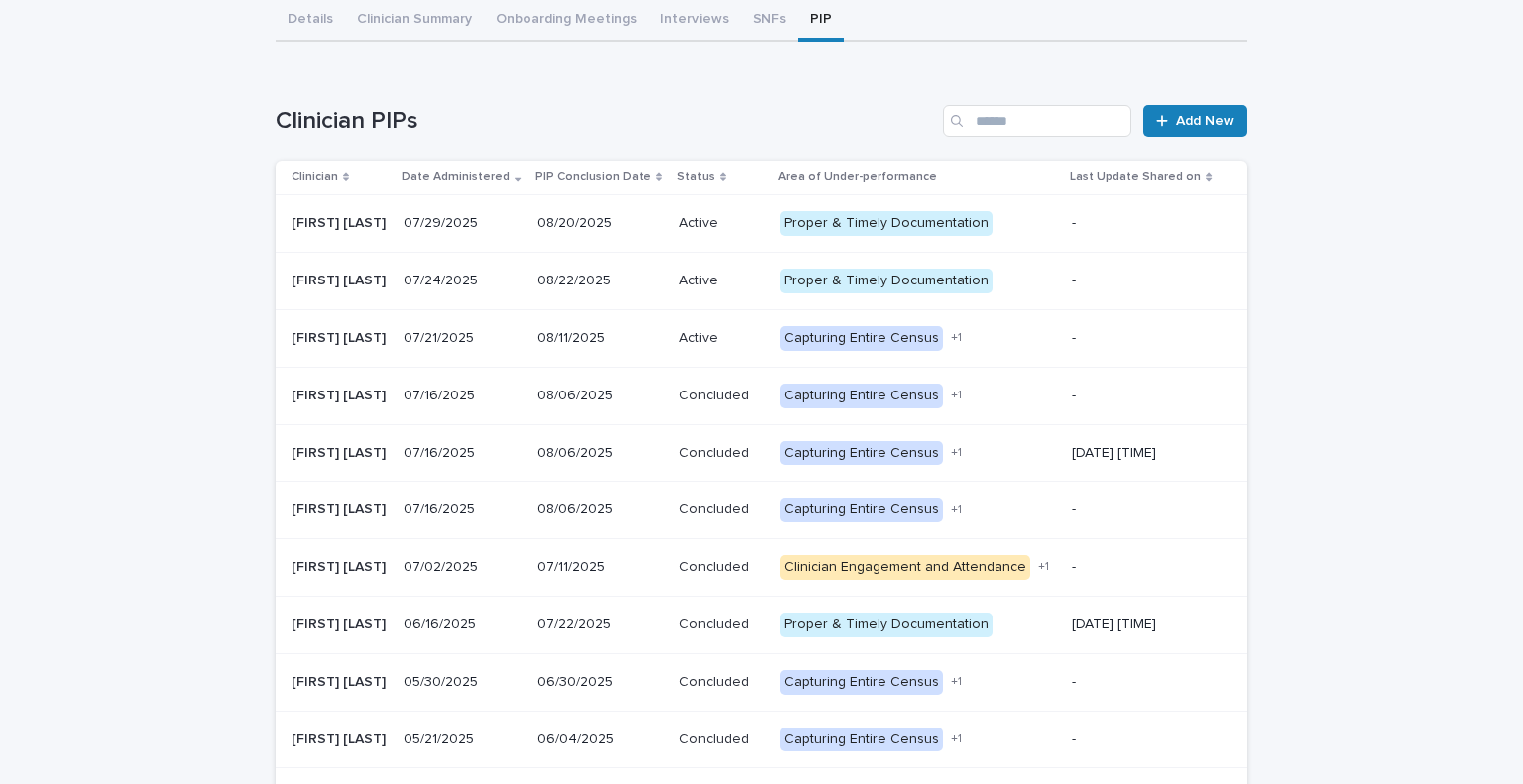 click on "07/16/2025" at bounding box center [462, 395] 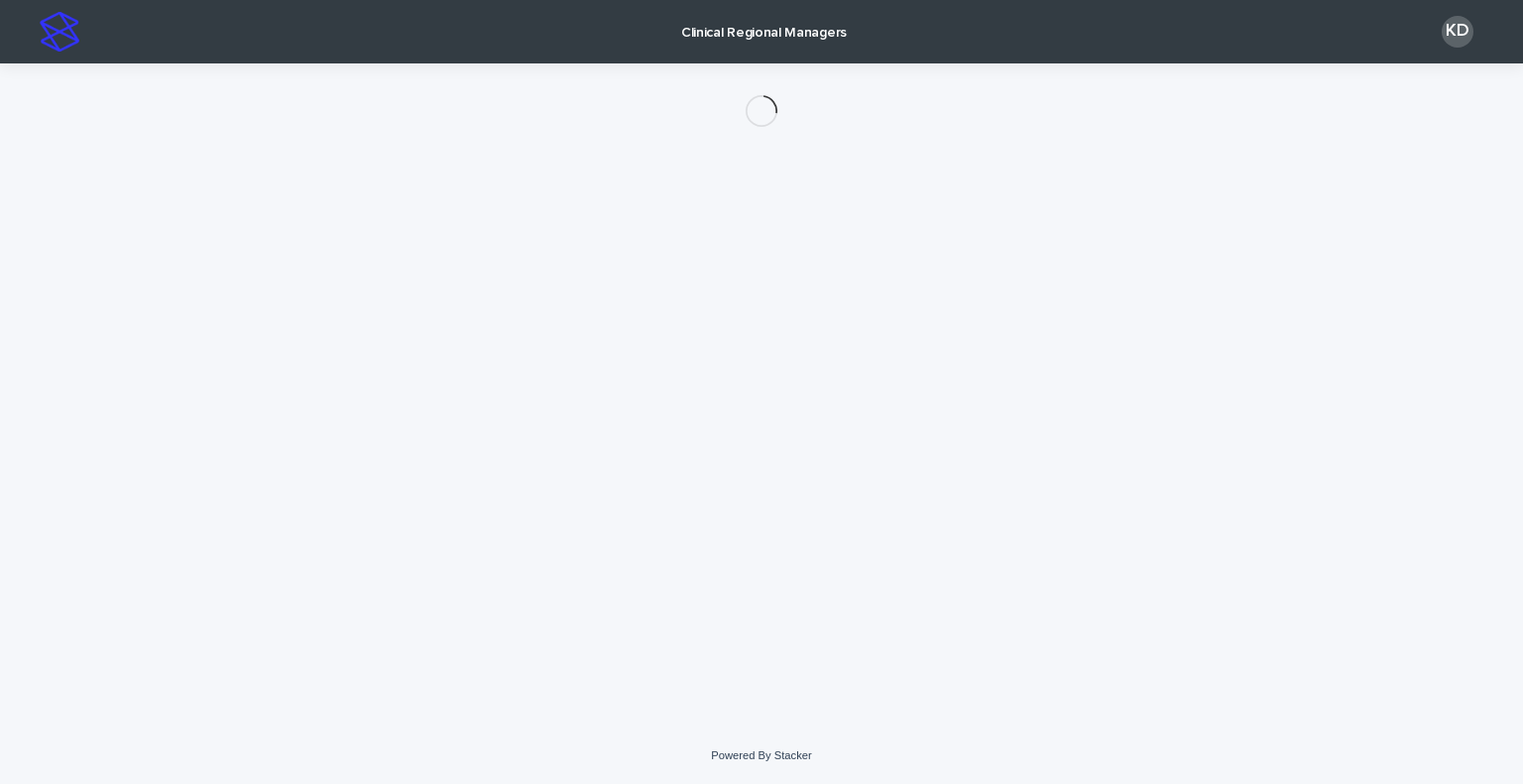 scroll, scrollTop: 0, scrollLeft: 0, axis: both 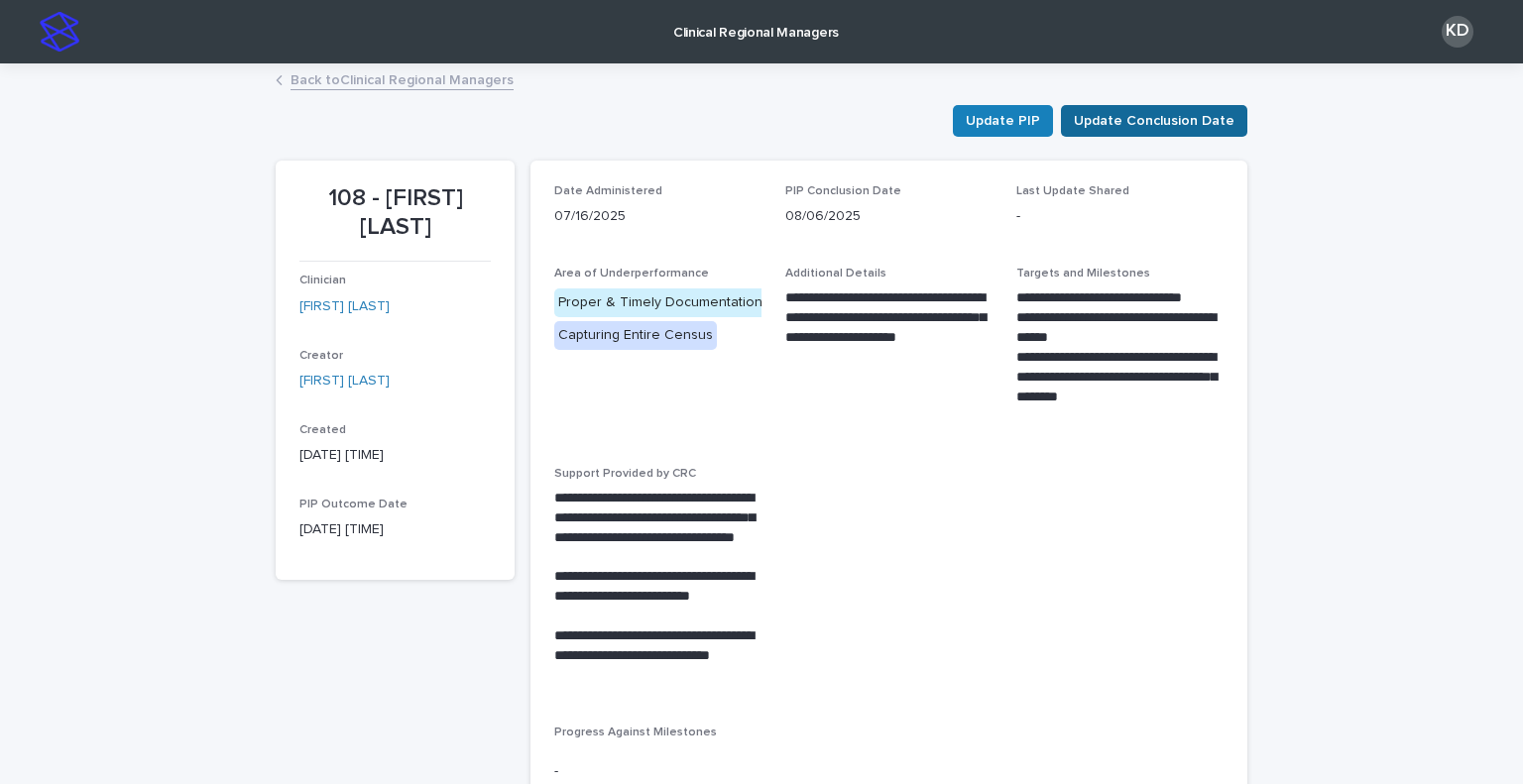 click on "Update Conclusion Date" at bounding box center (1154, 121) 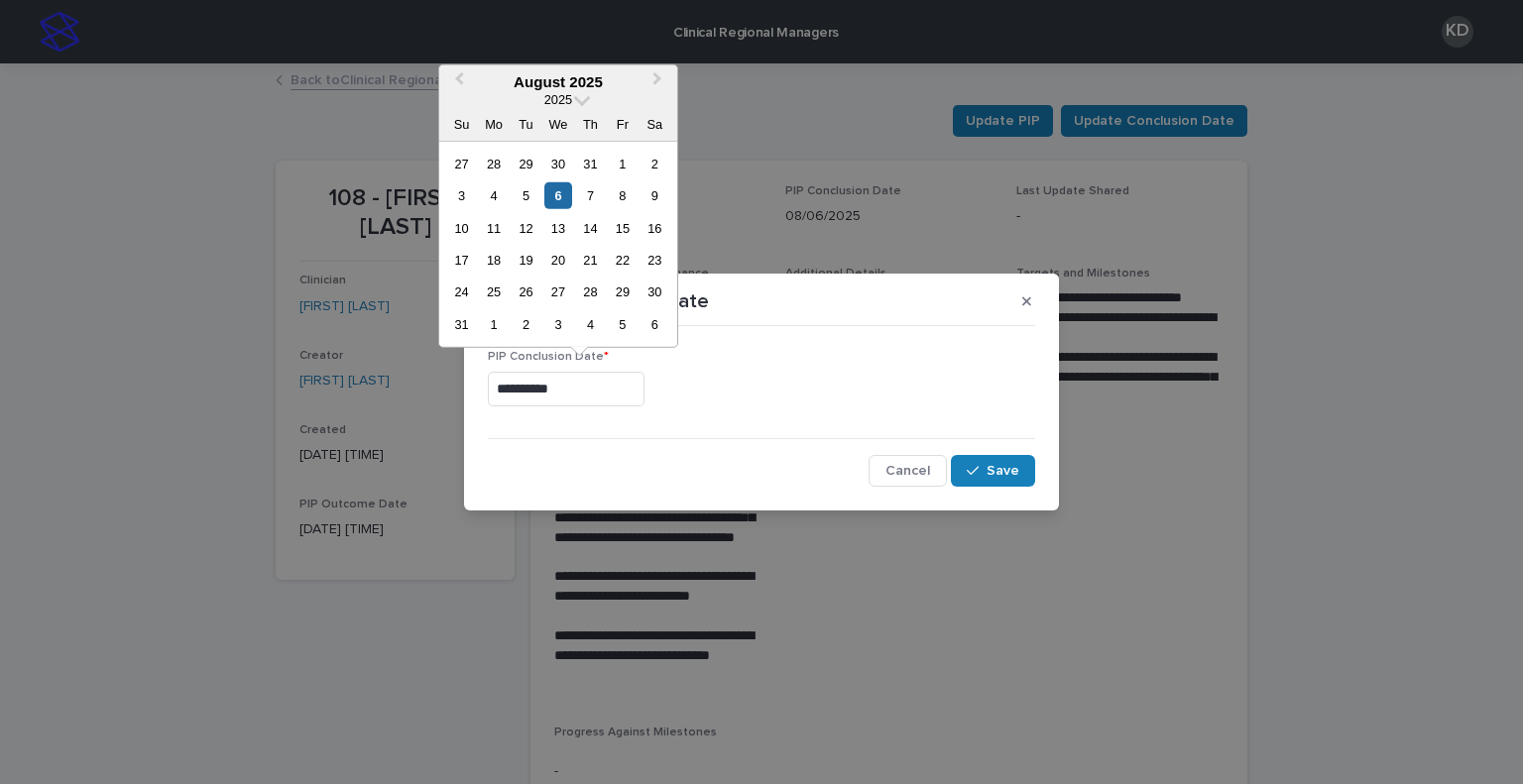 click on "**********" at bounding box center (566, 389) 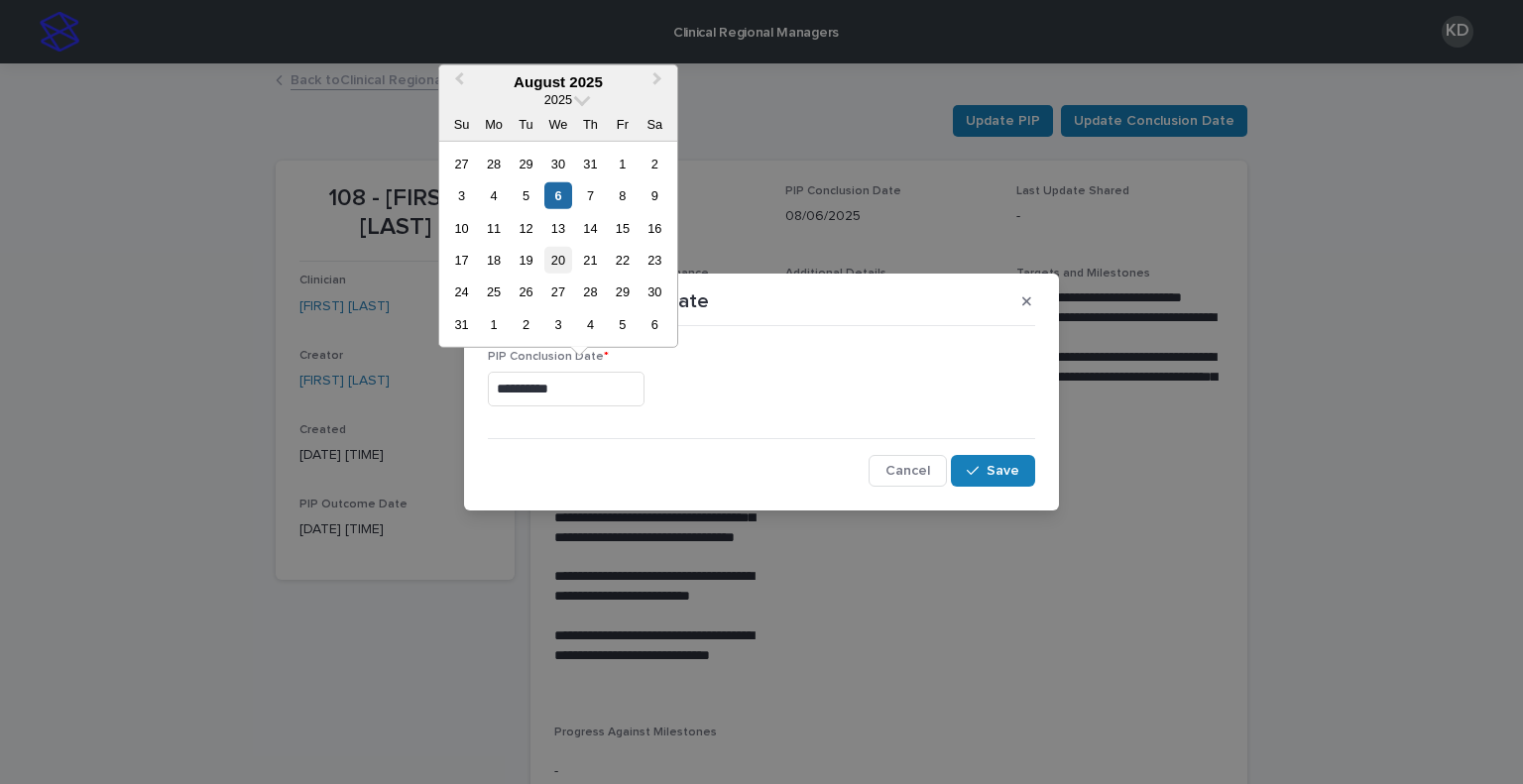 click on "20" at bounding box center [557, 260] 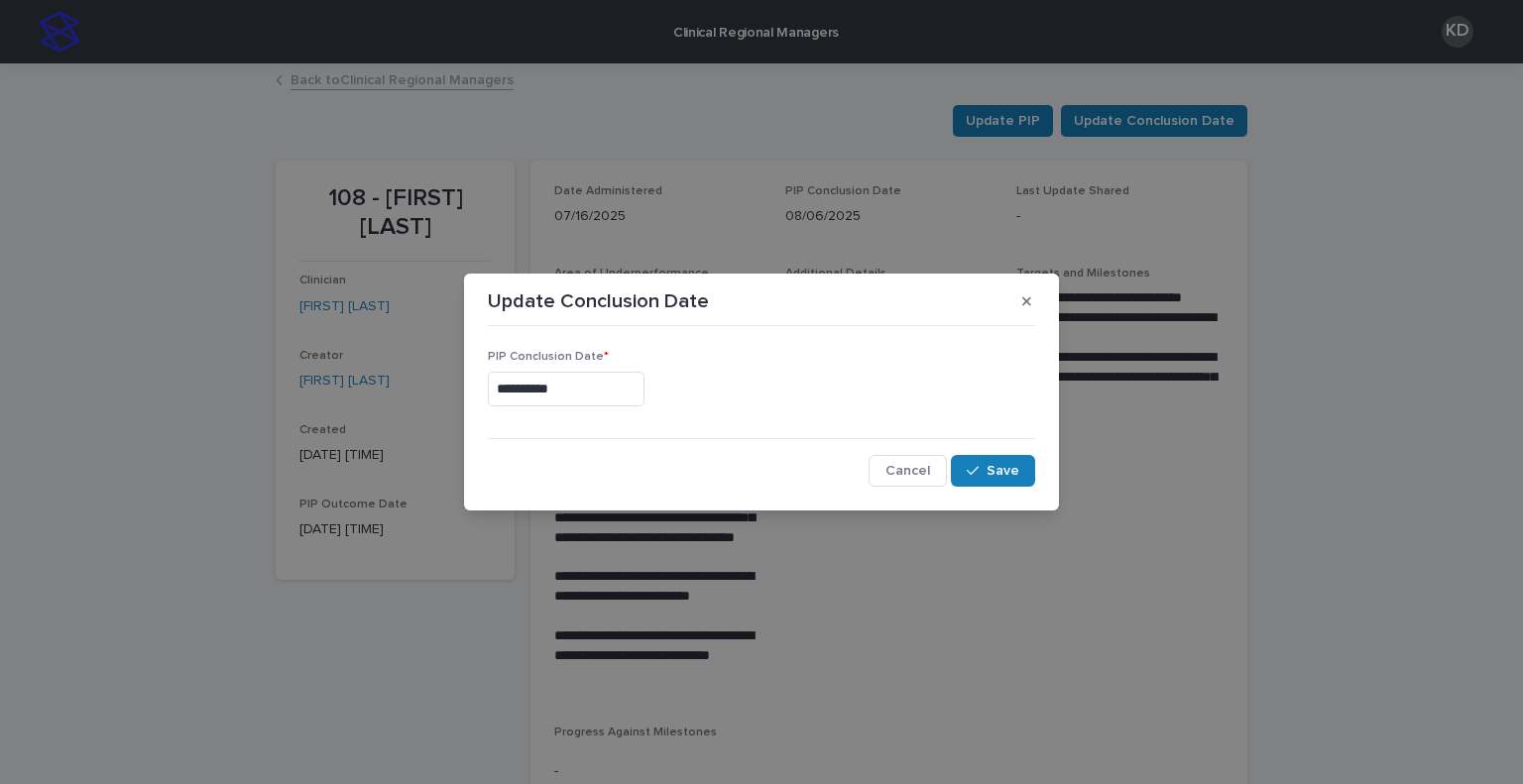 type on "**********" 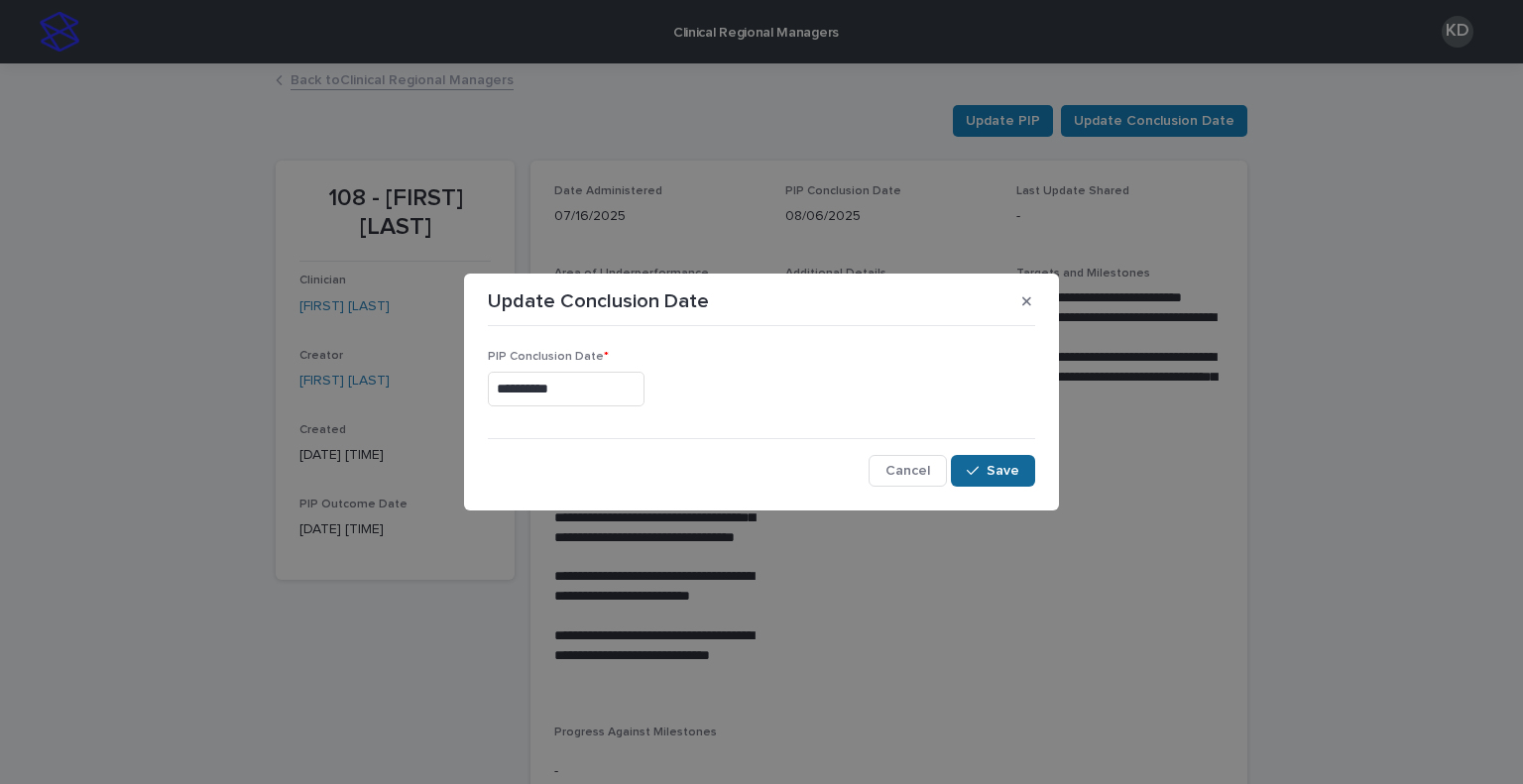 click on "**********" at bounding box center (762, 410) 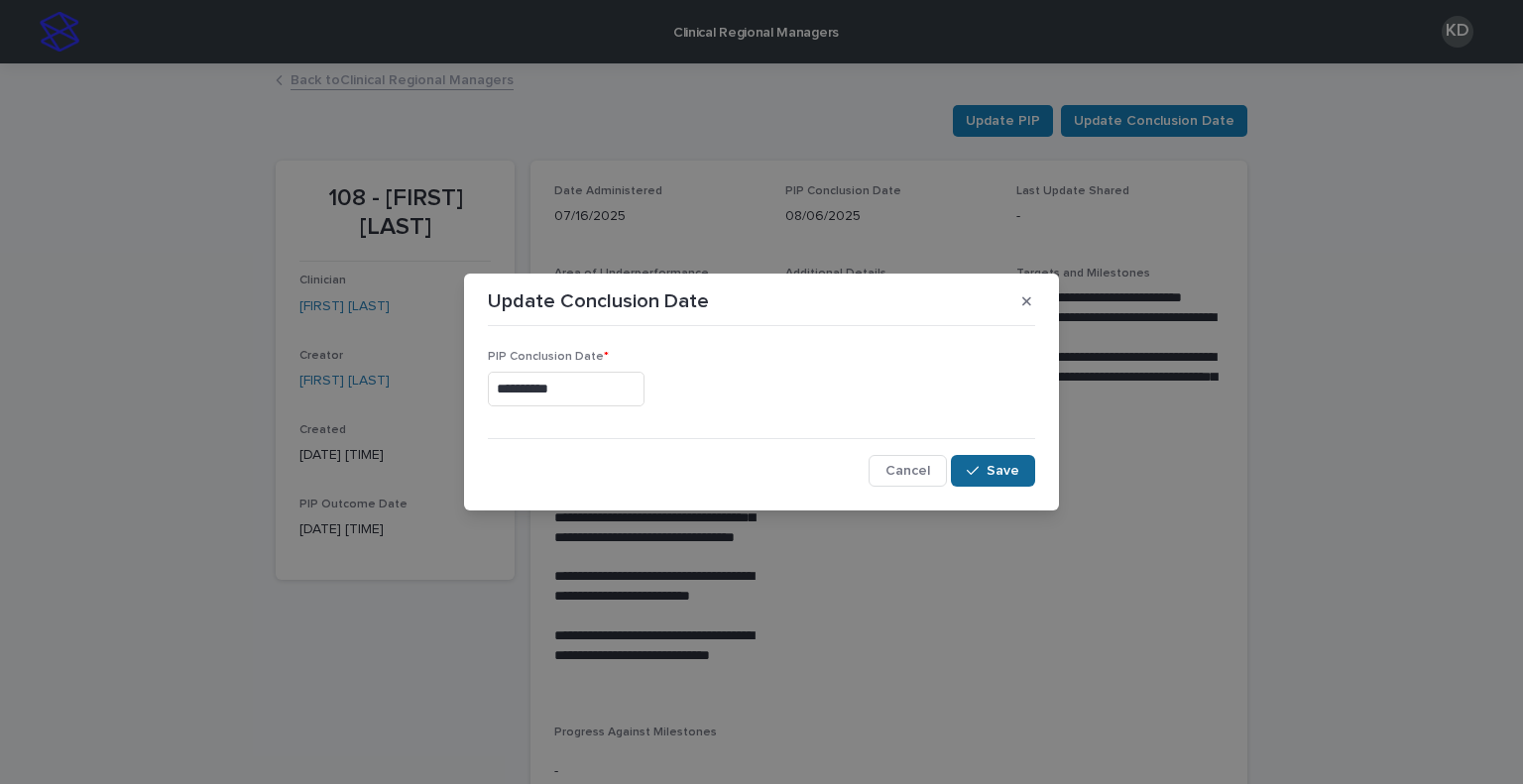 click on "Save" at bounding box center (1002, 471) 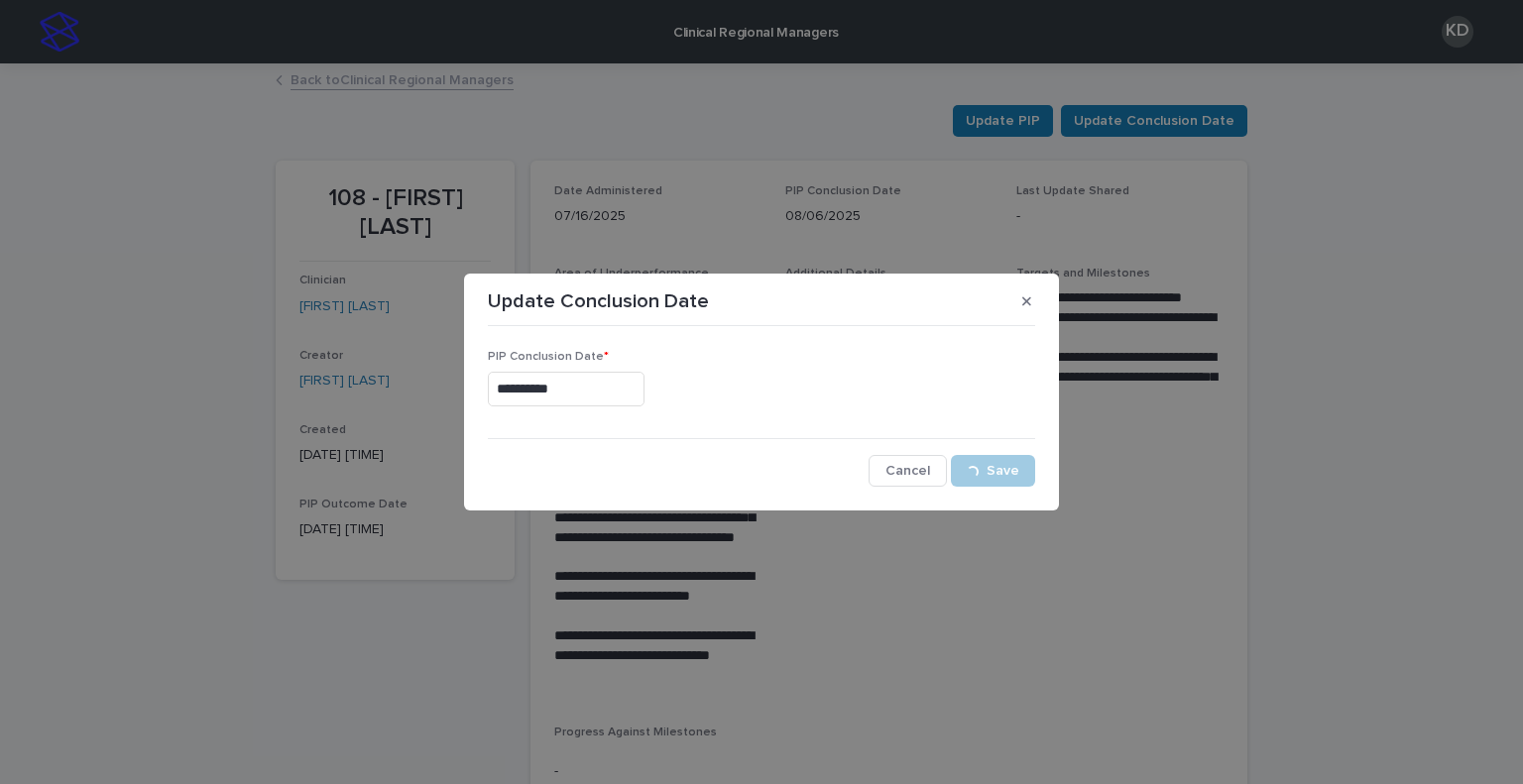 drag, startPoint x: 405, startPoint y: 294, endPoint x: 326, endPoint y: 206, distance: 118.2582 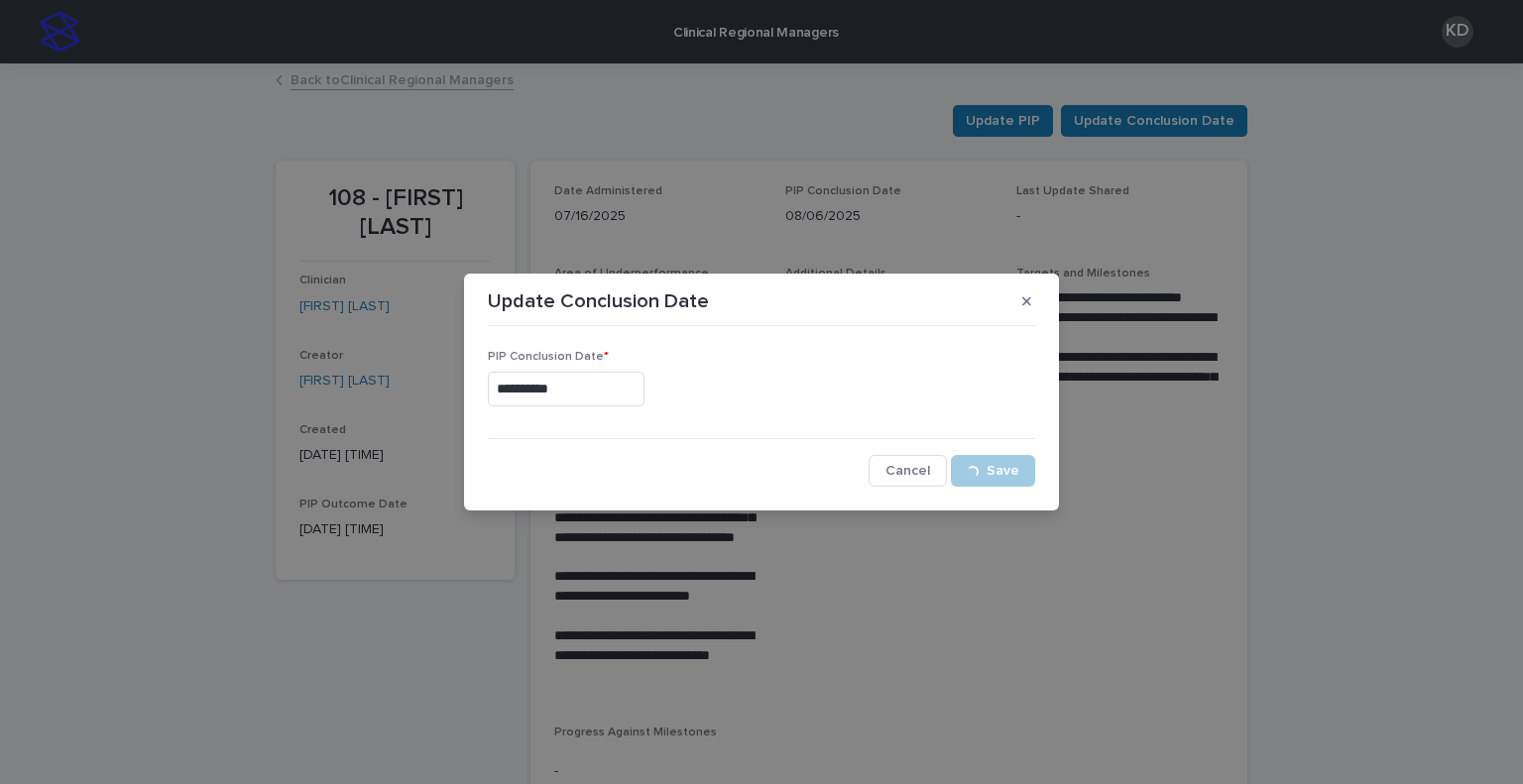 drag, startPoint x: 326, startPoint y: 206, endPoint x: 276, endPoint y: 140, distance: 82.80097 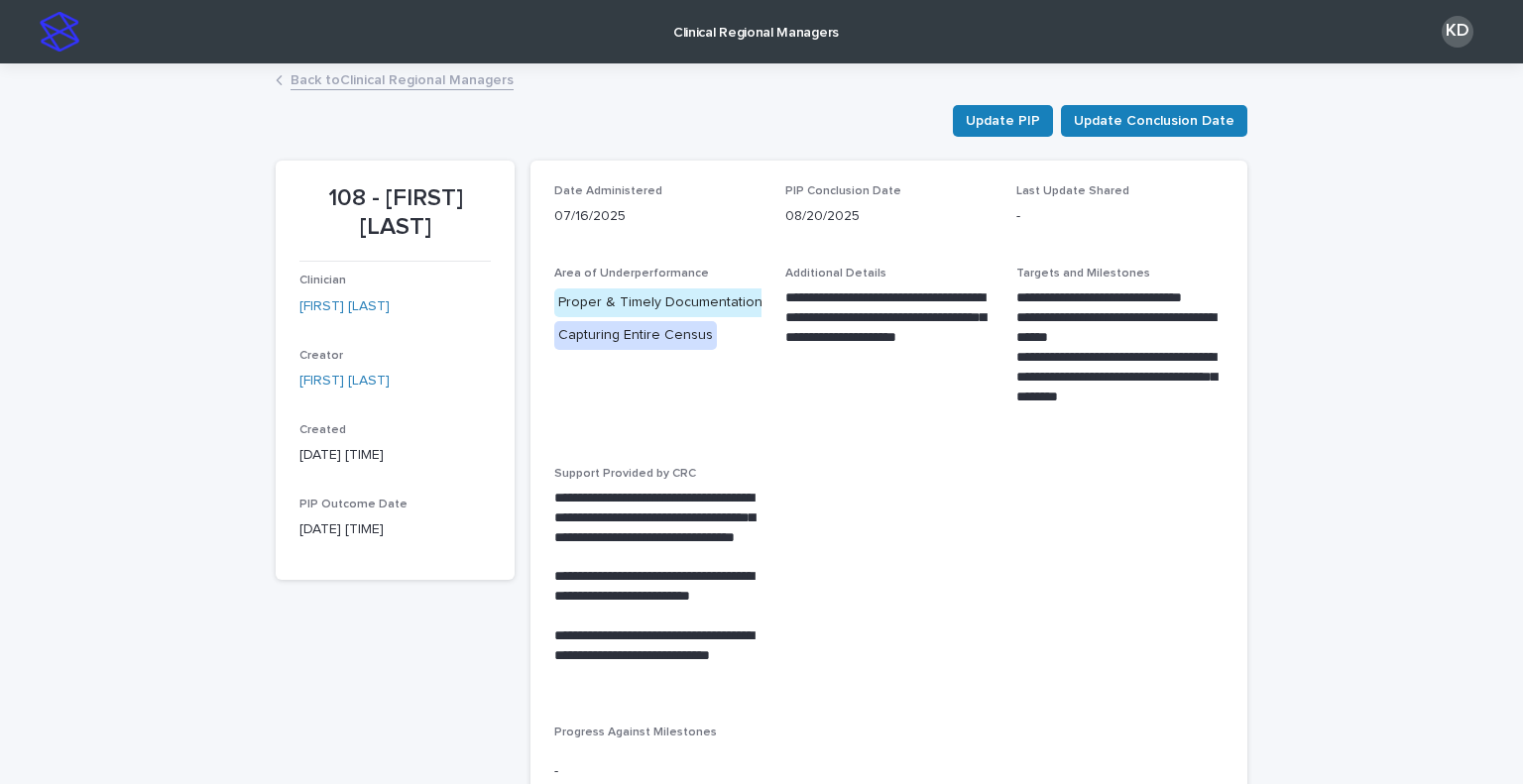 click on "Back to  Clinical Regional Managers" at bounding box center [402, 78] 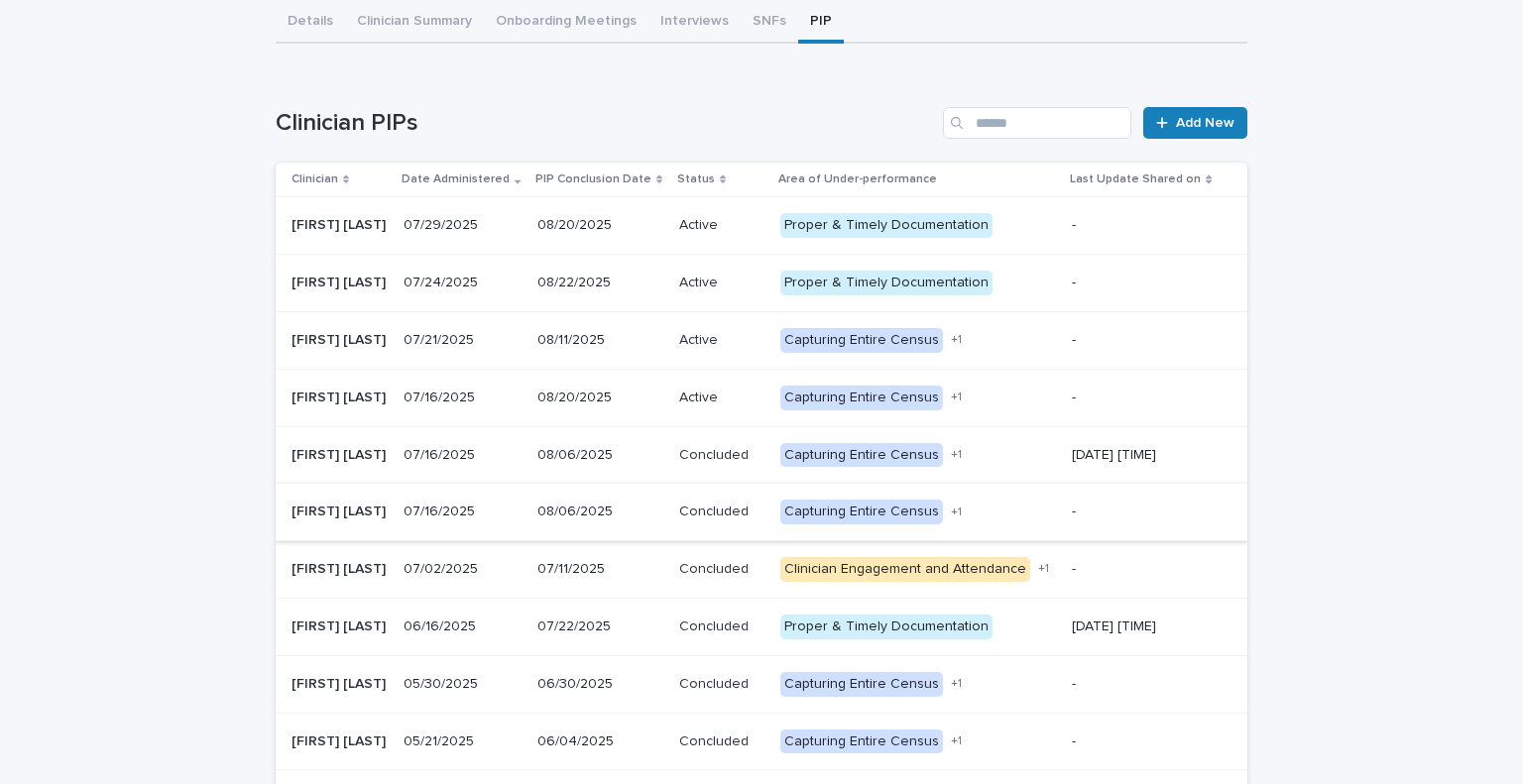 scroll, scrollTop: 182, scrollLeft: 0, axis: vertical 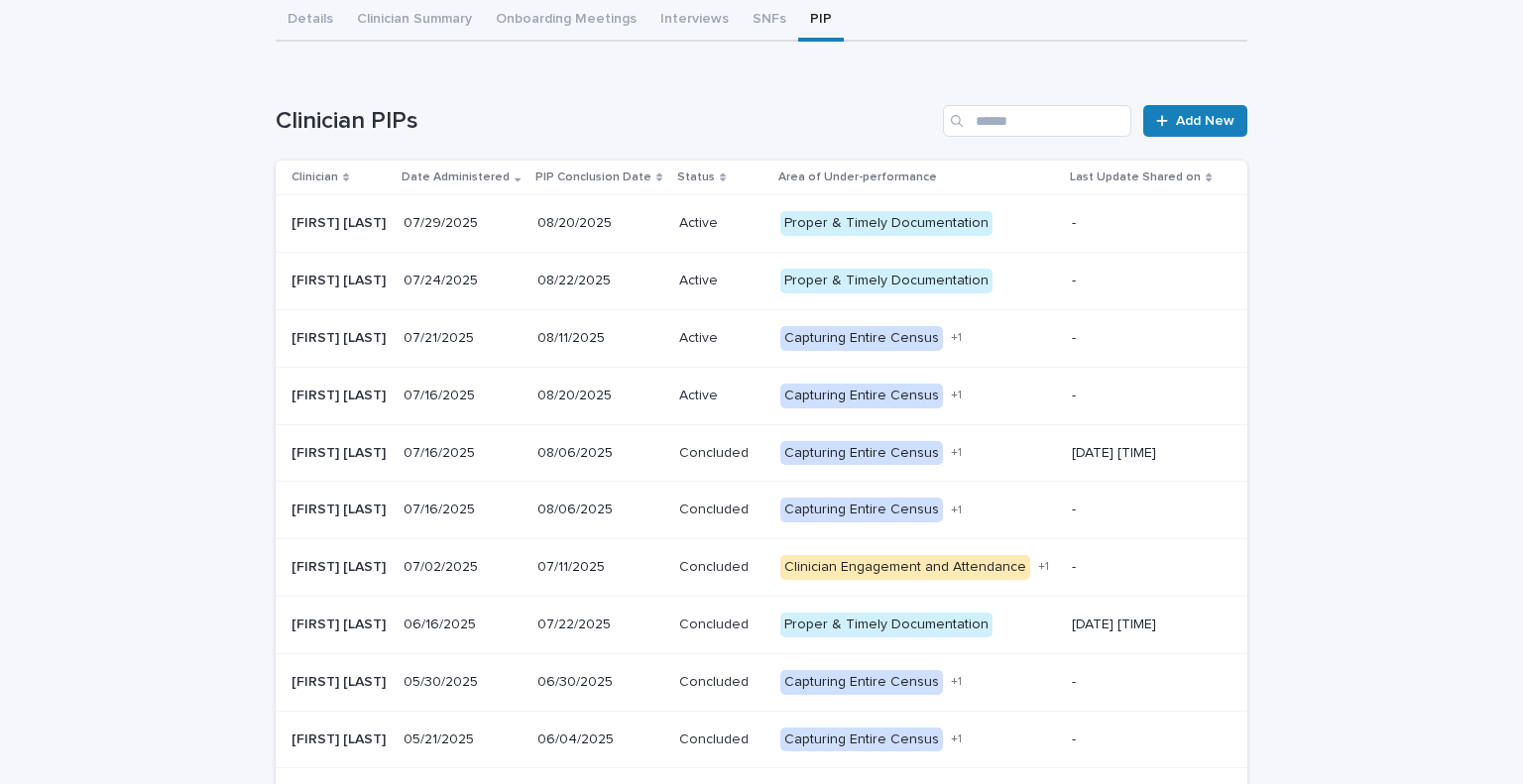 click on "07/16/2025" at bounding box center (462, 510) 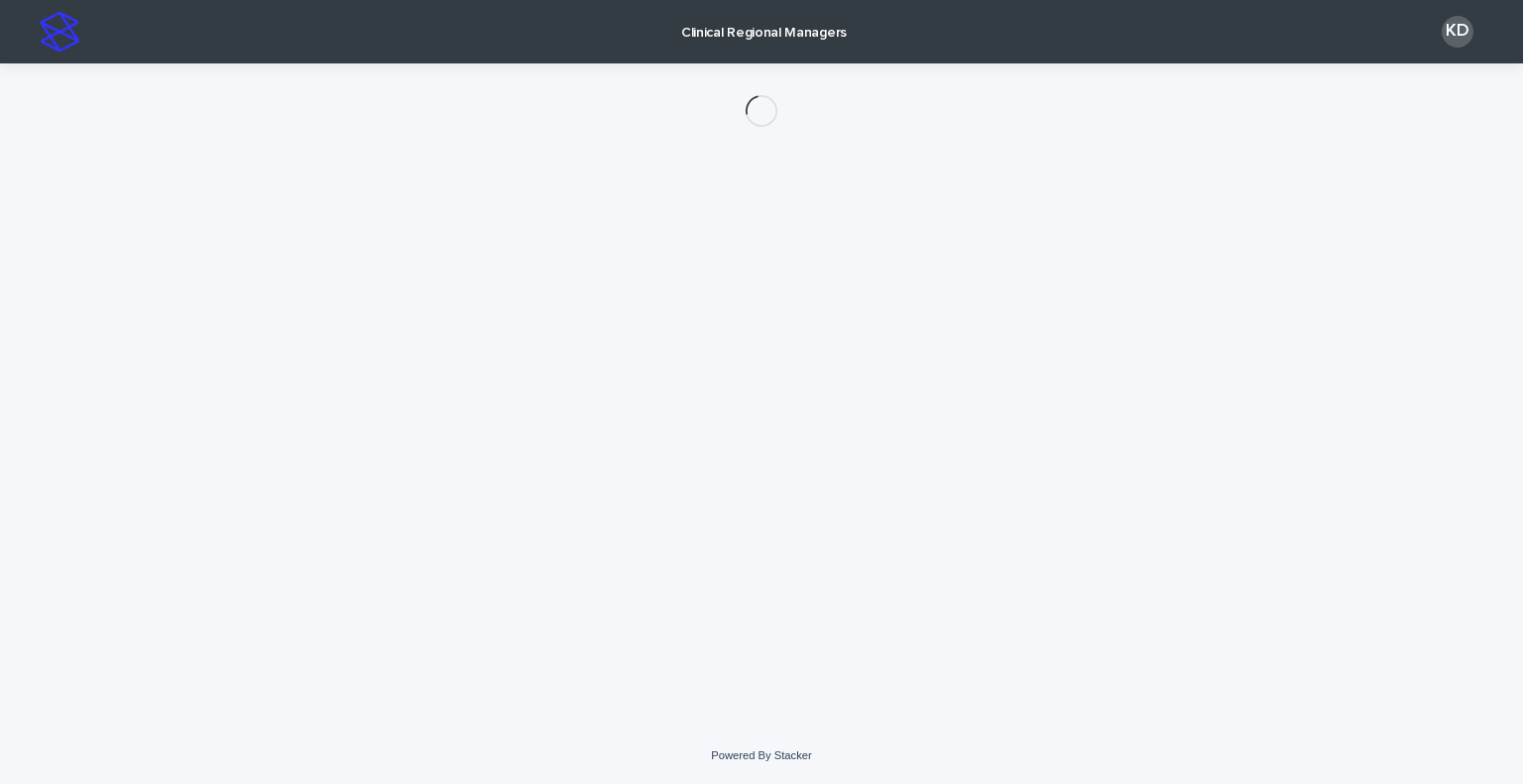 scroll, scrollTop: 0, scrollLeft: 0, axis: both 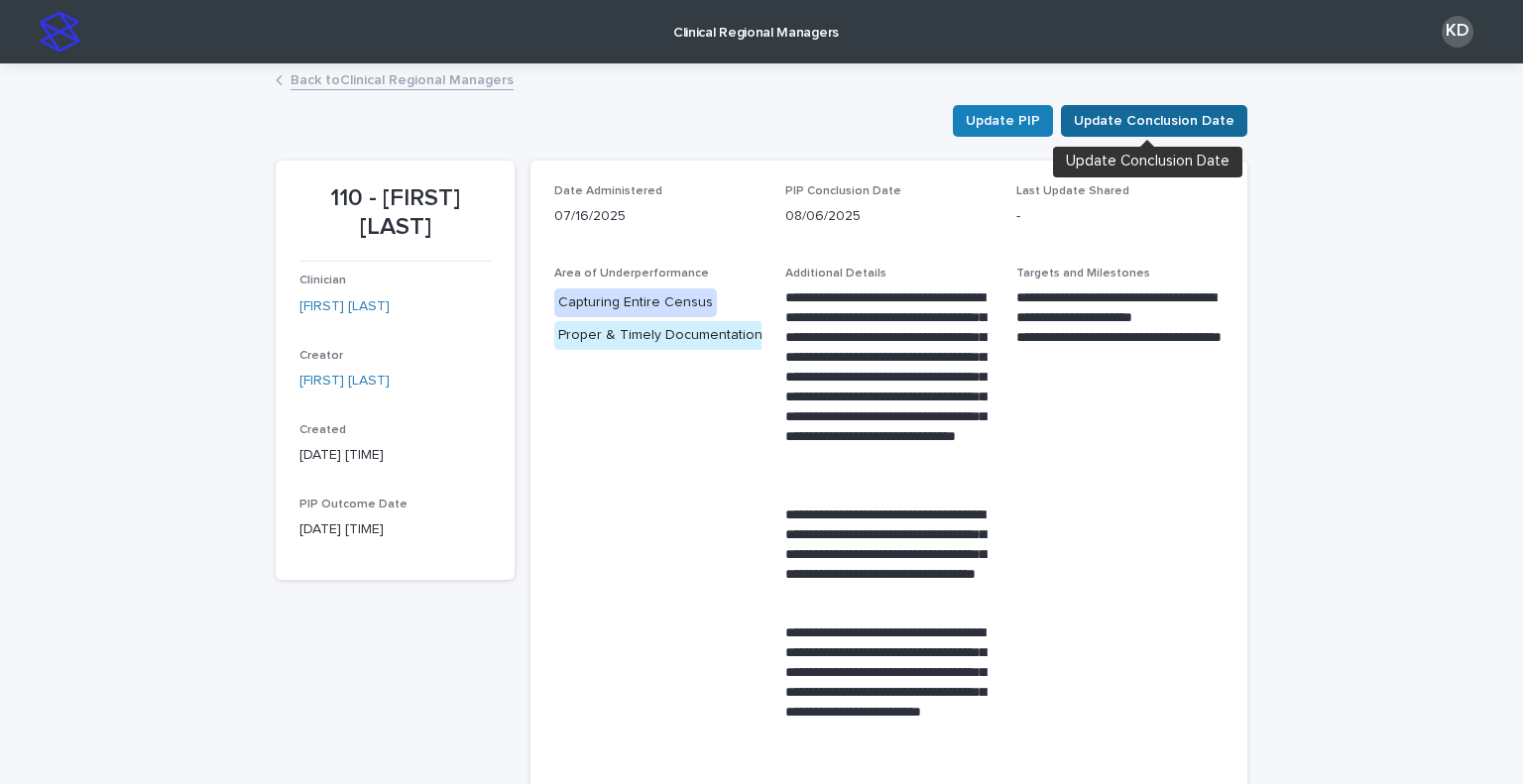 click on "Update Conclusion Date" at bounding box center [1154, 121] 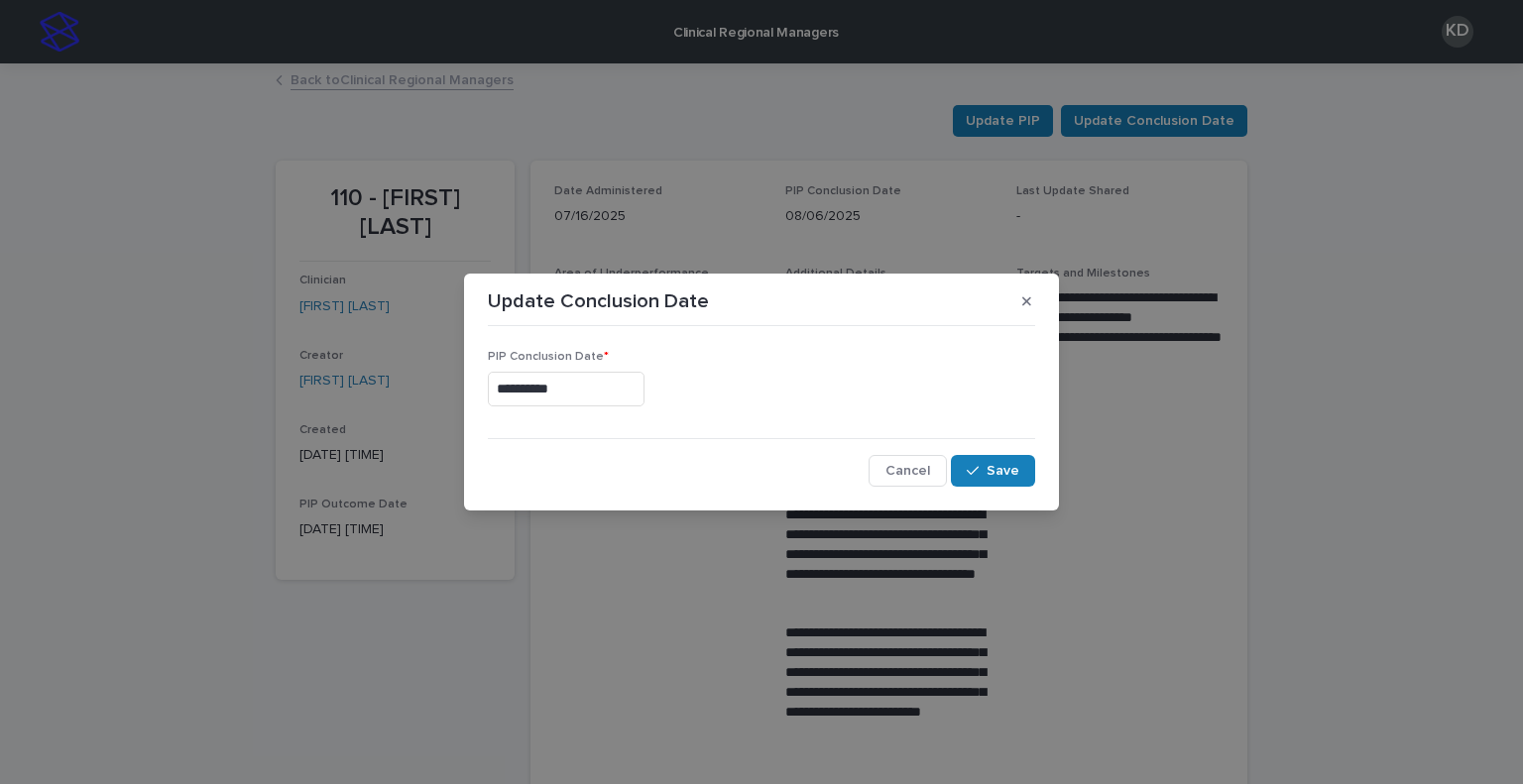 drag, startPoint x: 1024, startPoint y: 300, endPoint x: 996, endPoint y: 184, distance: 119.33147 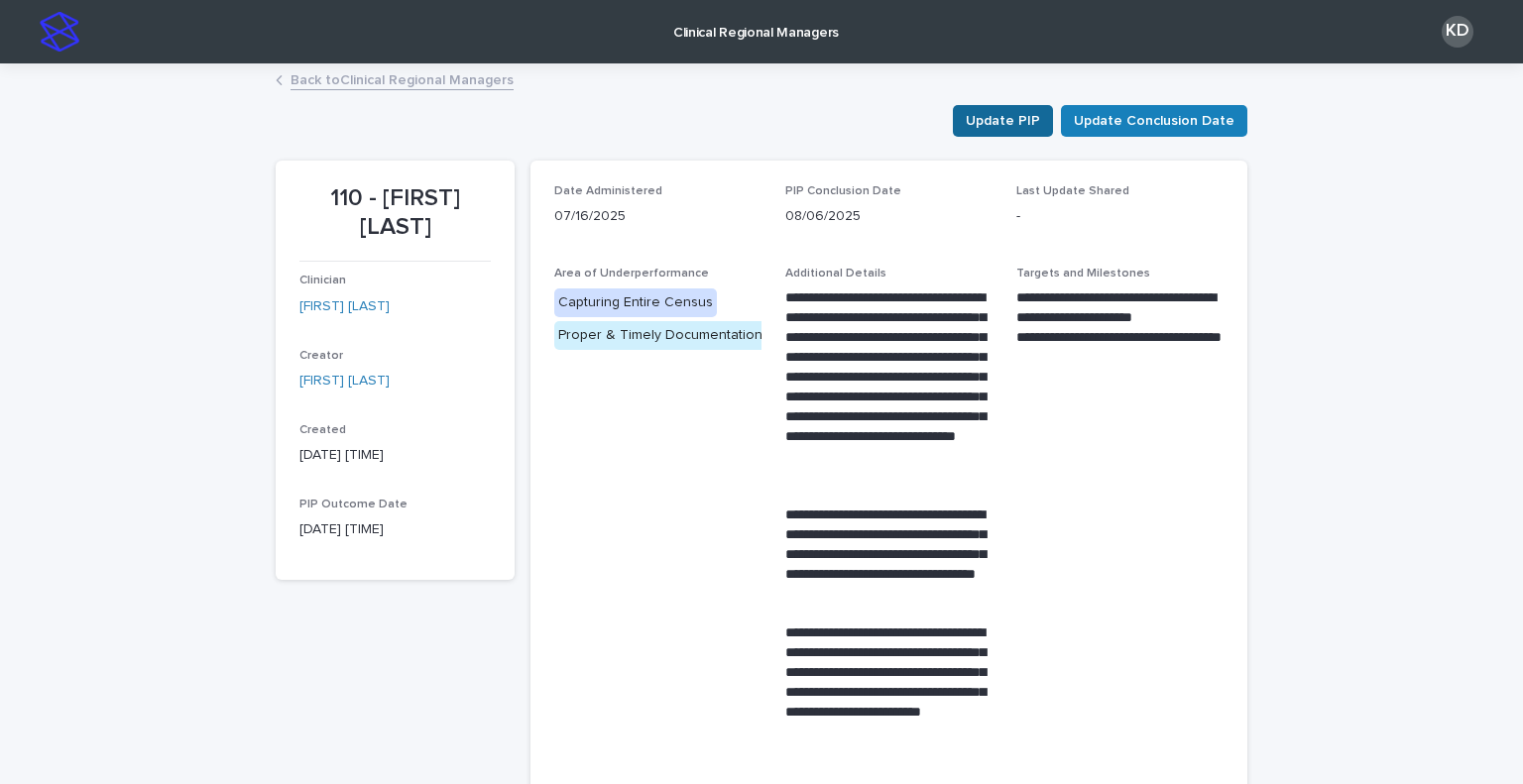click on "Update PIP" at bounding box center (1002, 121) 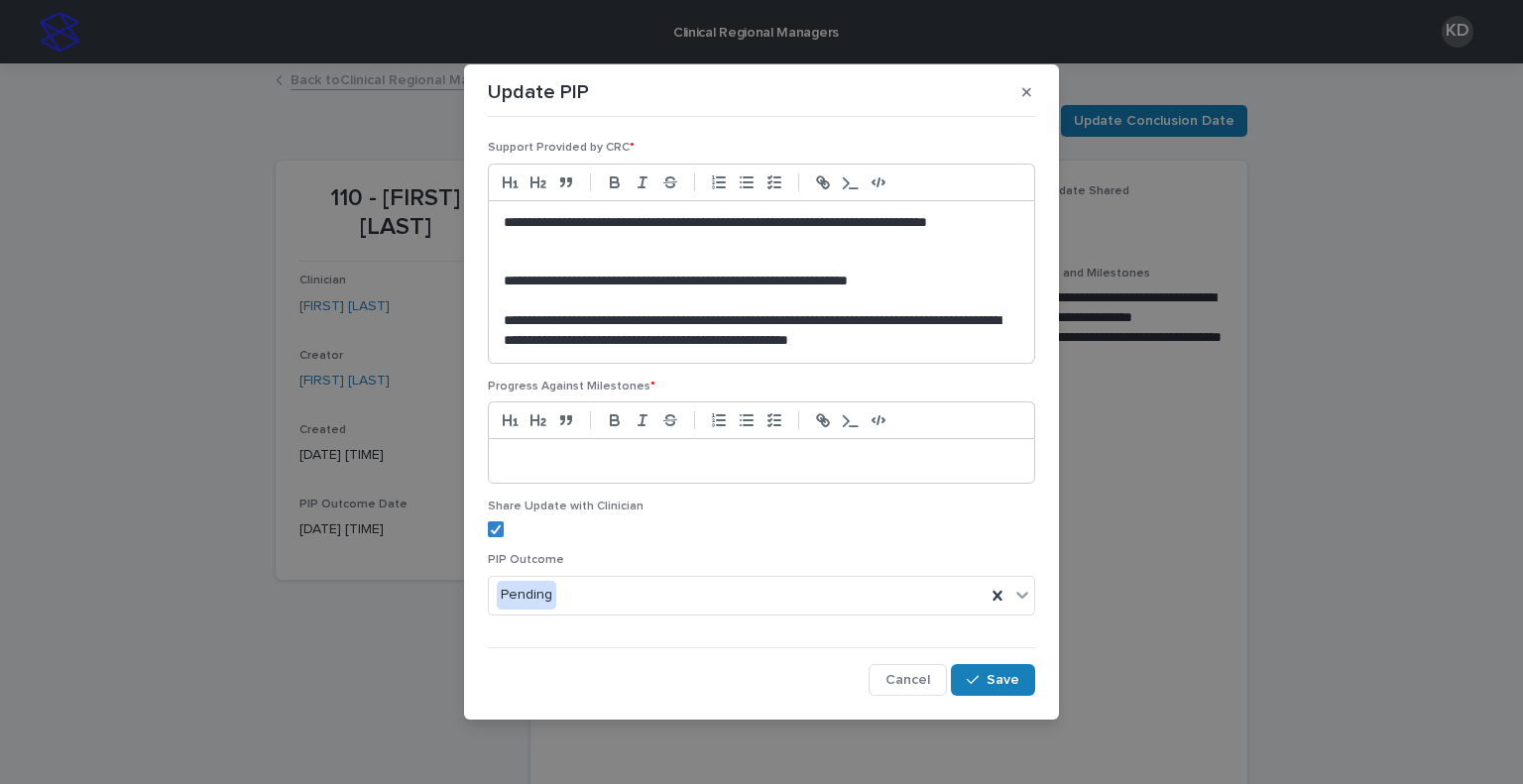 click at bounding box center [762, 461] 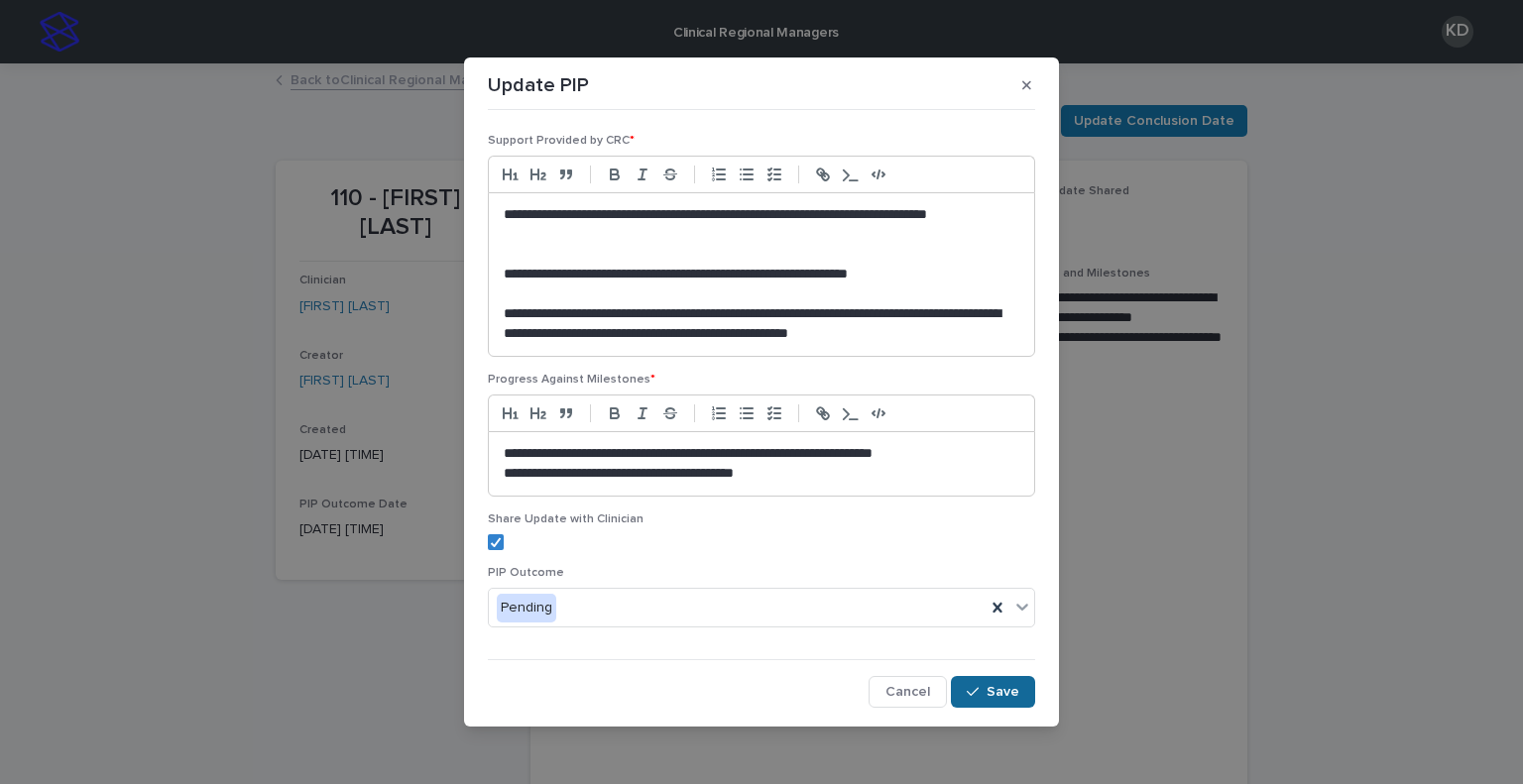 click on "Save" at bounding box center (1002, 692) 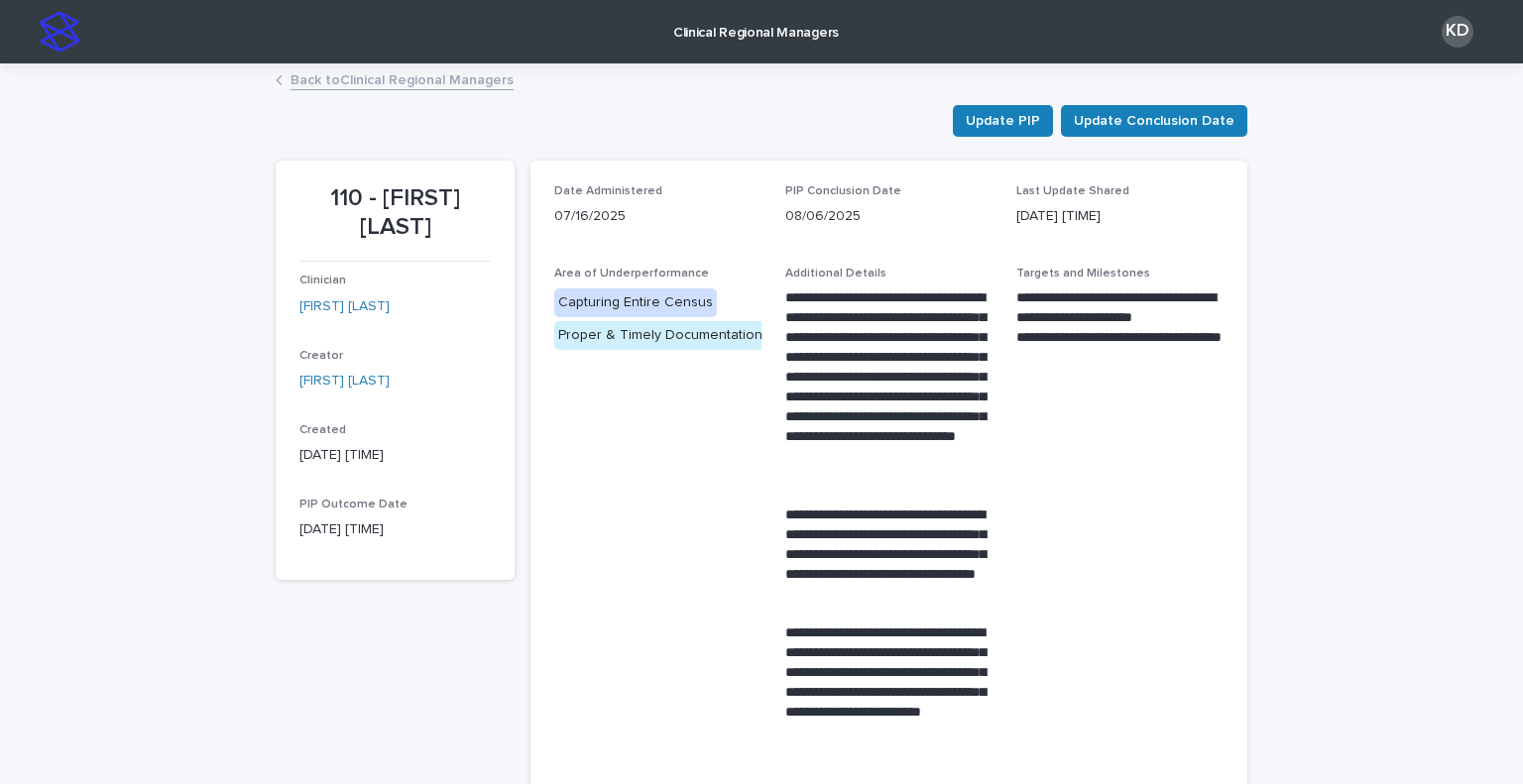 click on "Back to  Clinical Regional Managers" at bounding box center (402, 78) 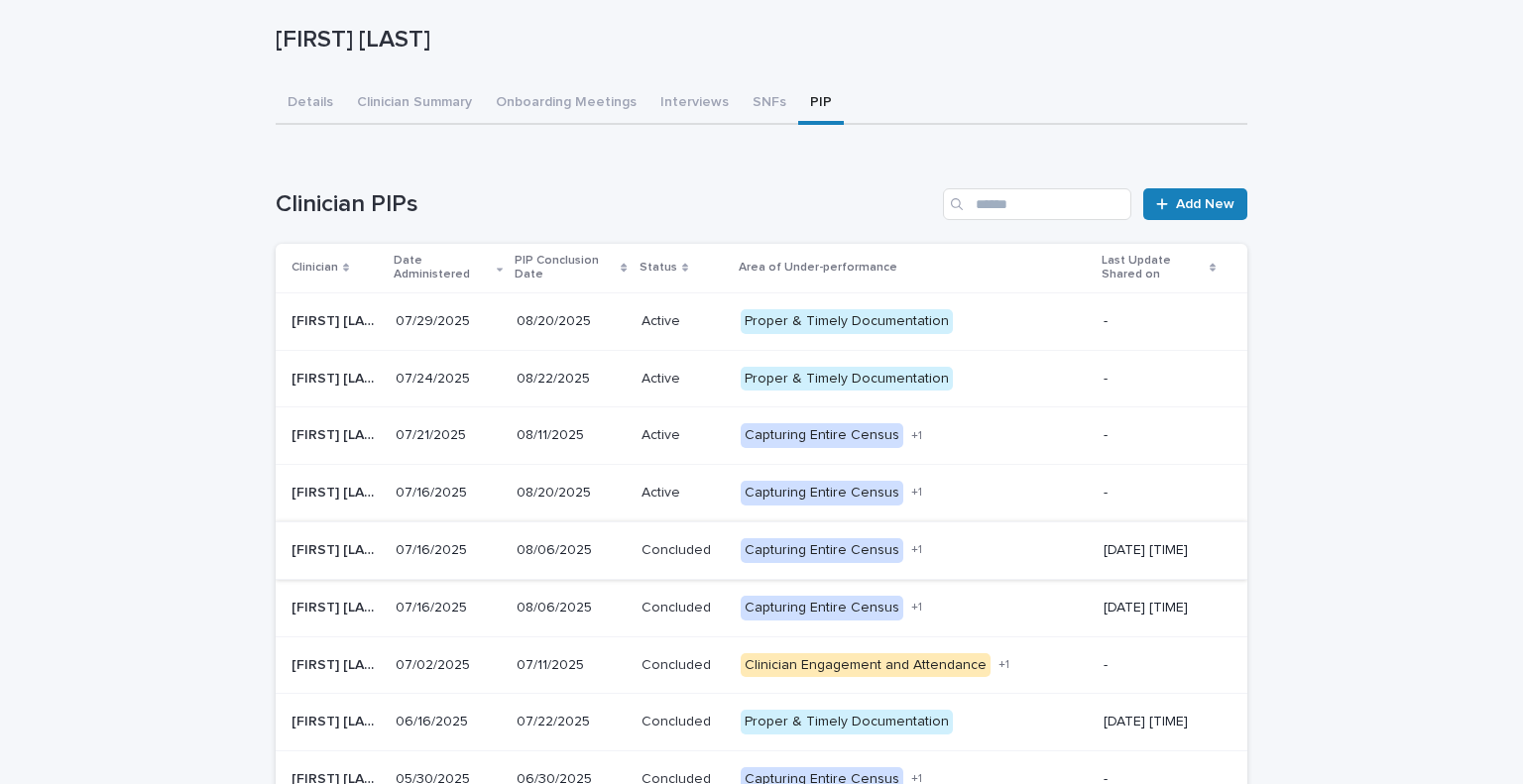scroll, scrollTop: 177, scrollLeft: 0, axis: vertical 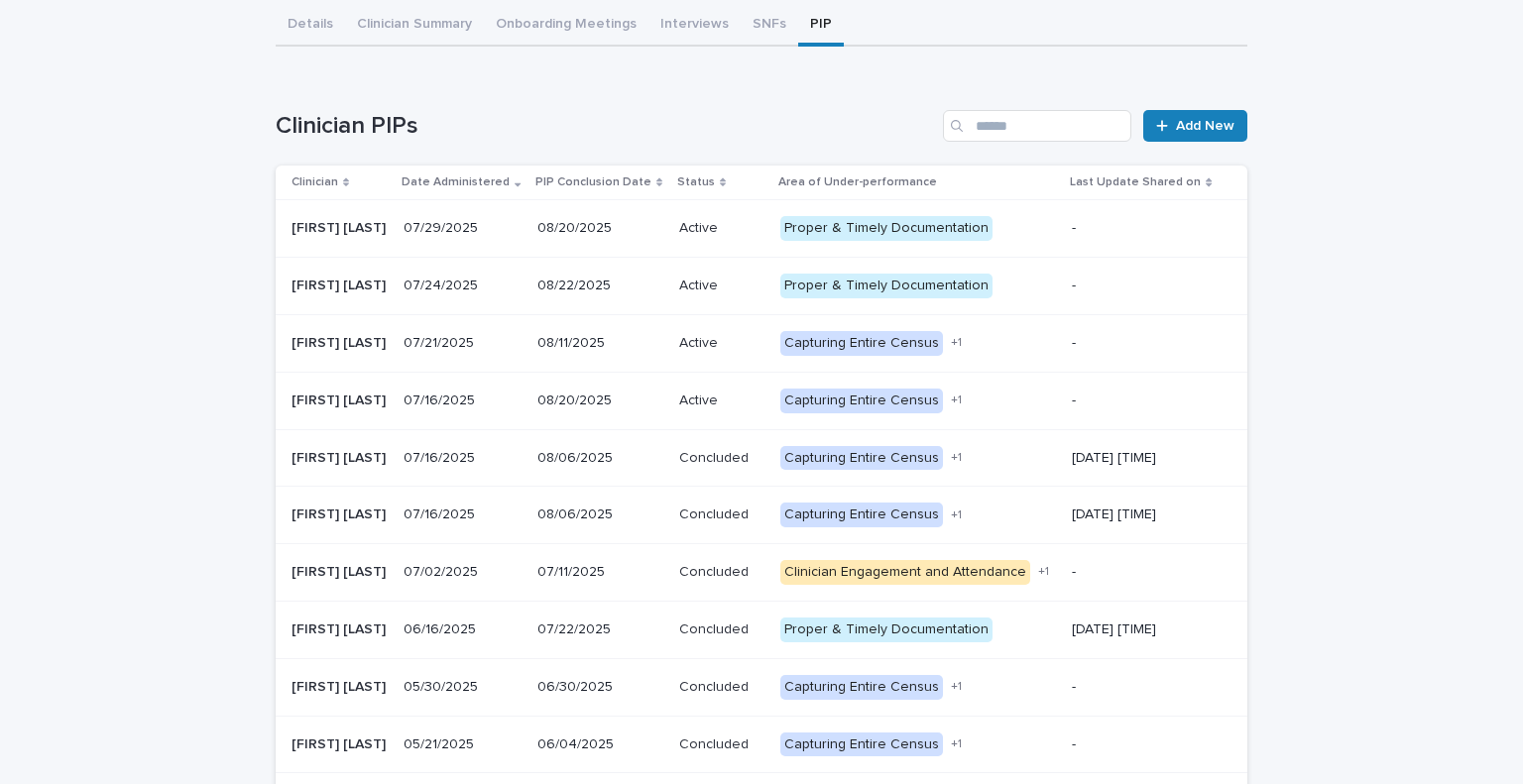 click on "[FIRST] [LAST]" at bounding box center (340, 627) 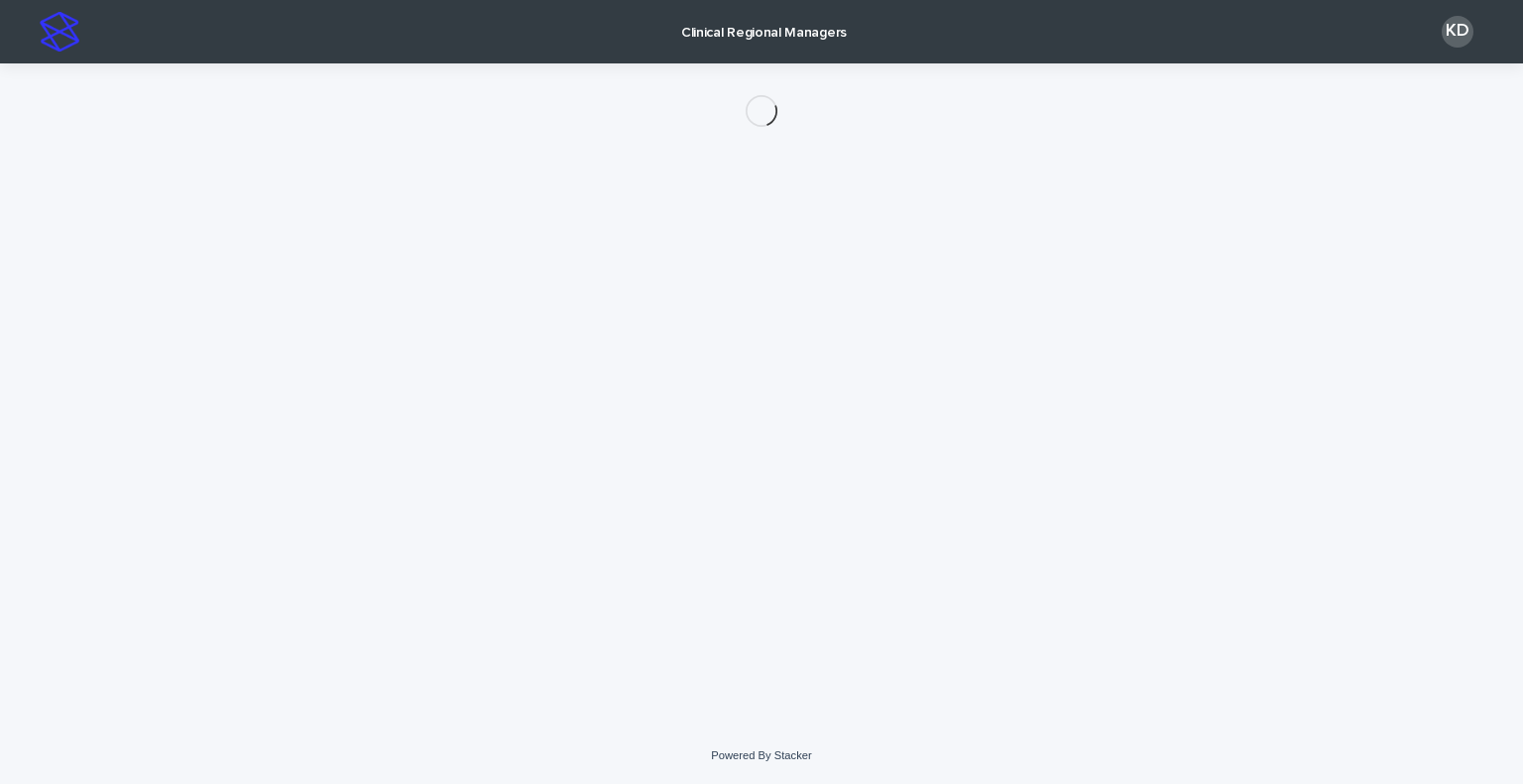 scroll, scrollTop: 0, scrollLeft: 0, axis: both 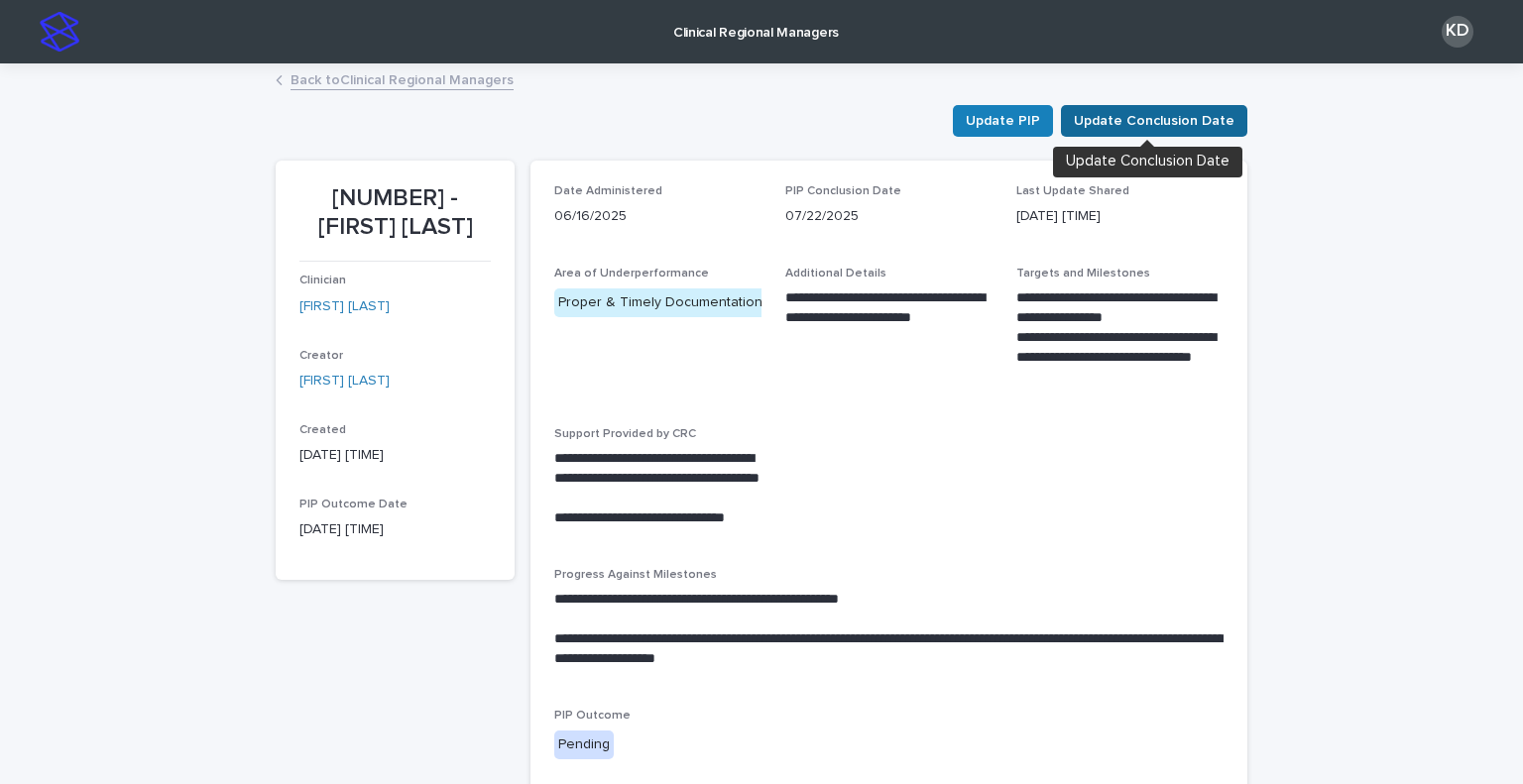 click on "Update Conclusion Date" at bounding box center (1154, 121) 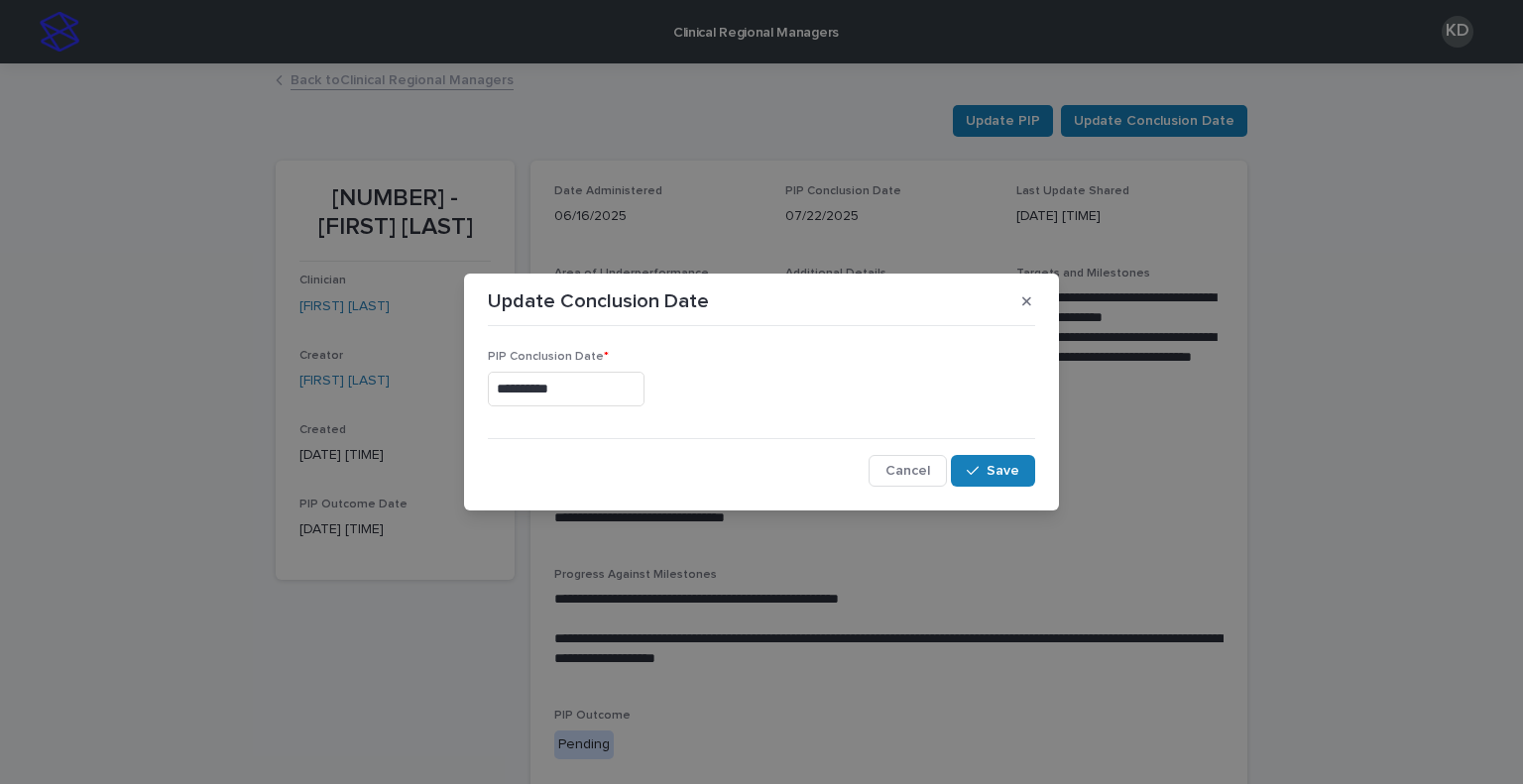 click on "**********" at bounding box center [566, 389] 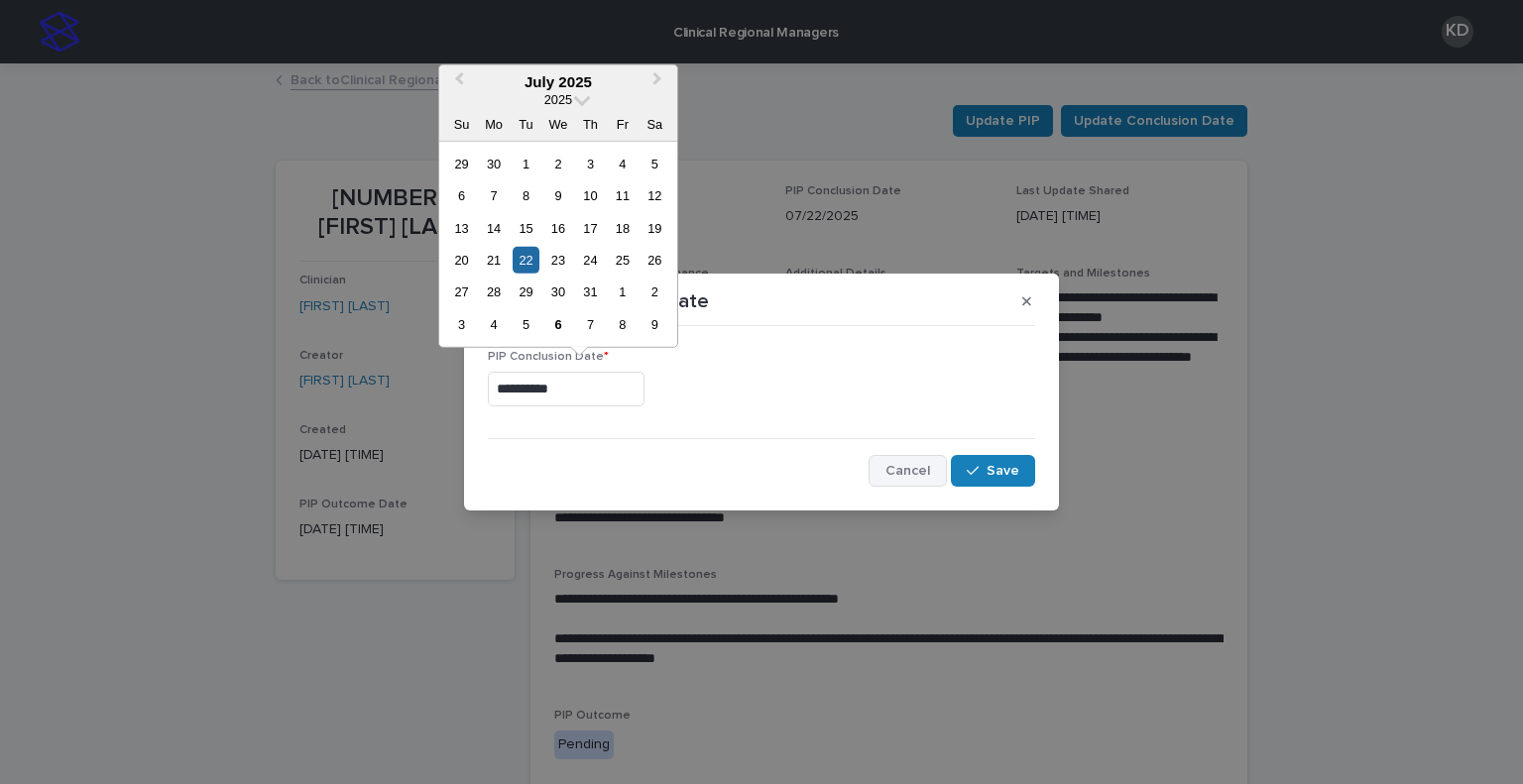 click on "Cancel" at bounding box center [907, 471] 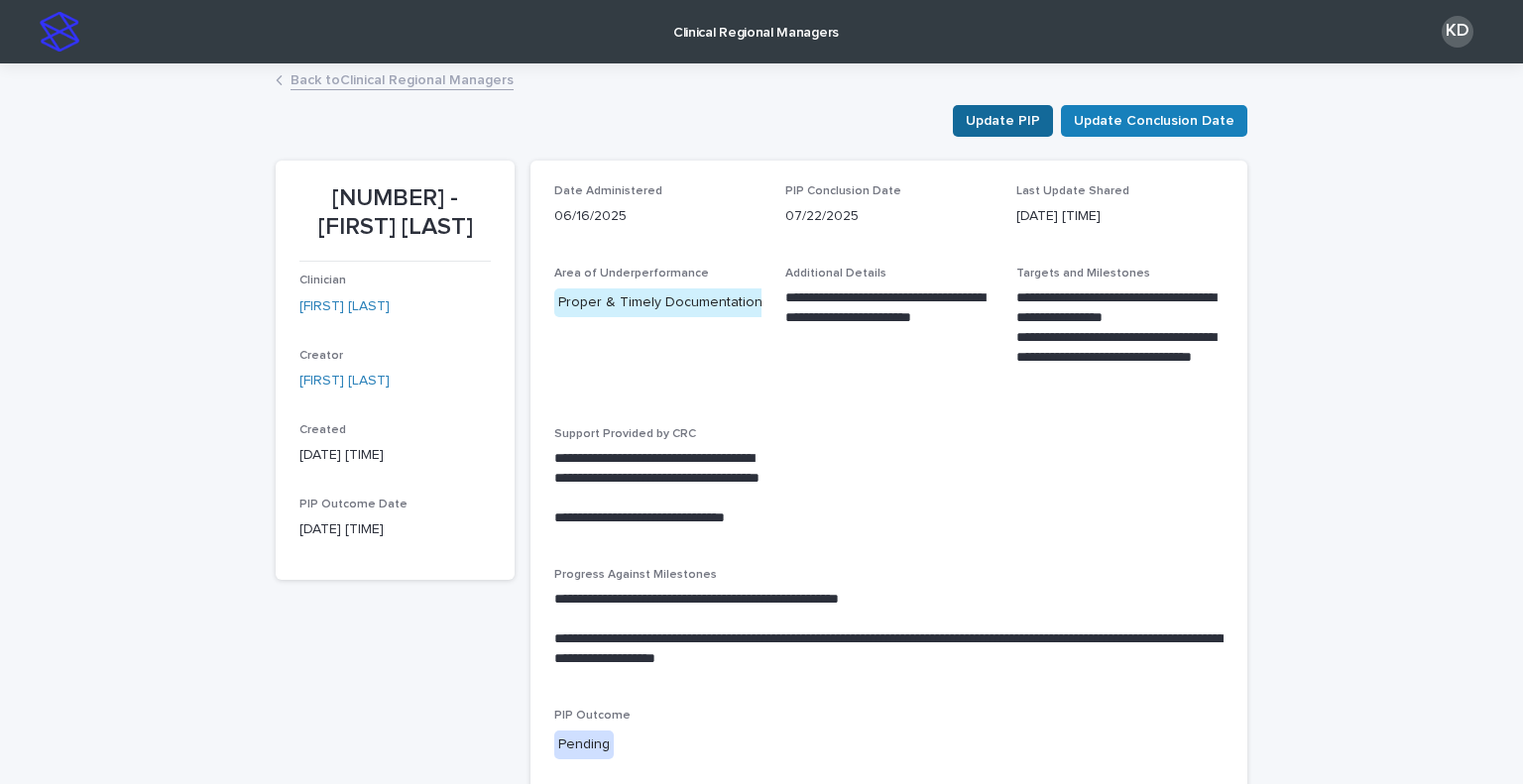 click on "Update PIP" at bounding box center [1002, 121] 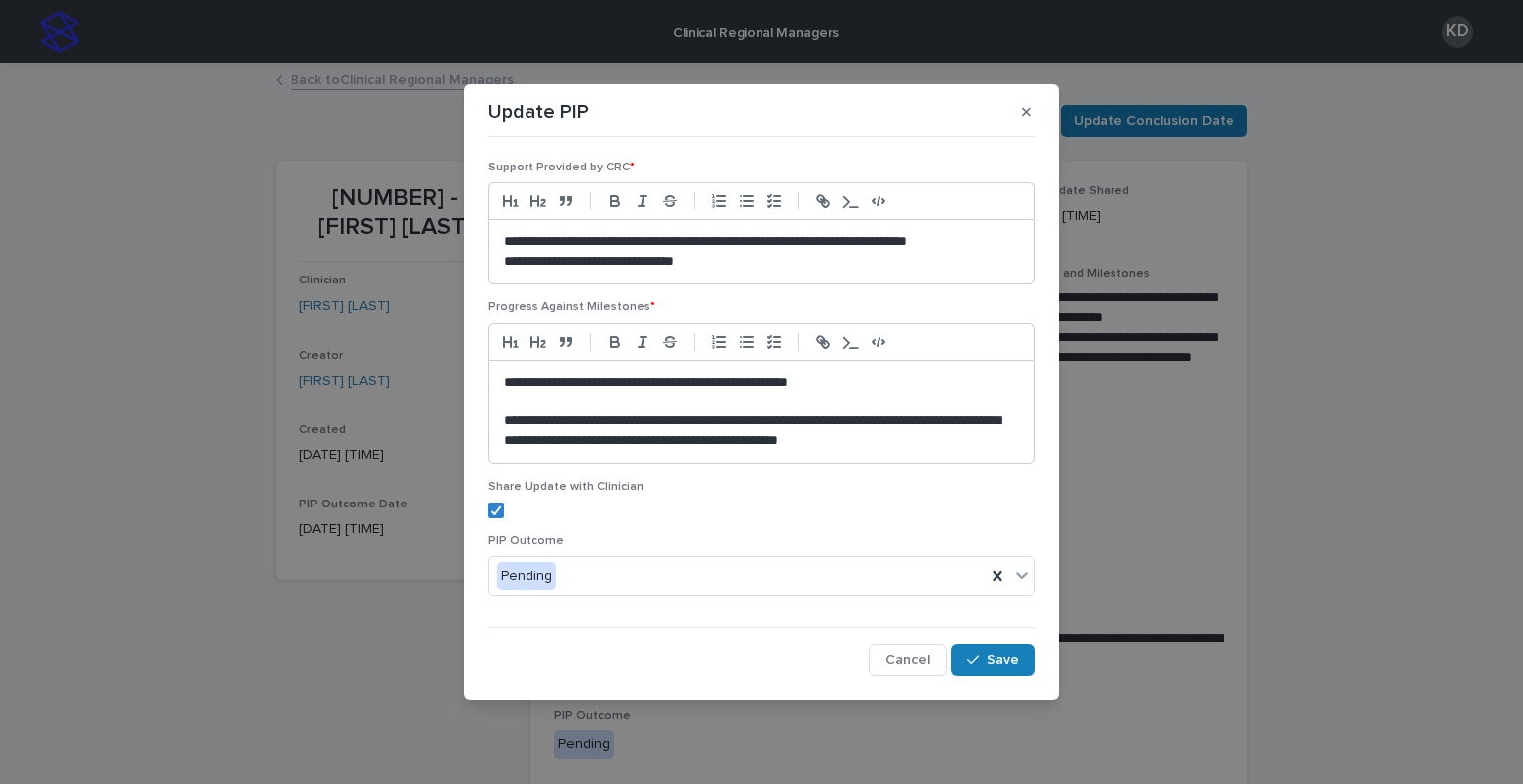 drag, startPoint x: 971, startPoint y: 445, endPoint x: 1000, endPoint y: 437, distance: 30.08322 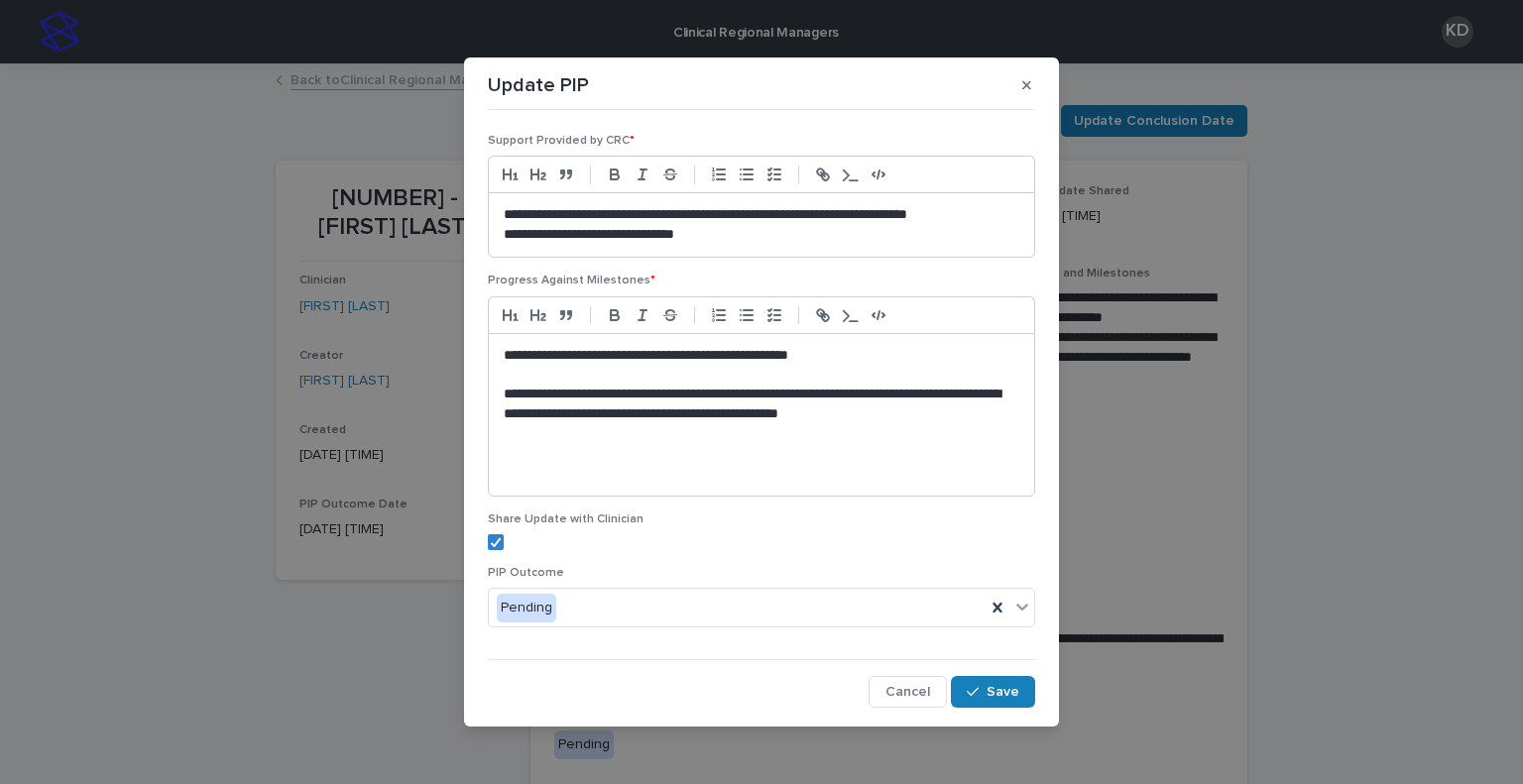 type 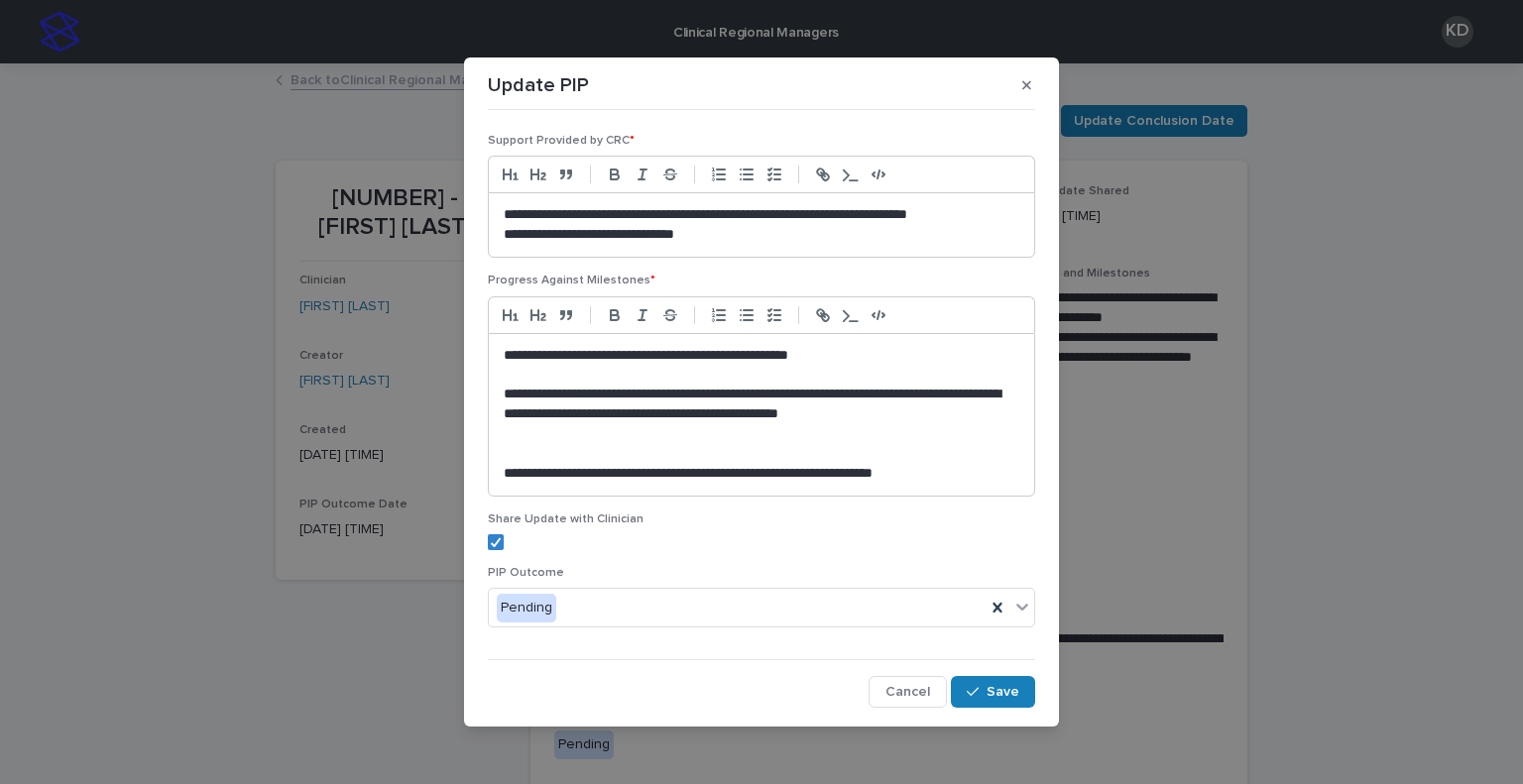 click on "**********" at bounding box center (757, 474) 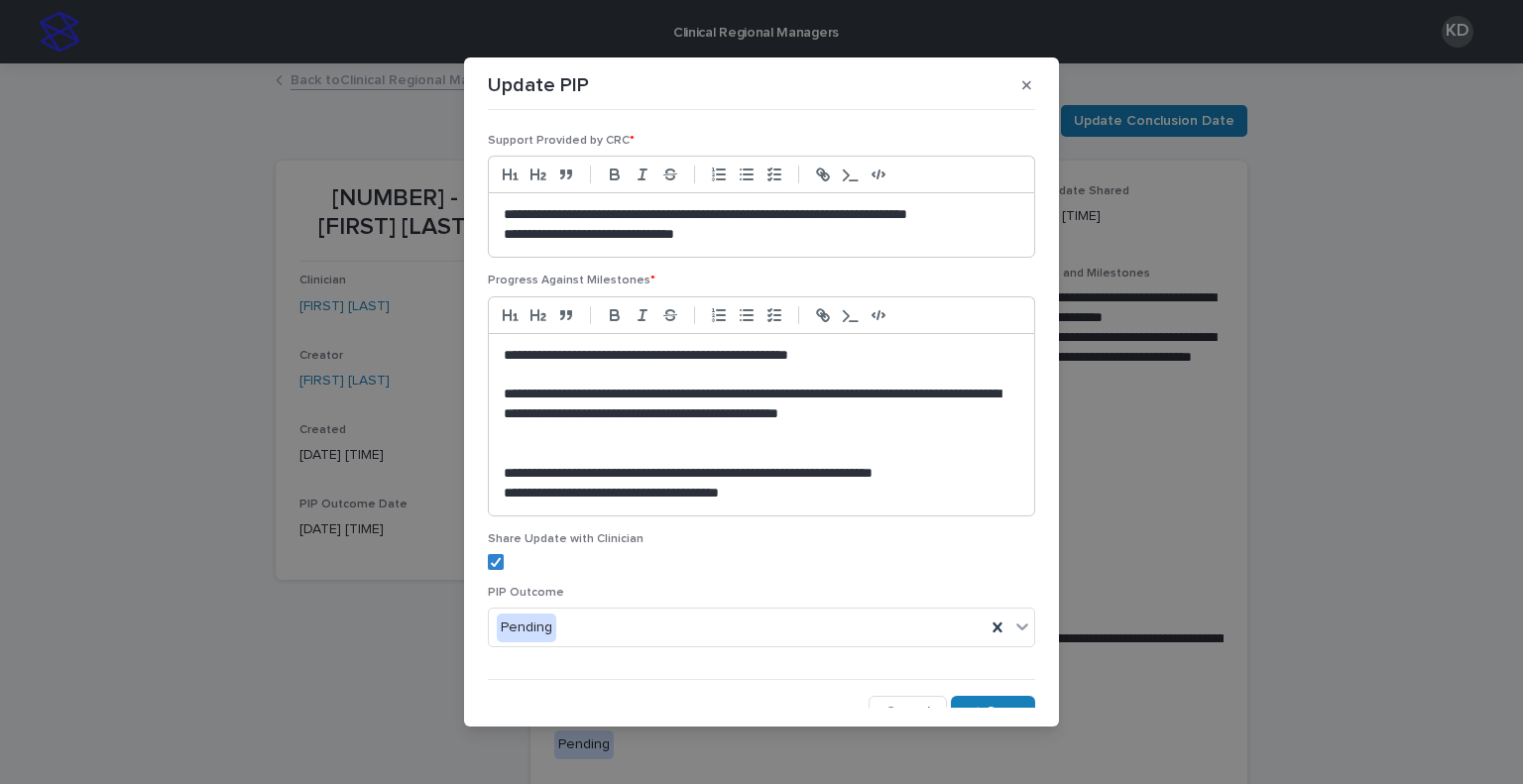 click on "**********" at bounding box center (757, 494) 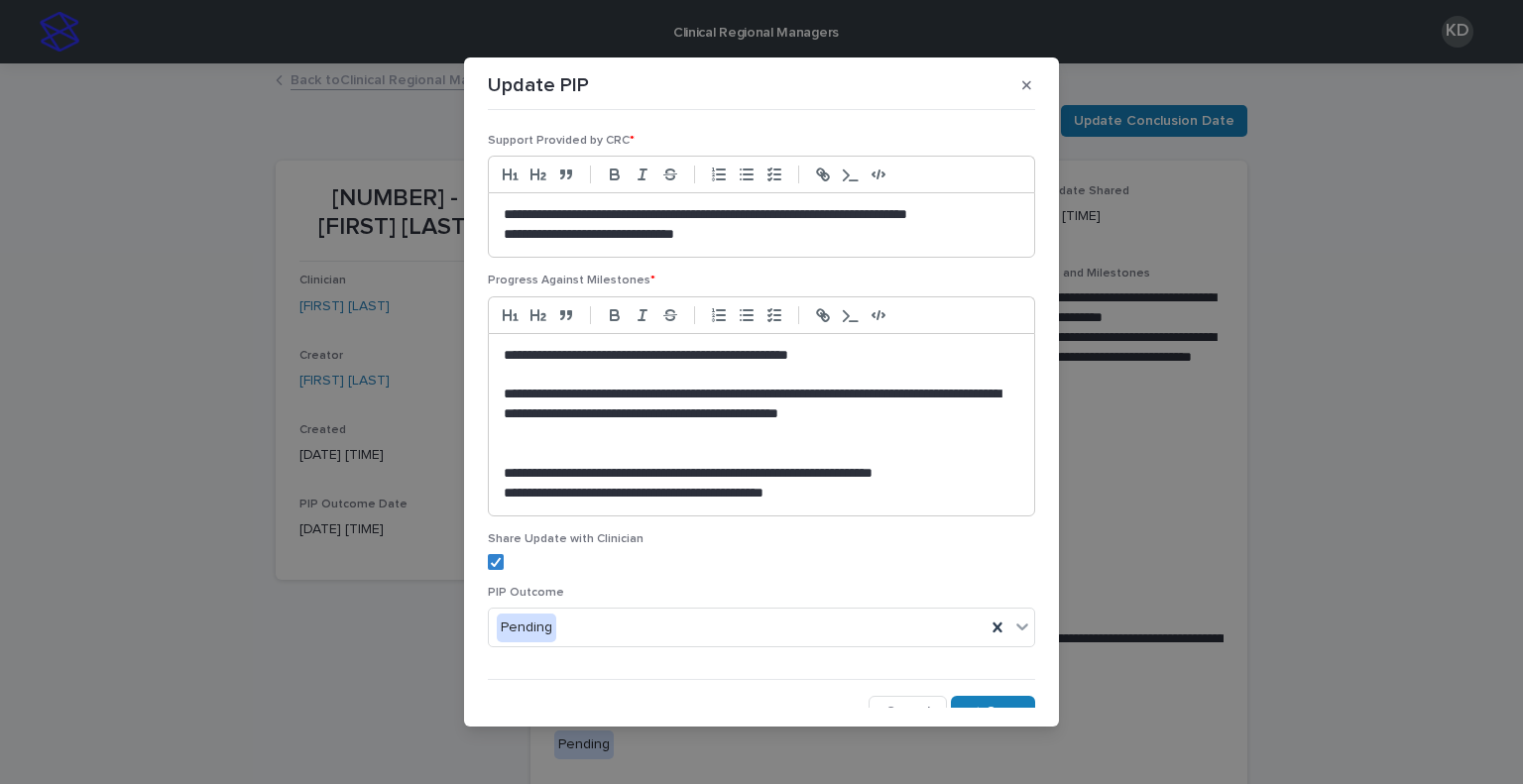 click on "**********" at bounding box center (757, 494) 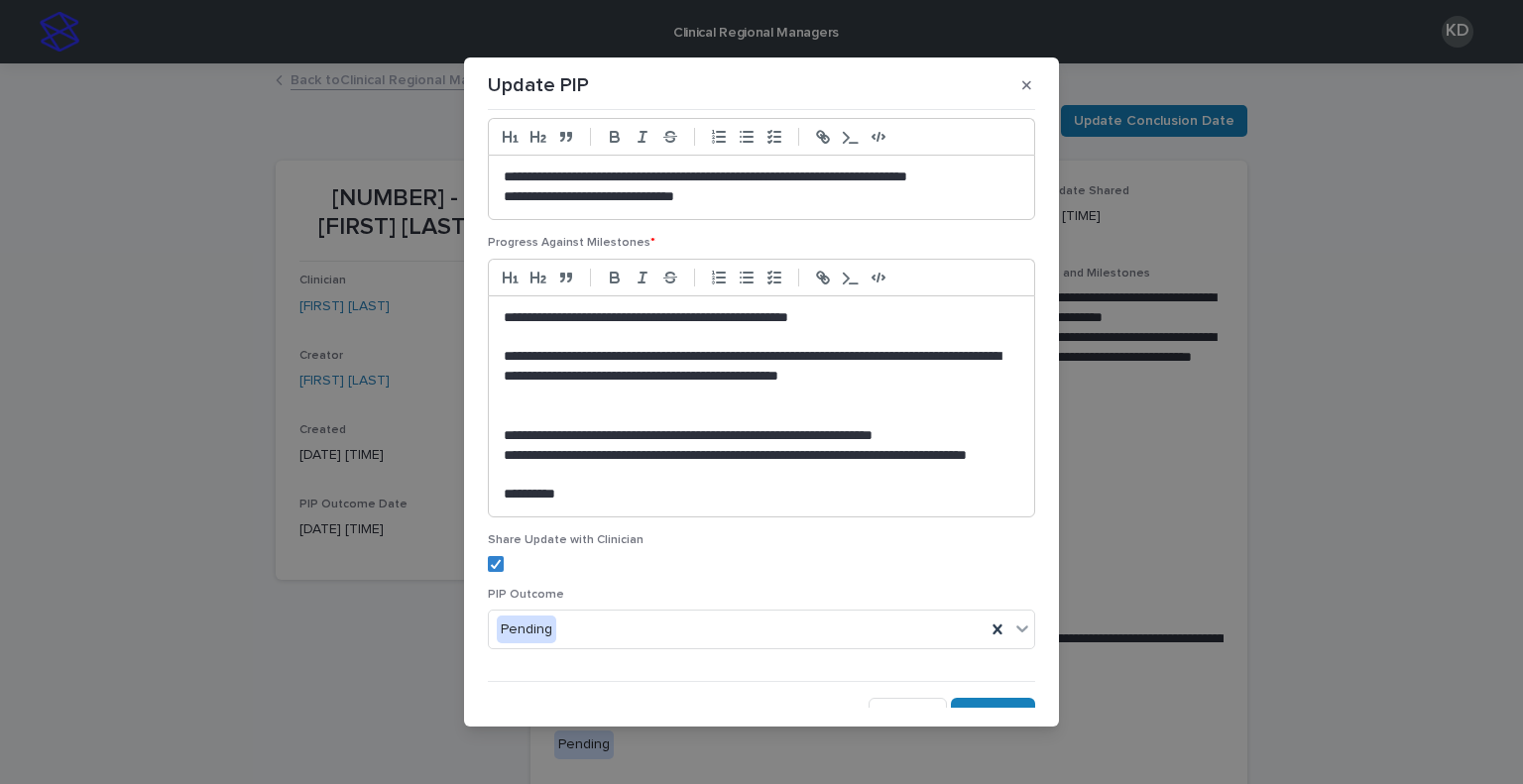 scroll, scrollTop: 57, scrollLeft: 0, axis: vertical 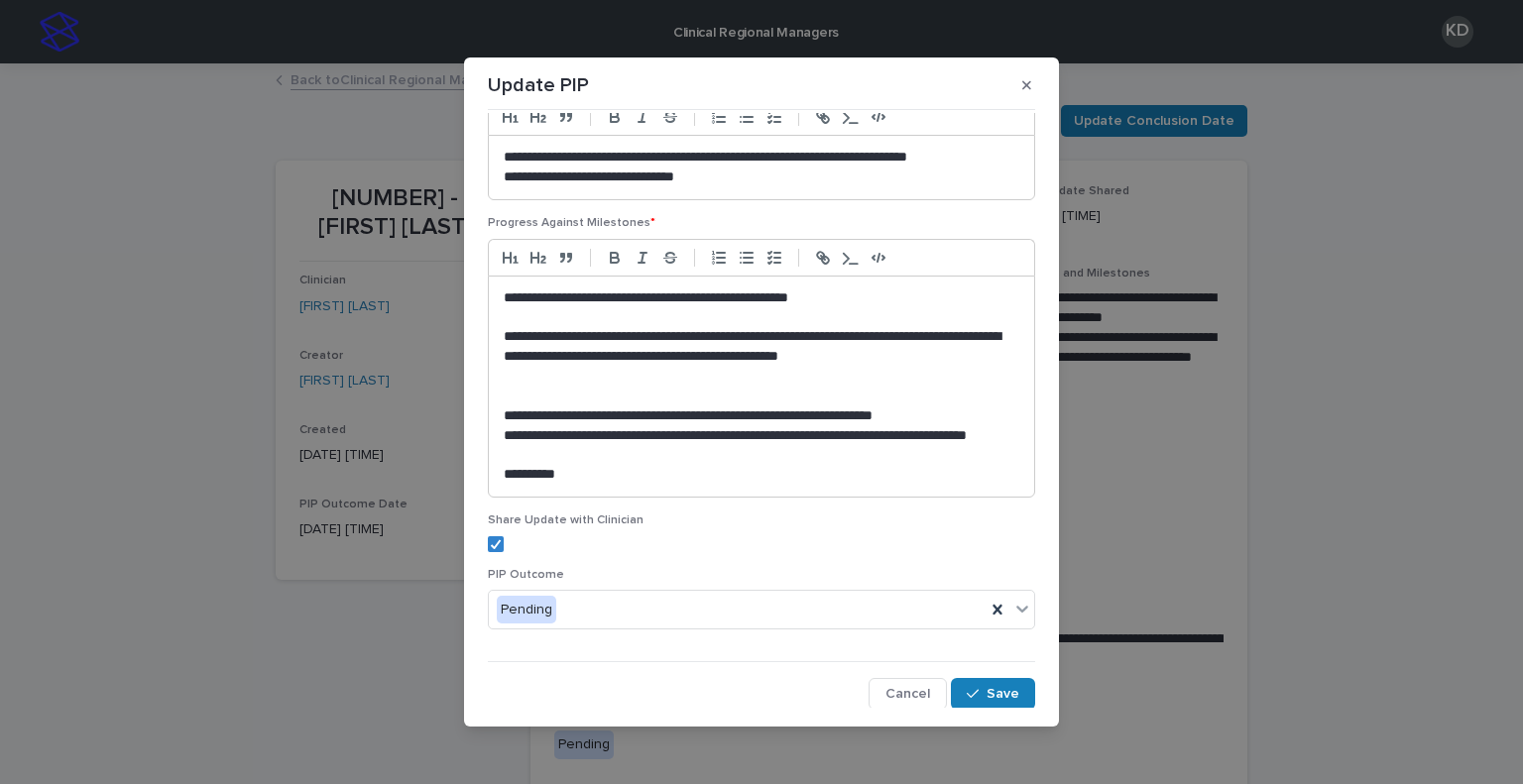 drag, startPoint x: 684, startPoint y: 332, endPoint x: 710, endPoint y: 350, distance: 31.622777 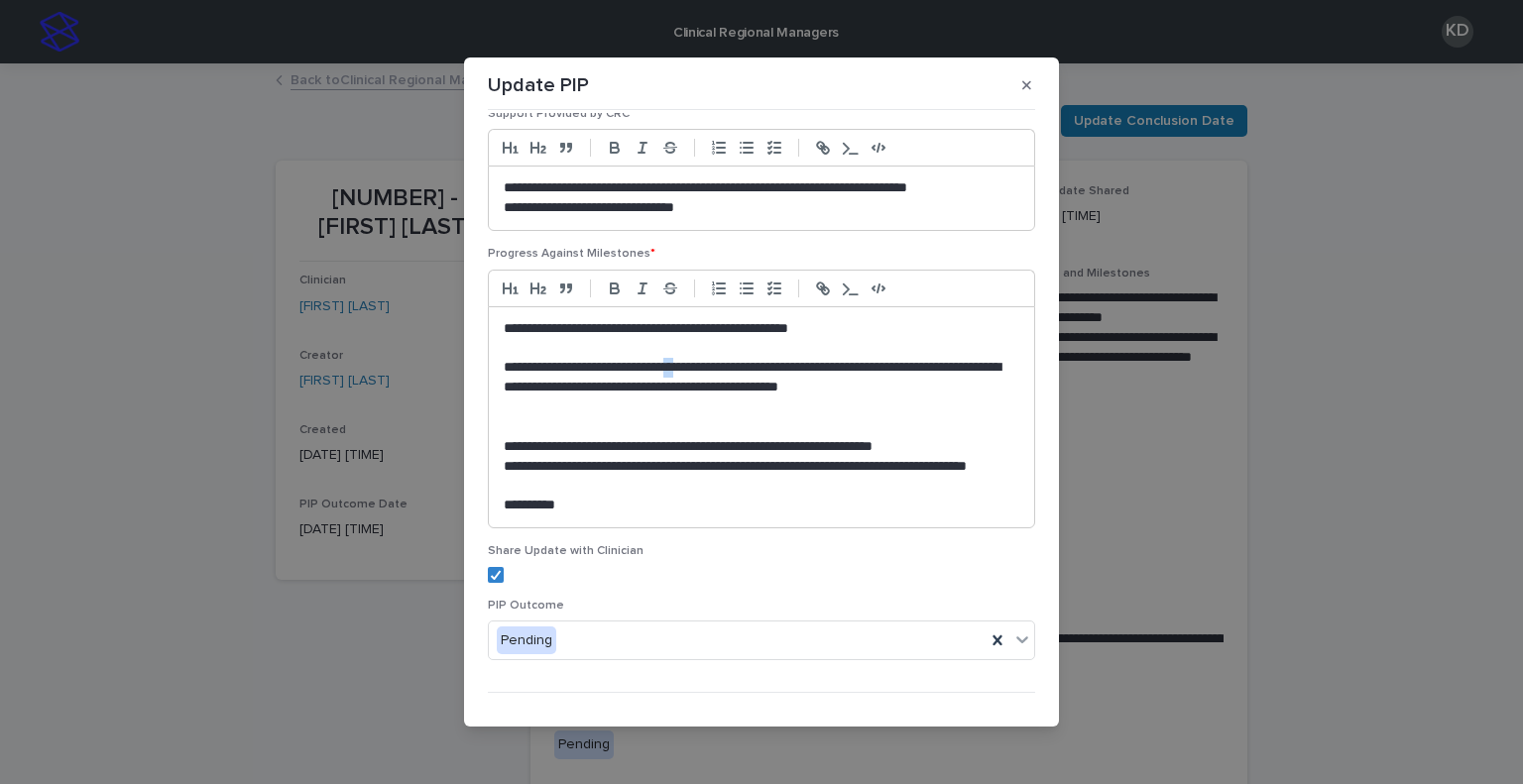scroll, scrollTop: 0, scrollLeft: 0, axis: both 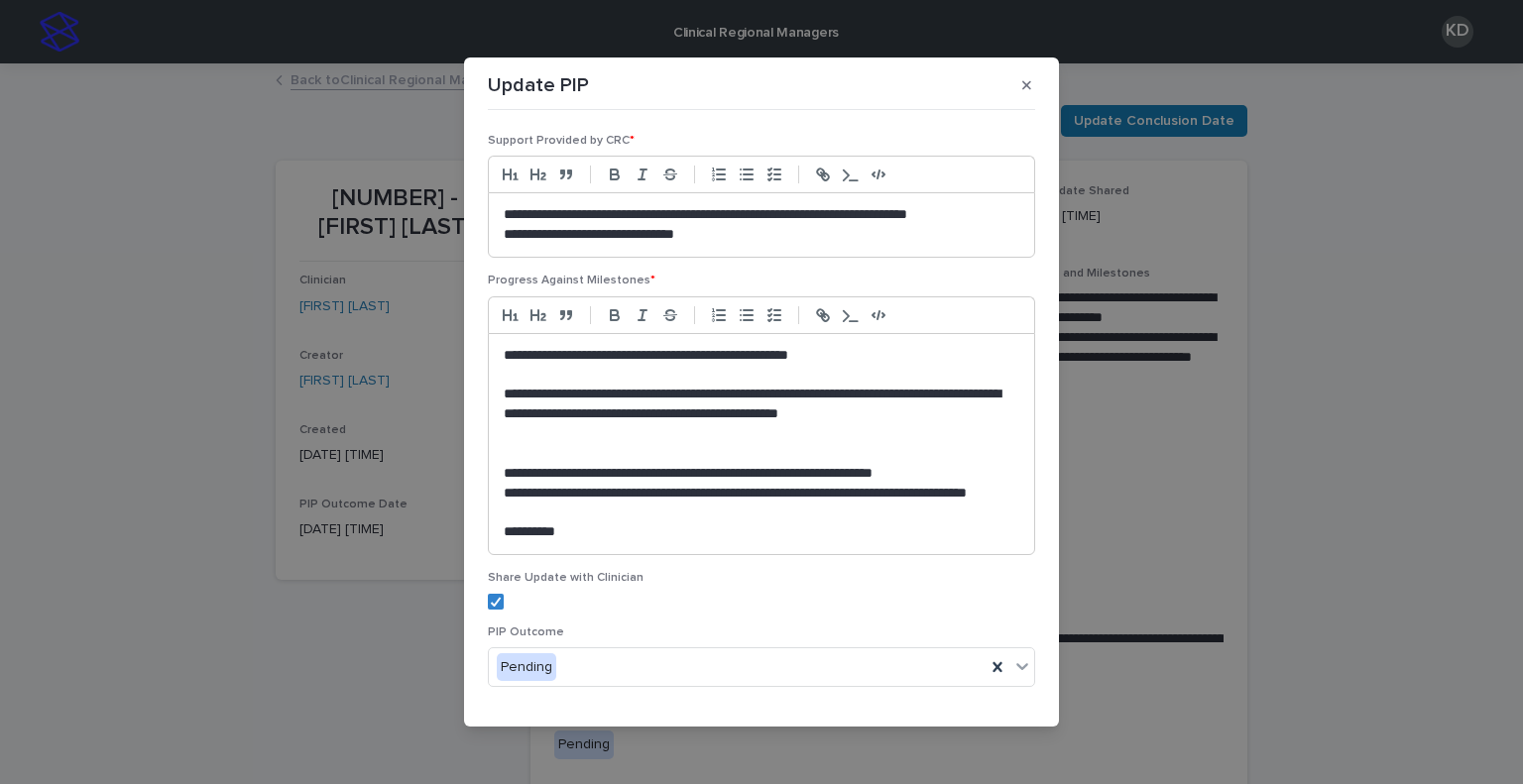 click on "**********" at bounding box center [757, 474] 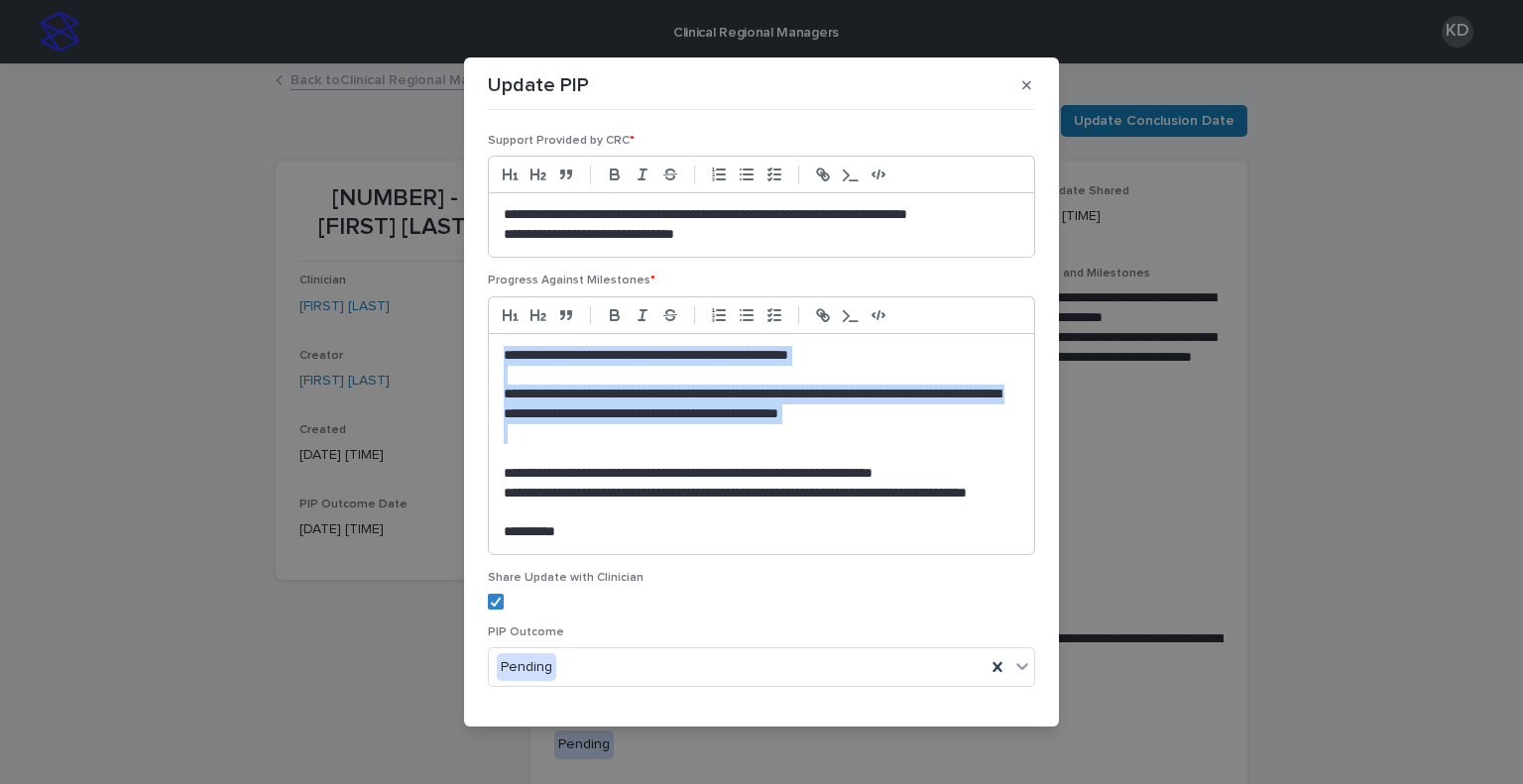 drag, startPoint x: 952, startPoint y: 434, endPoint x: 254, endPoint y: 332, distance: 705.41335 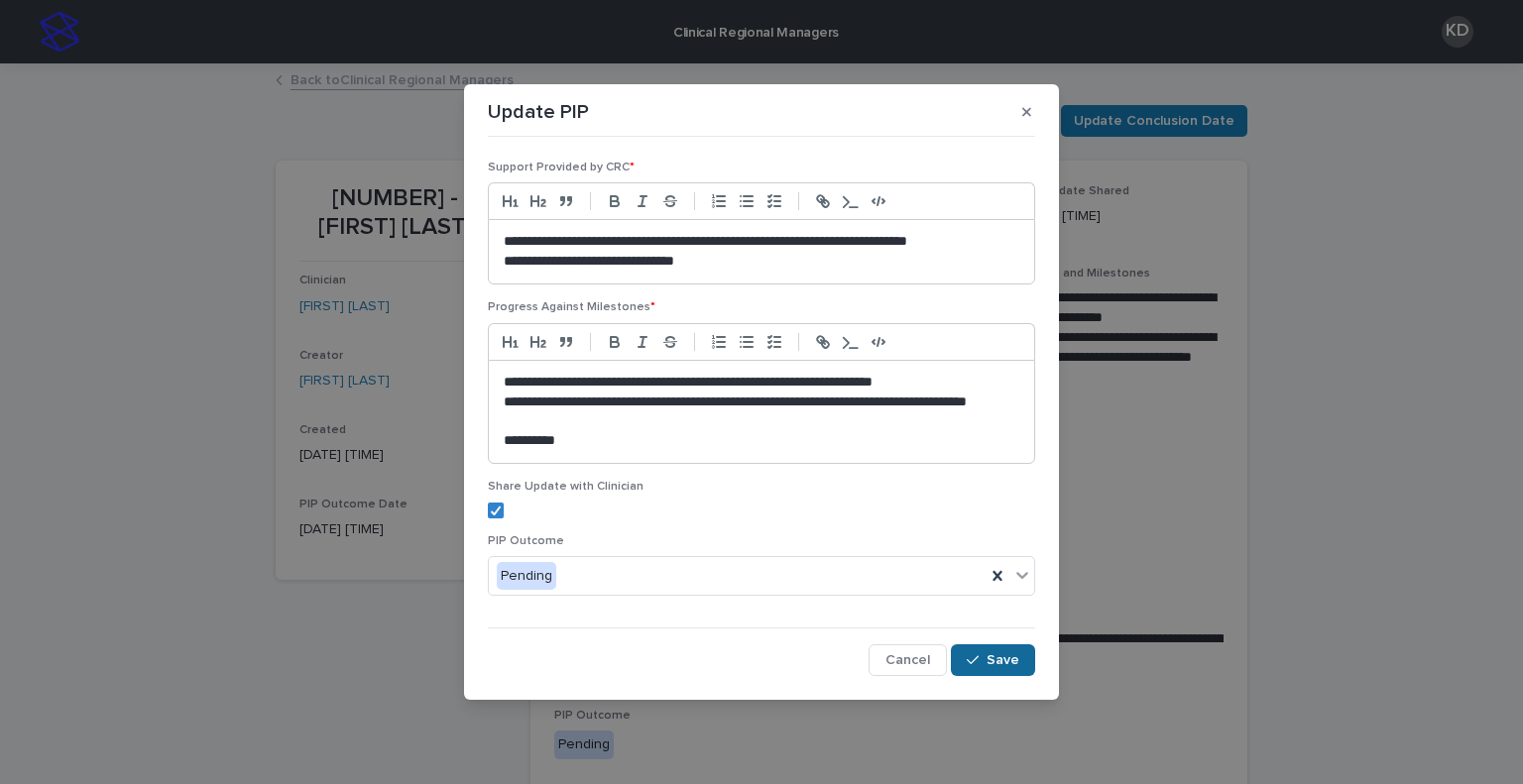 click on "Save" at bounding box center [1002, 660] 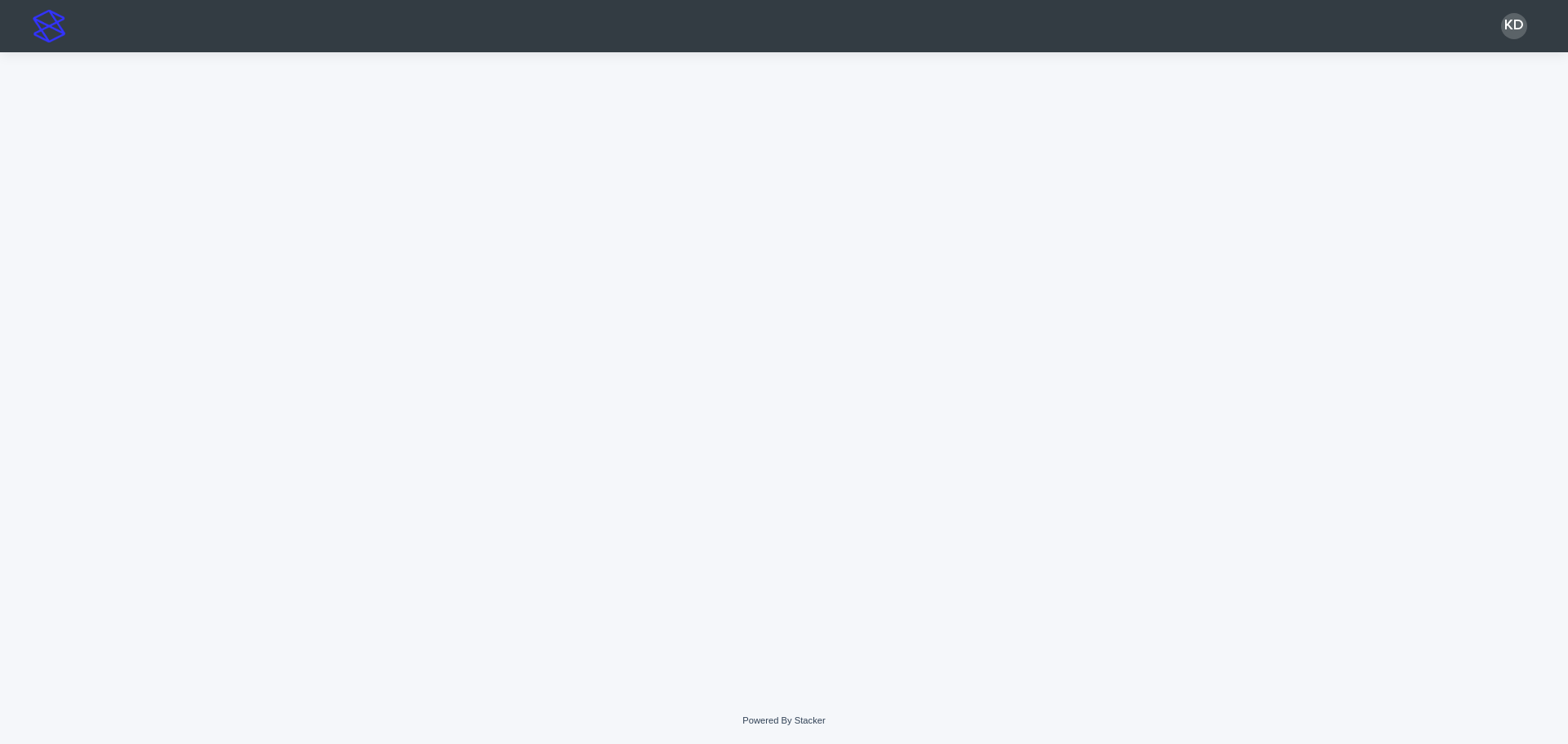scroll, scrollTop: 0, scrollLeft: 0, axis: both 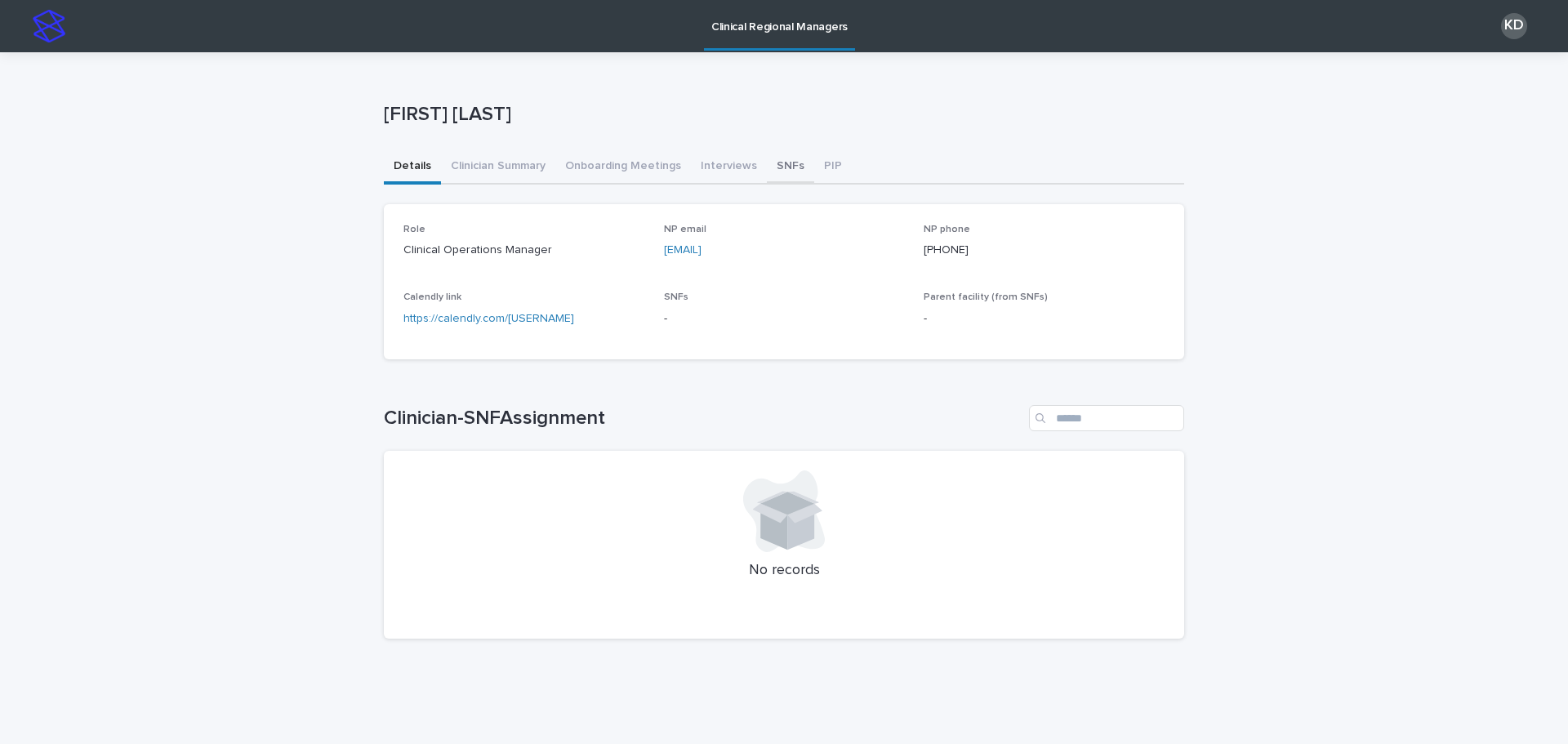 click on "SNFs" at bounding box center (791, 167) 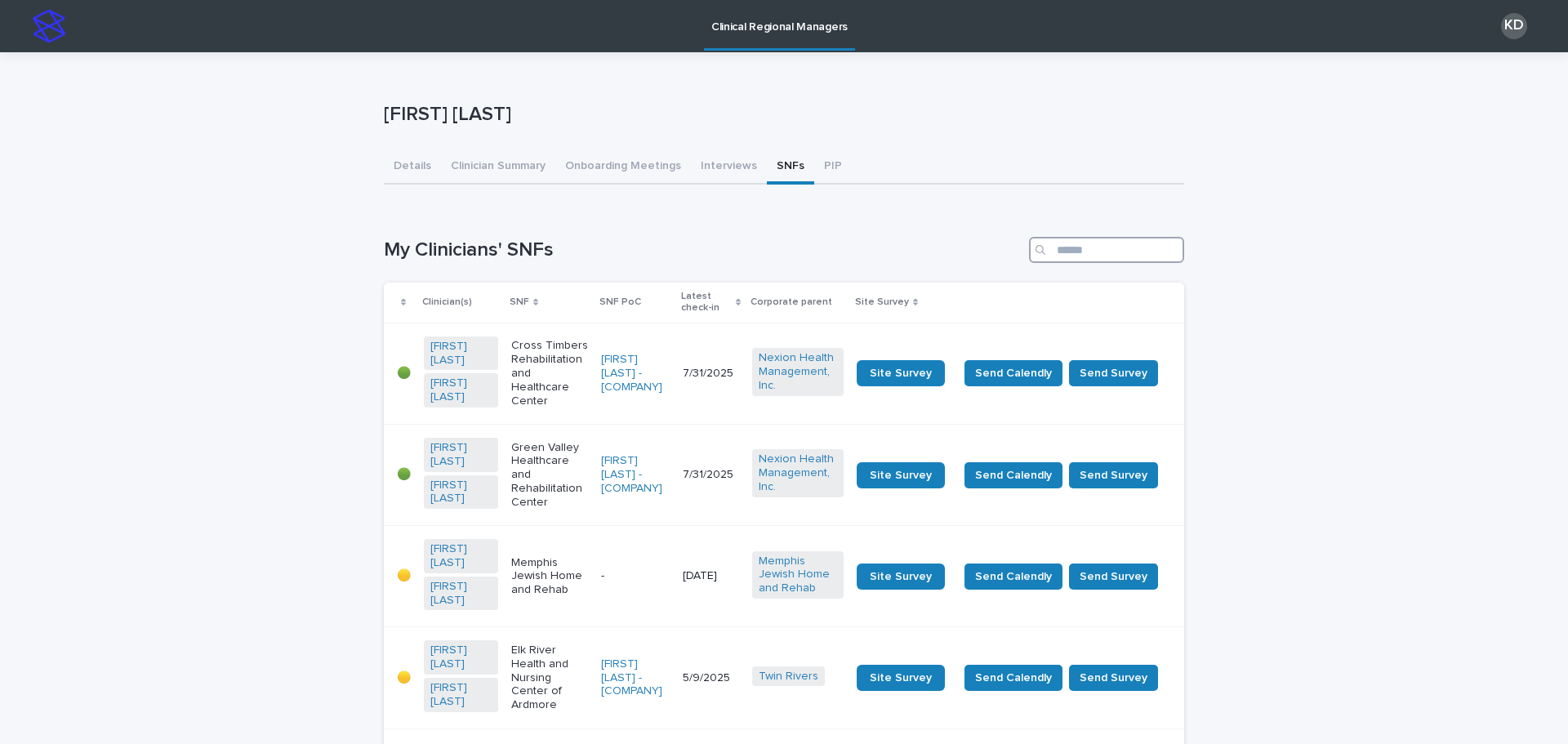 click at bounding box center (1107, 250) 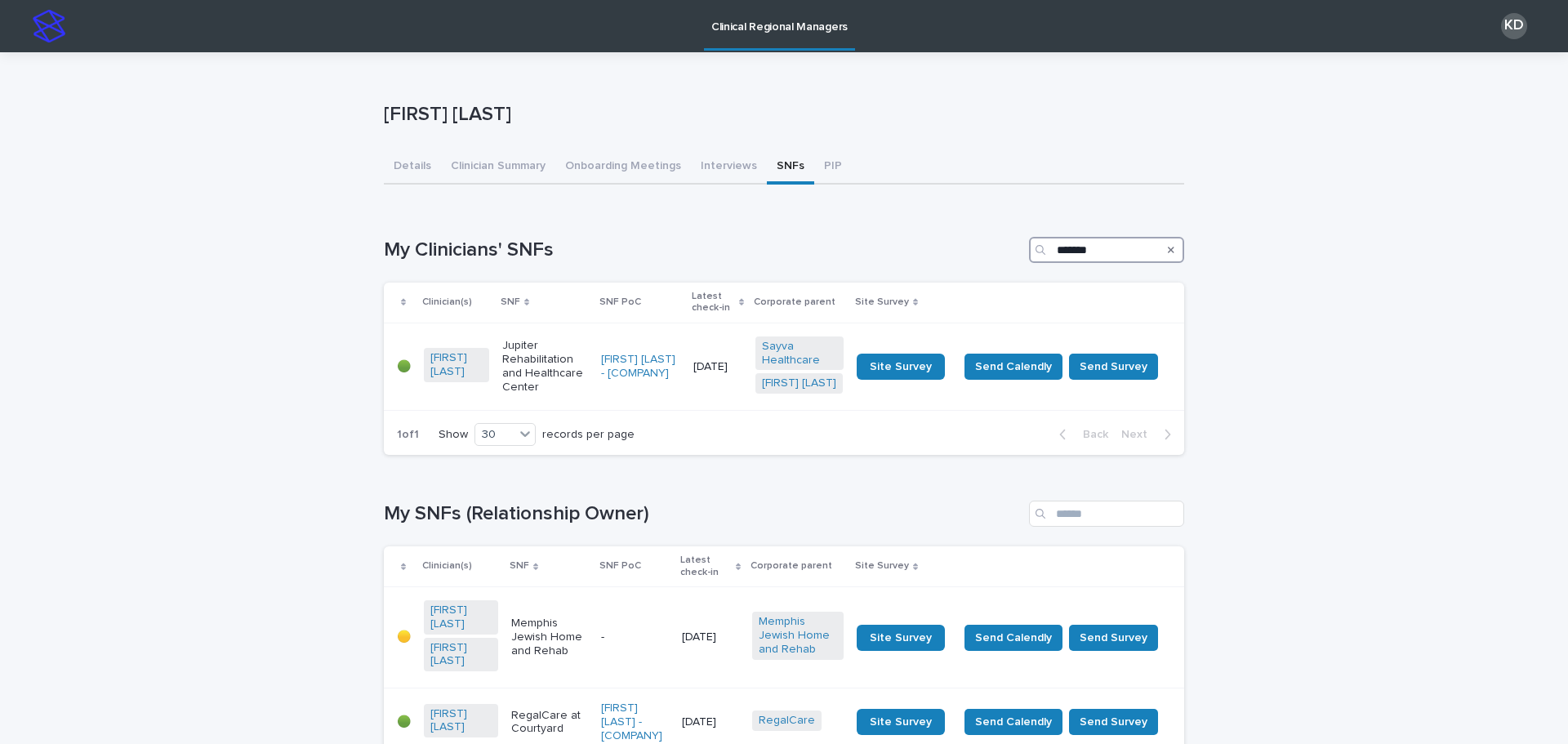 type on "*******" 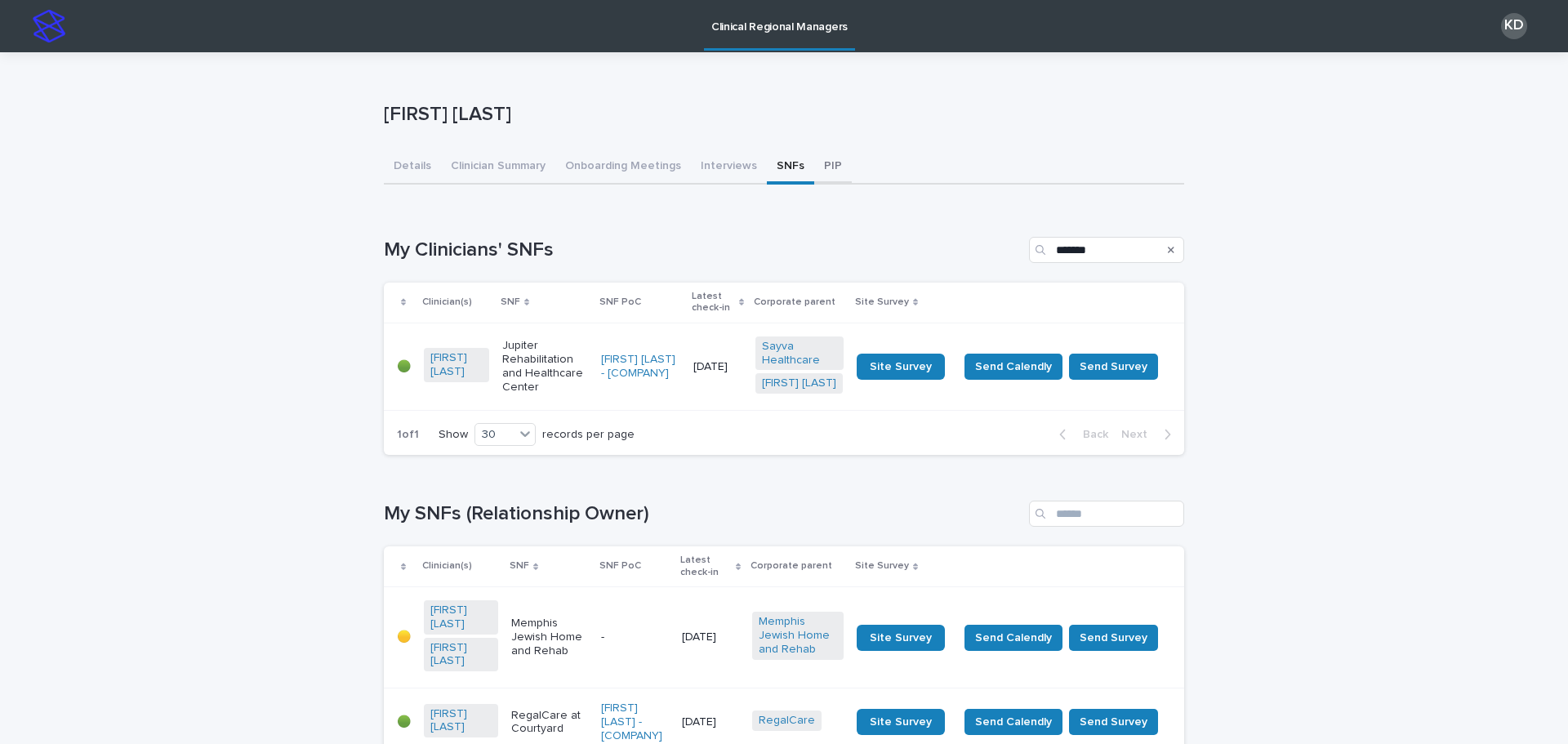 click on "PIP" at bounding box center (833, 167) 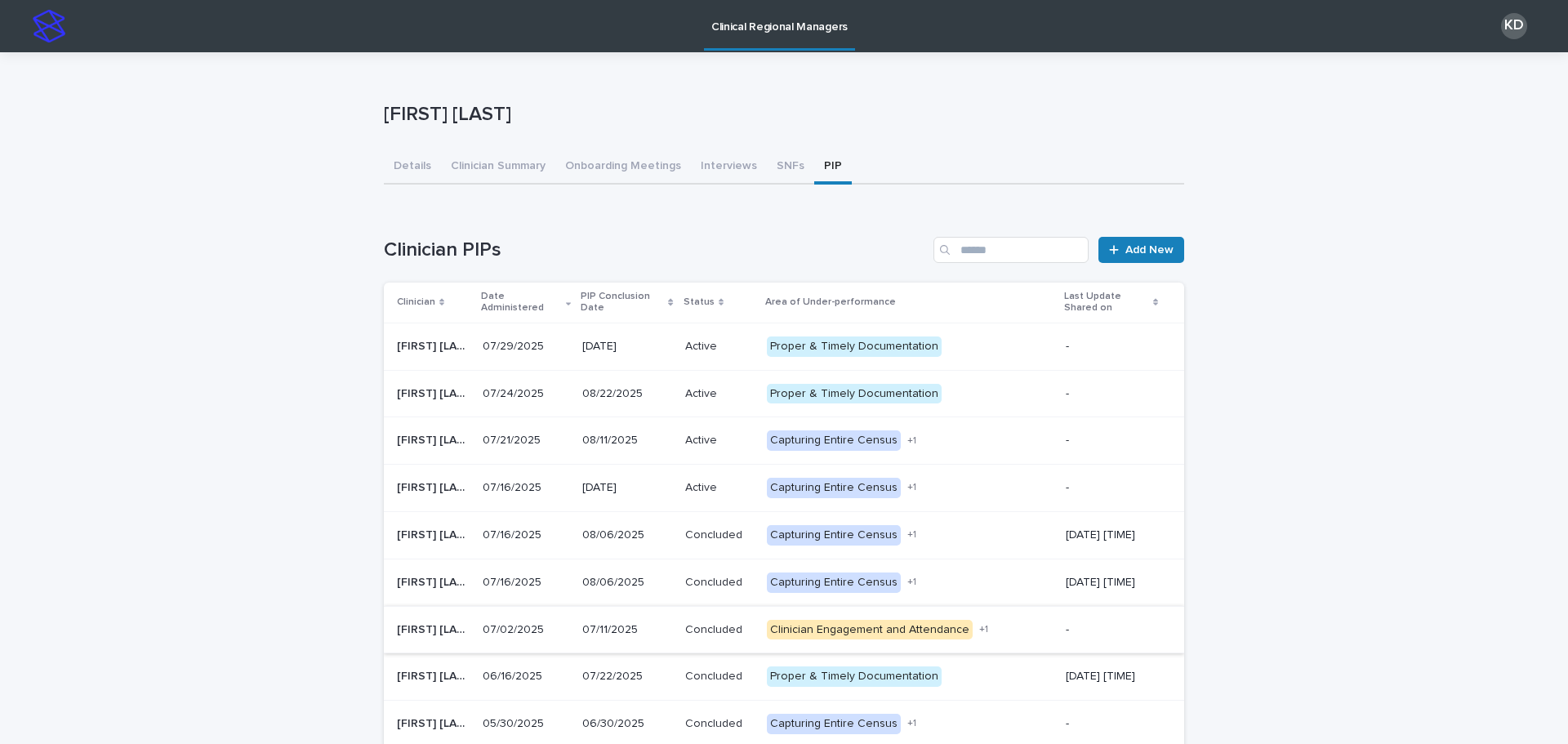 scroll, scrollTop: 65, scrollLeft: 0, axis: vertical 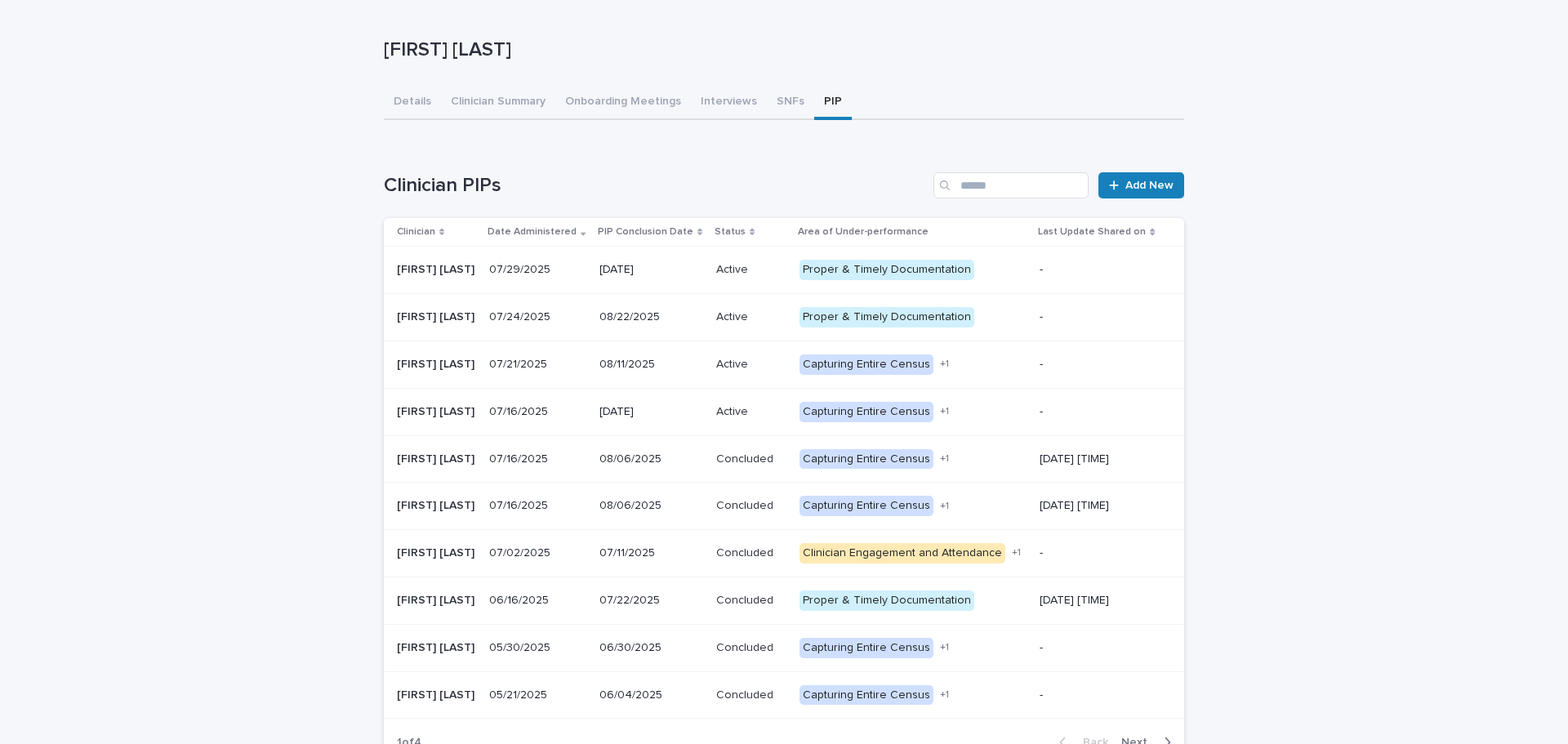 click on "Concluded Concluded" at bounding box center (751, 600) 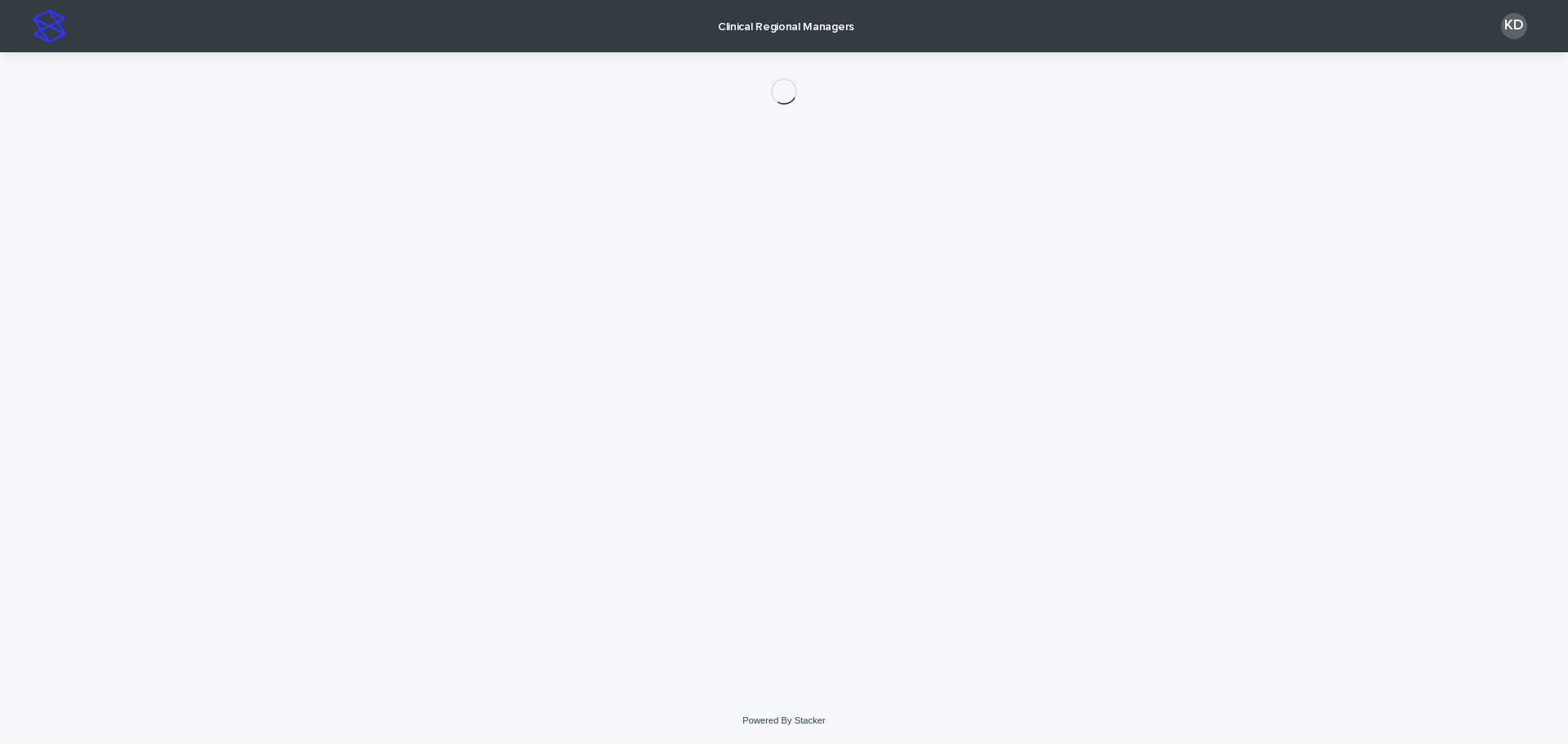 scroll, scrollTop: 0, scrollLeft: 0, axis: both 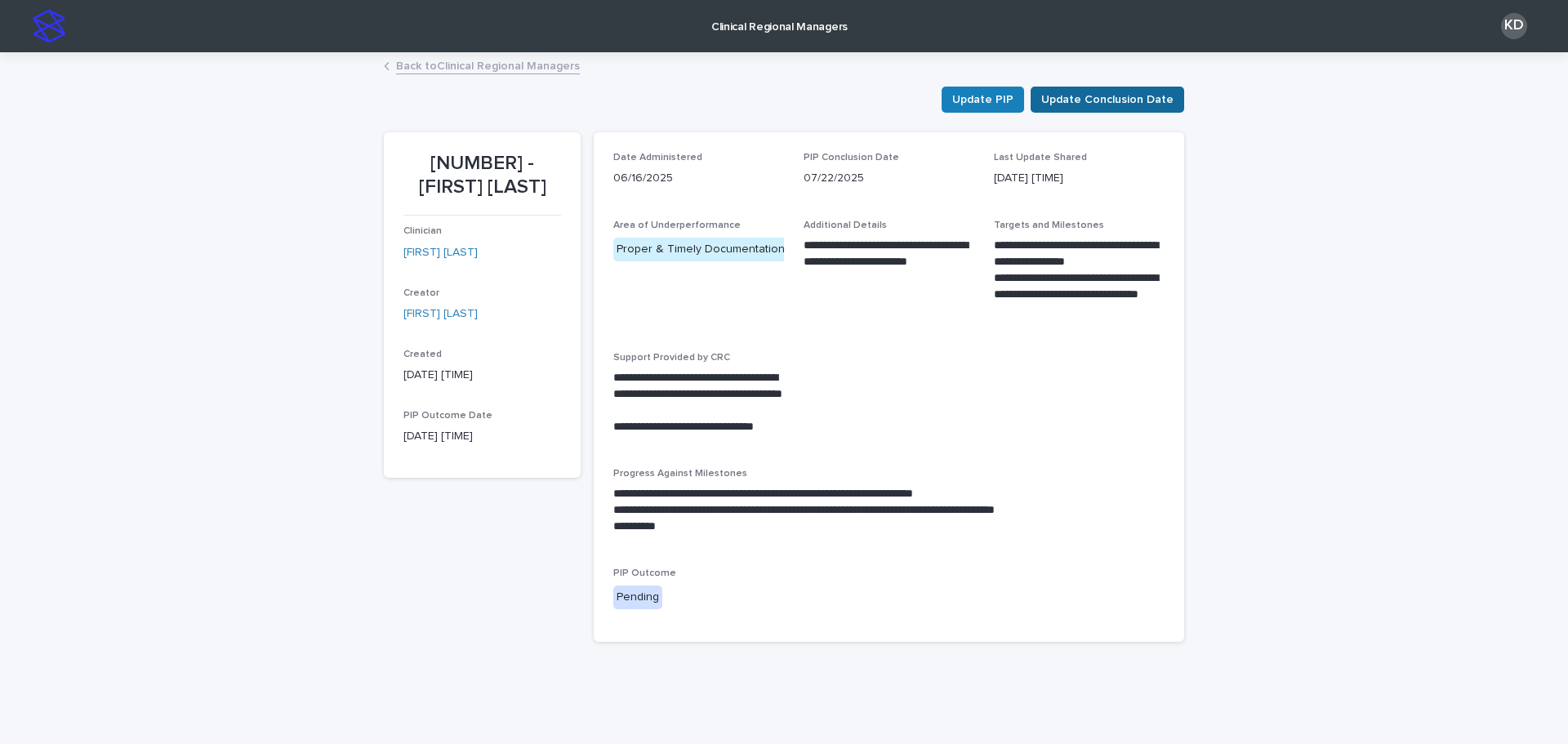 click on "Update Conclusion Date" at bounding box center (1107, 100) 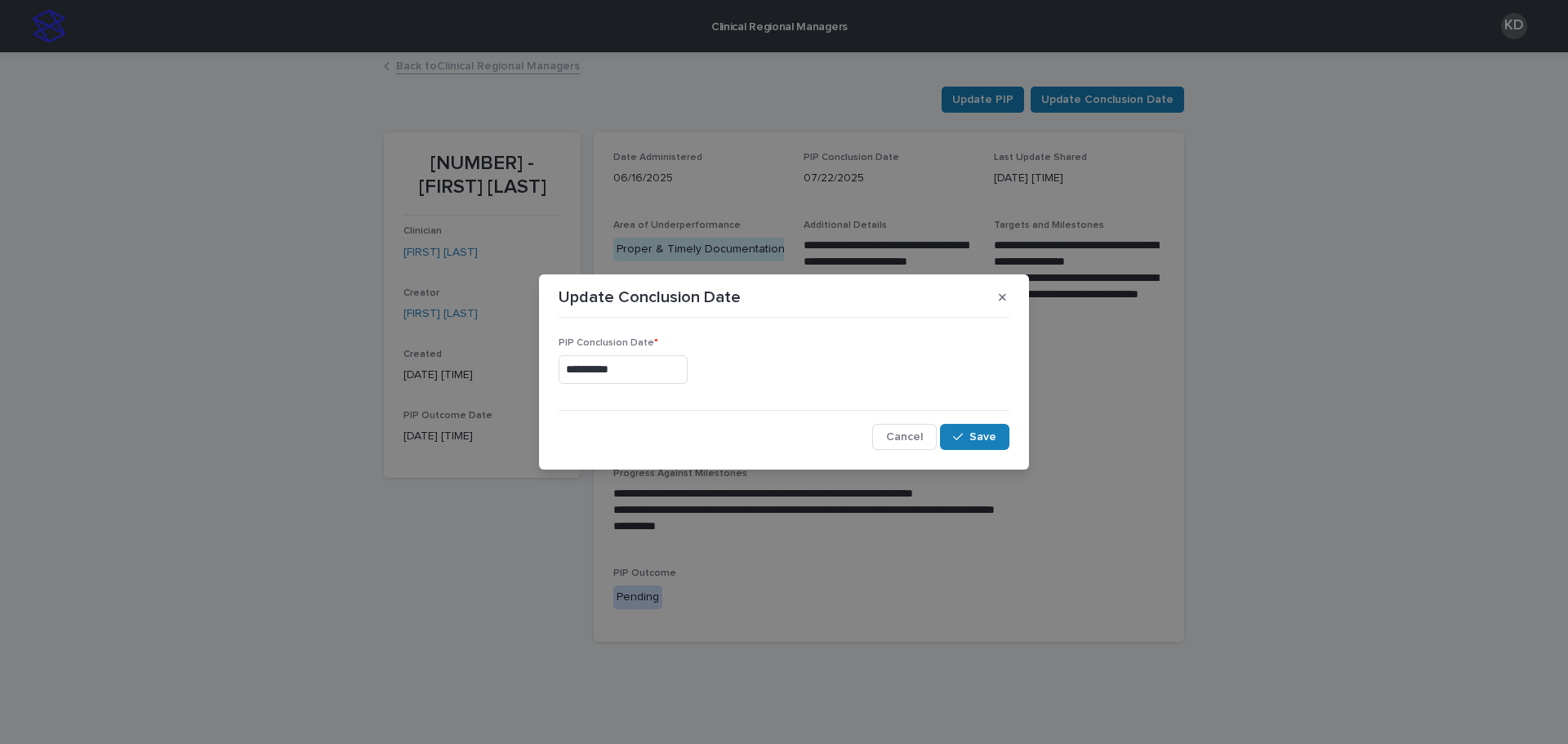 click on "**********" at bounding box center (623, 369) 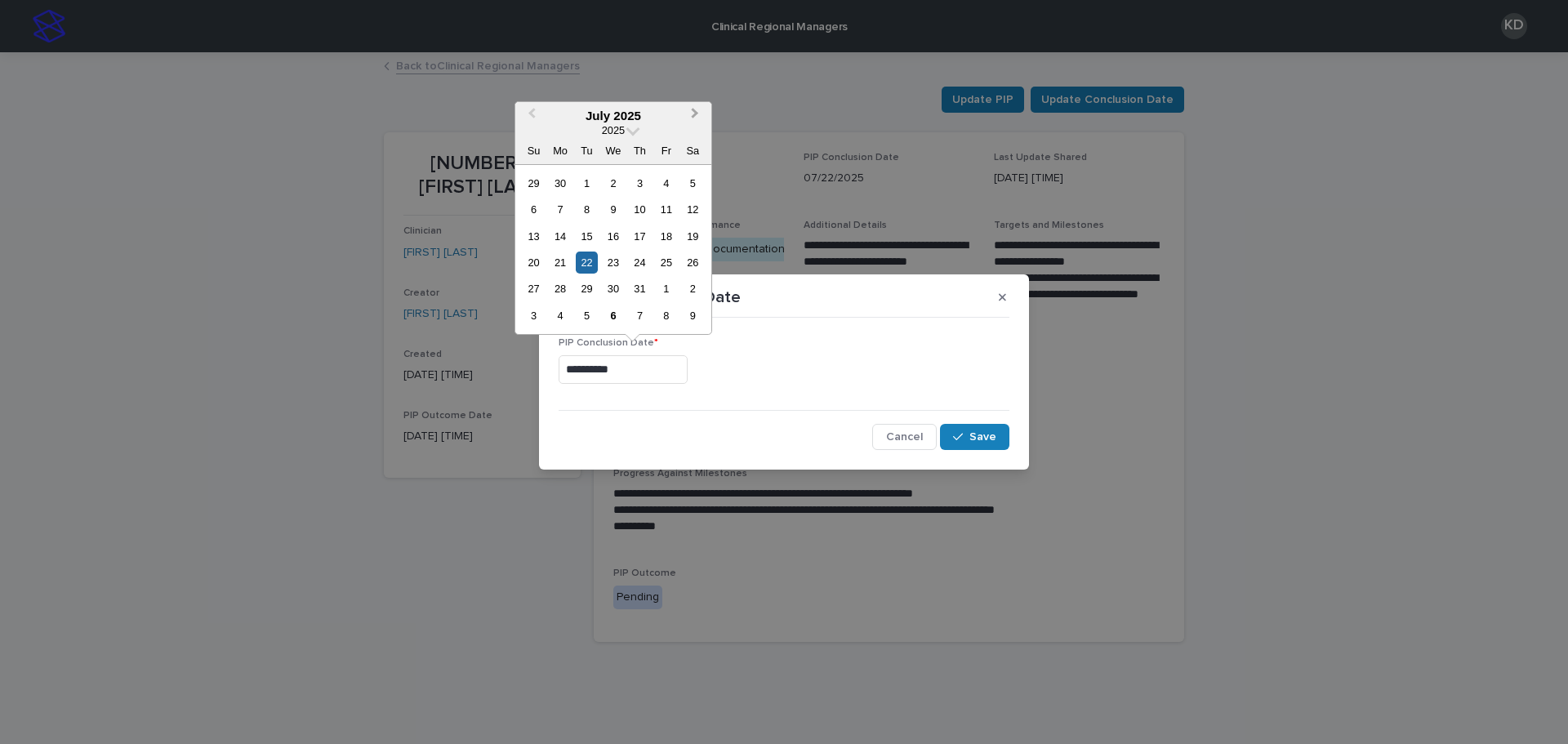 click on "Next Month" at bounding box center (697, 117) 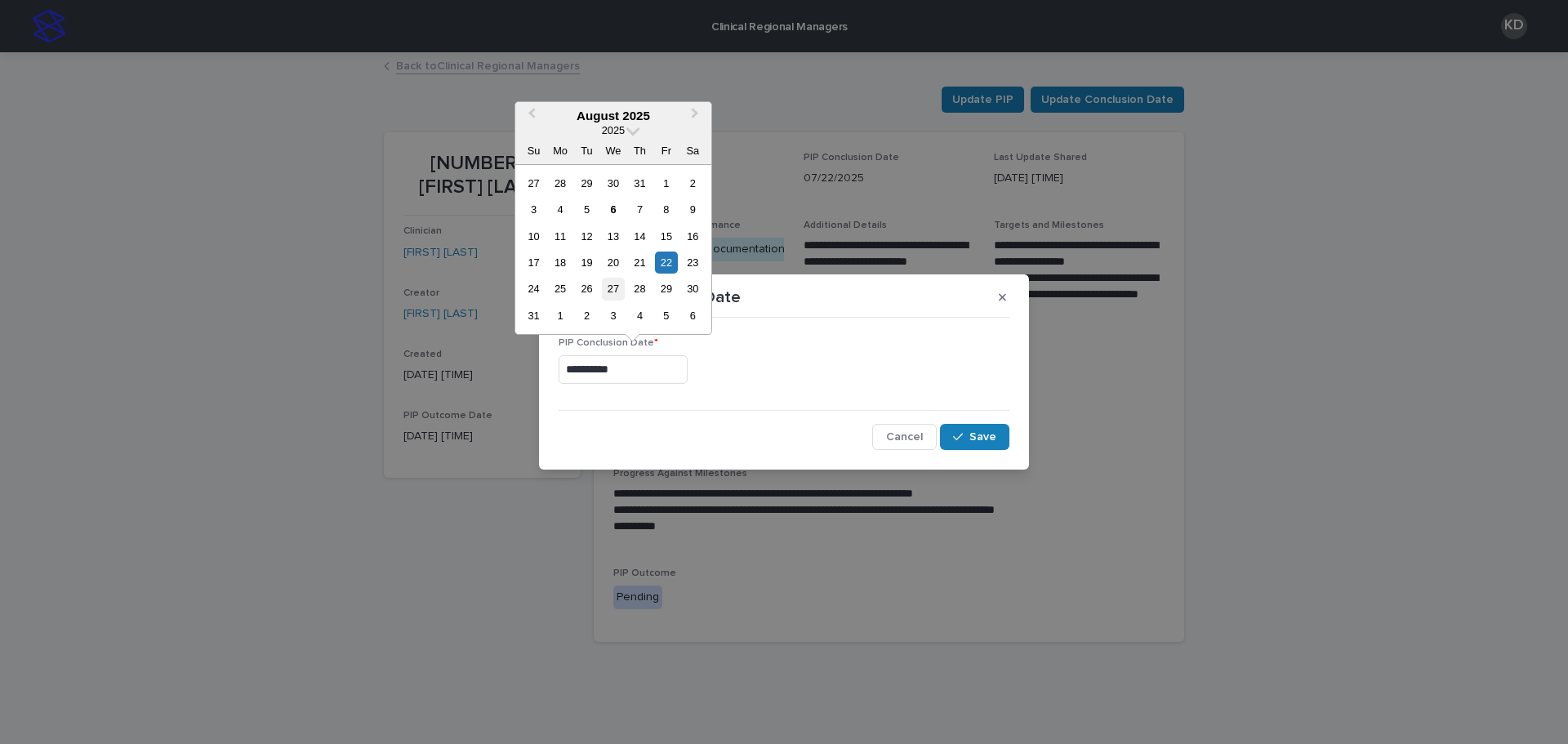 click on "27" at bounding box center [612, 288] 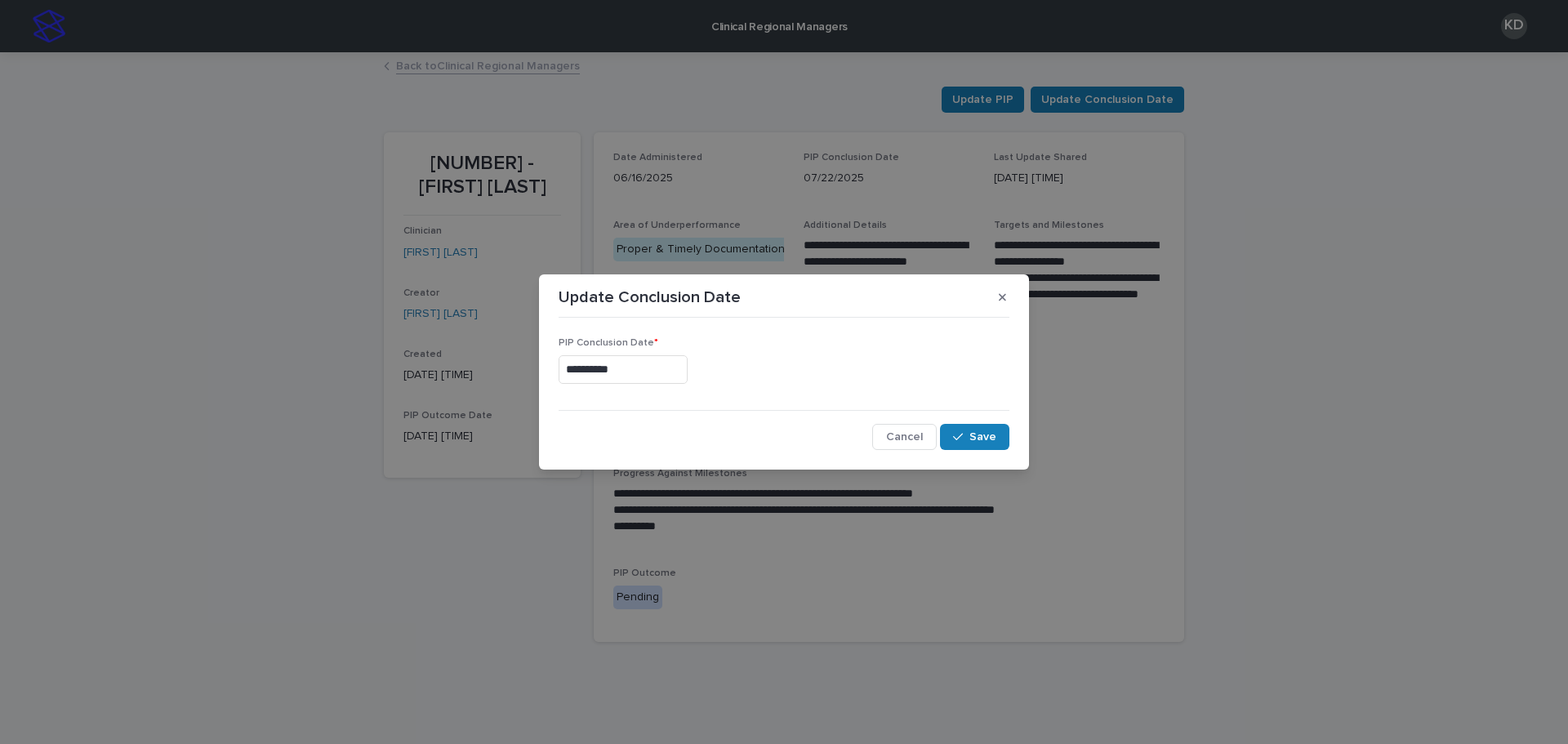 type on "**********" 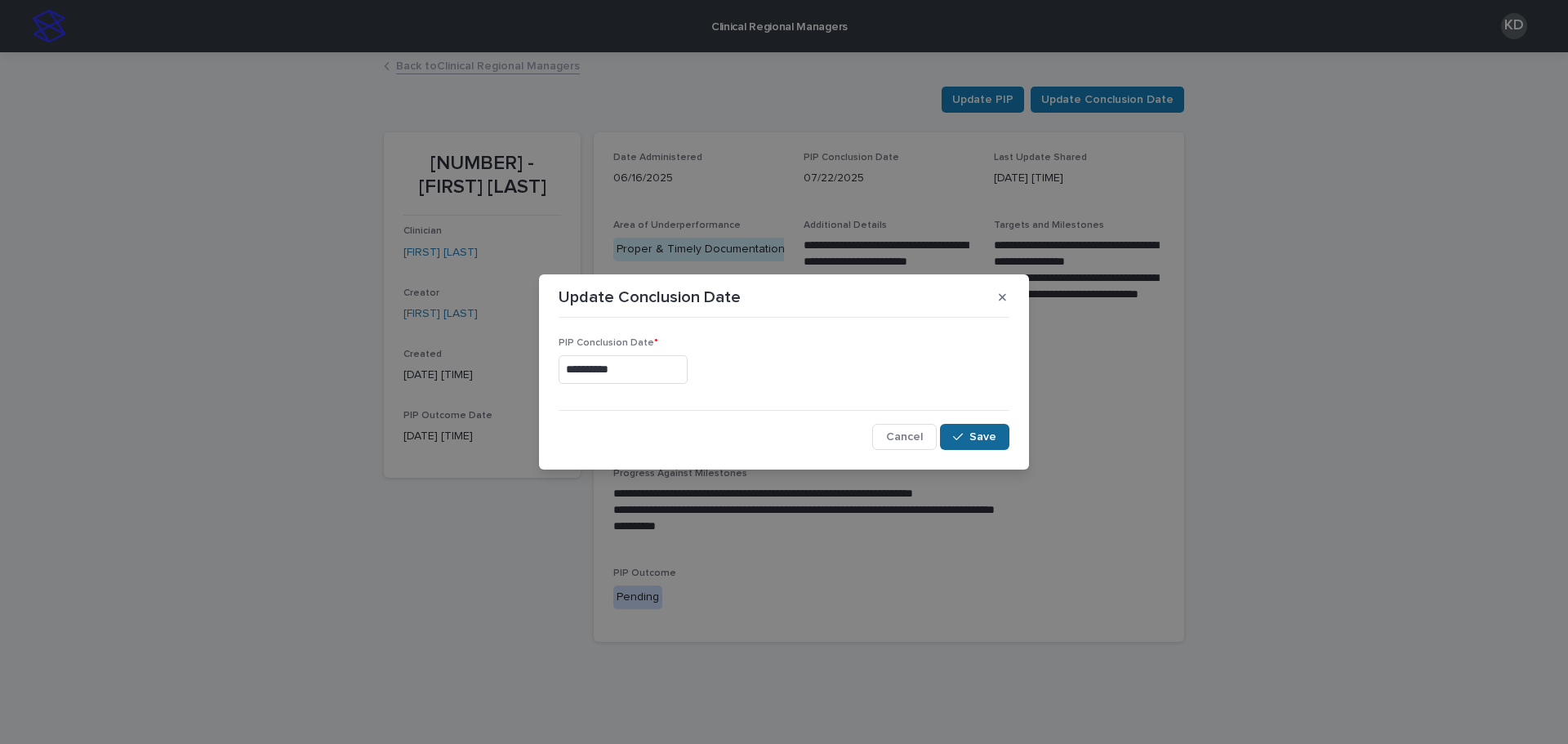 click at bounding box center (961, 437) 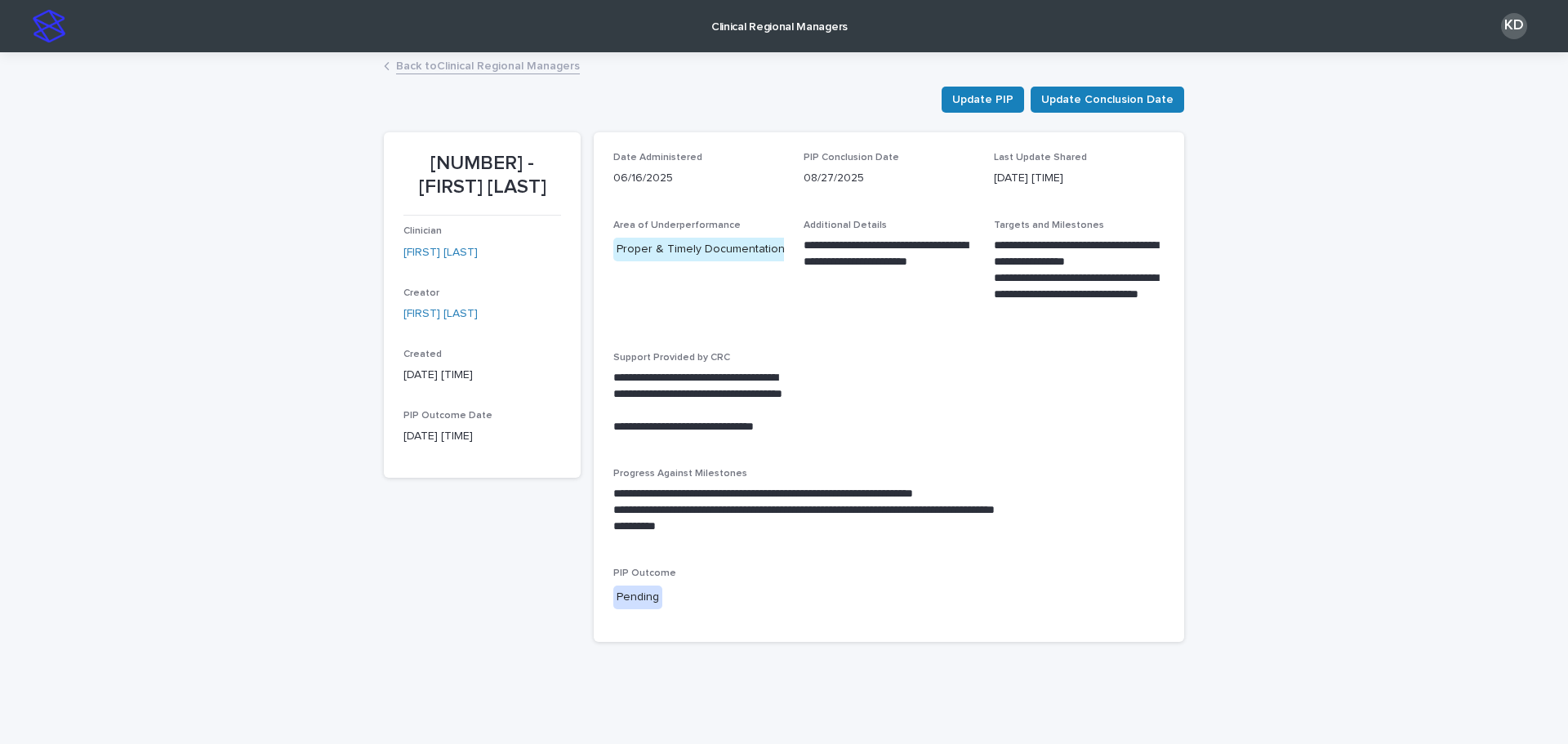 click on "Back to  Clinical Regional Managers" at bounding box center [488, 65] 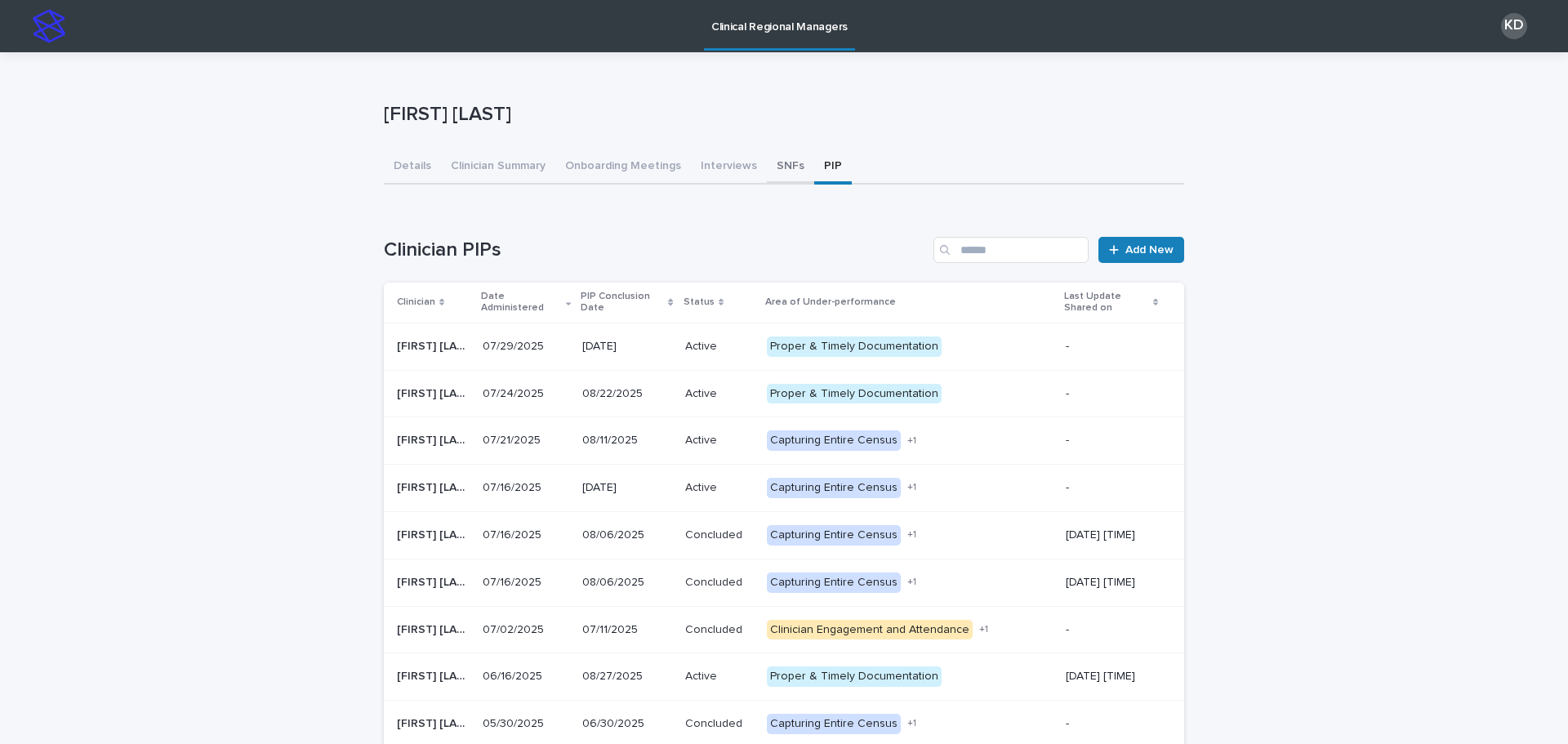 click on "SNFs" at bounding box center [791, 167] 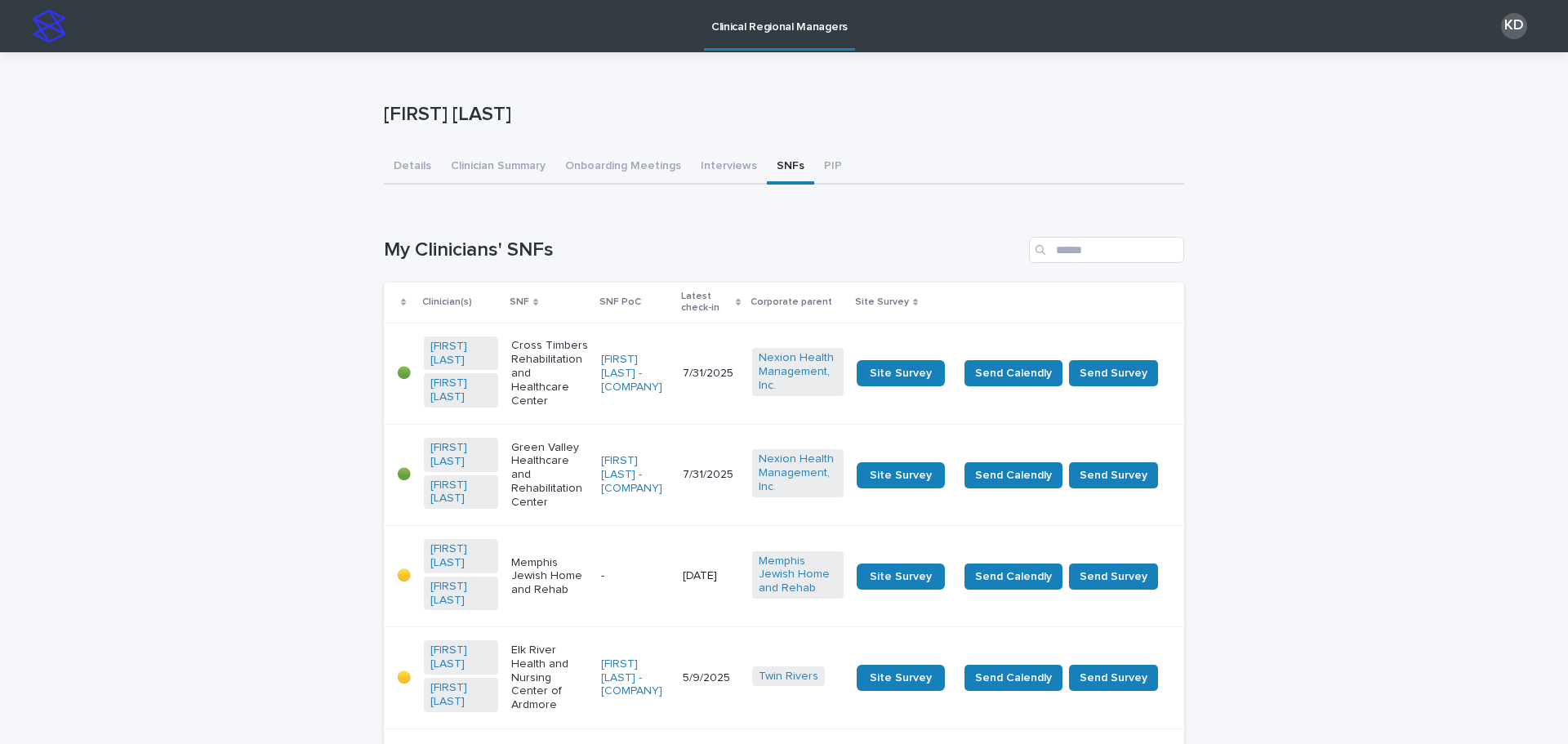 click on "🟢 [FIRST] [LAST]   [FIRST] [LAST]   [COMPANY] [FIRST] [LAST] - [COMPANY]   [DATE] [COMPANY]   [COMPANY]   🟢 [FIRST] [LAST]   [FIRST] [LAST]   [COMPANY] [FIRST] [LAST] - [COMPANY]   [DATE] [COMPANY]   [COMPANY]   🟡 [FIRST] [LAST]   [FIRST] [LAST]   [COMPANY] - [DATE] [COMPANY]   [COMPANY]   🟡 [FIRST] [LAST]   [FIRST] [LAST]   [COMPANY] [FIRST] [LAST] - [COMPANY]   [DATE] [COMPANY]   [COMPANY]   🟢 [FIRST] [LAST]   [COMPANY] [FIRST] [LAST] - [COMPANY]   [DATE]" at bounding box center (784, 1521) 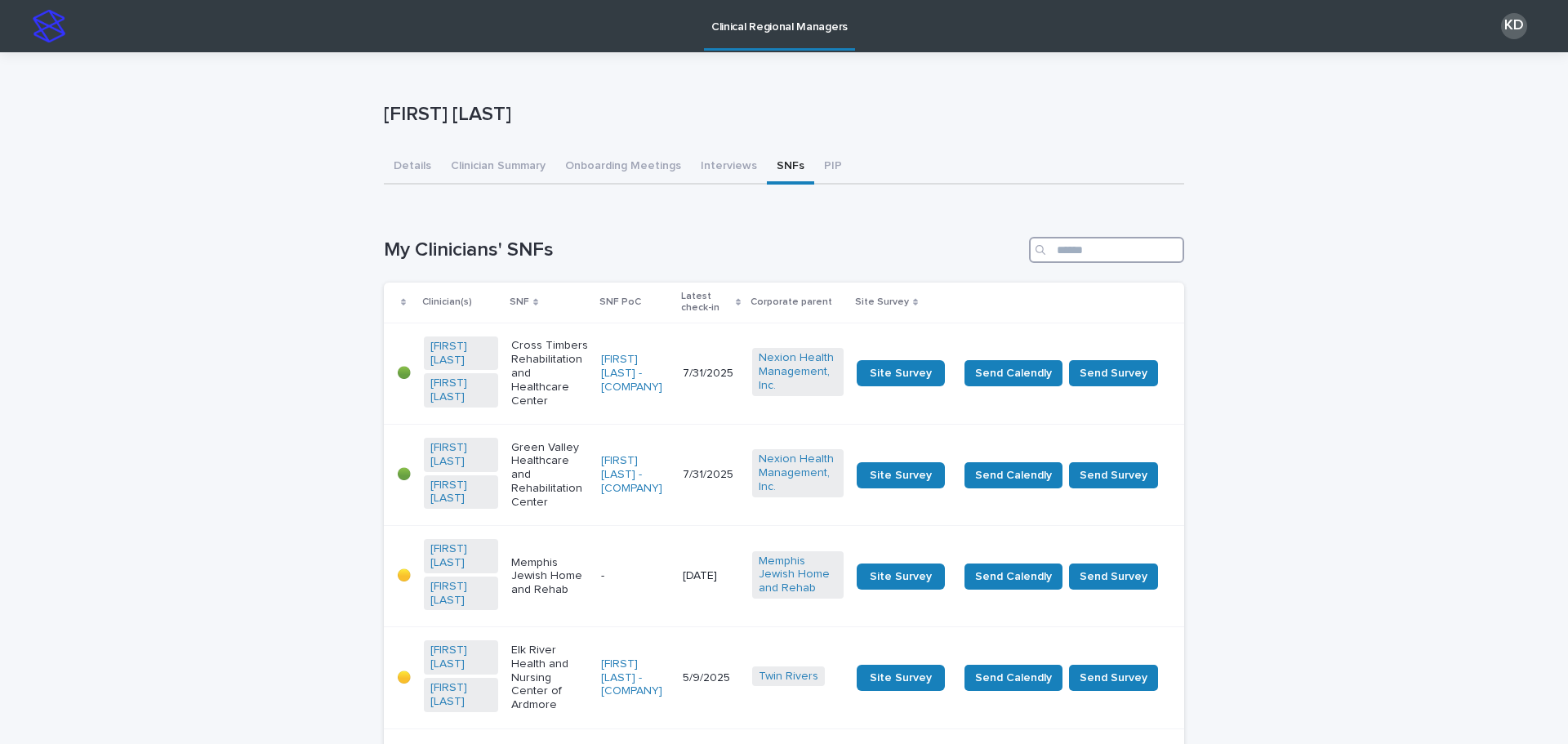 click at bounding box center (1107, 250) 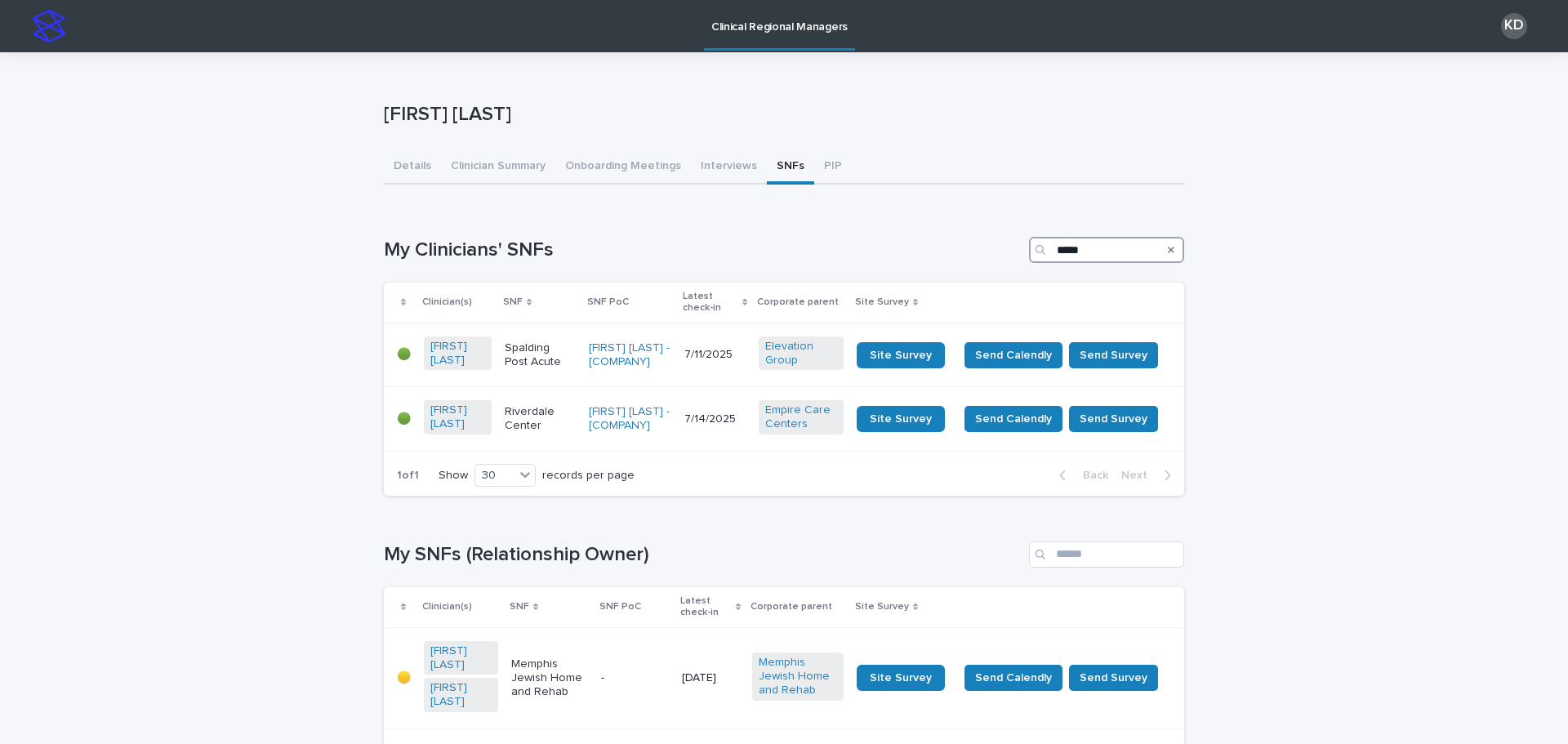 drag, startPoint x: 1095, startPoint y: 252, endPoint x: 928, endPoint y: 243, distance: 167.24234 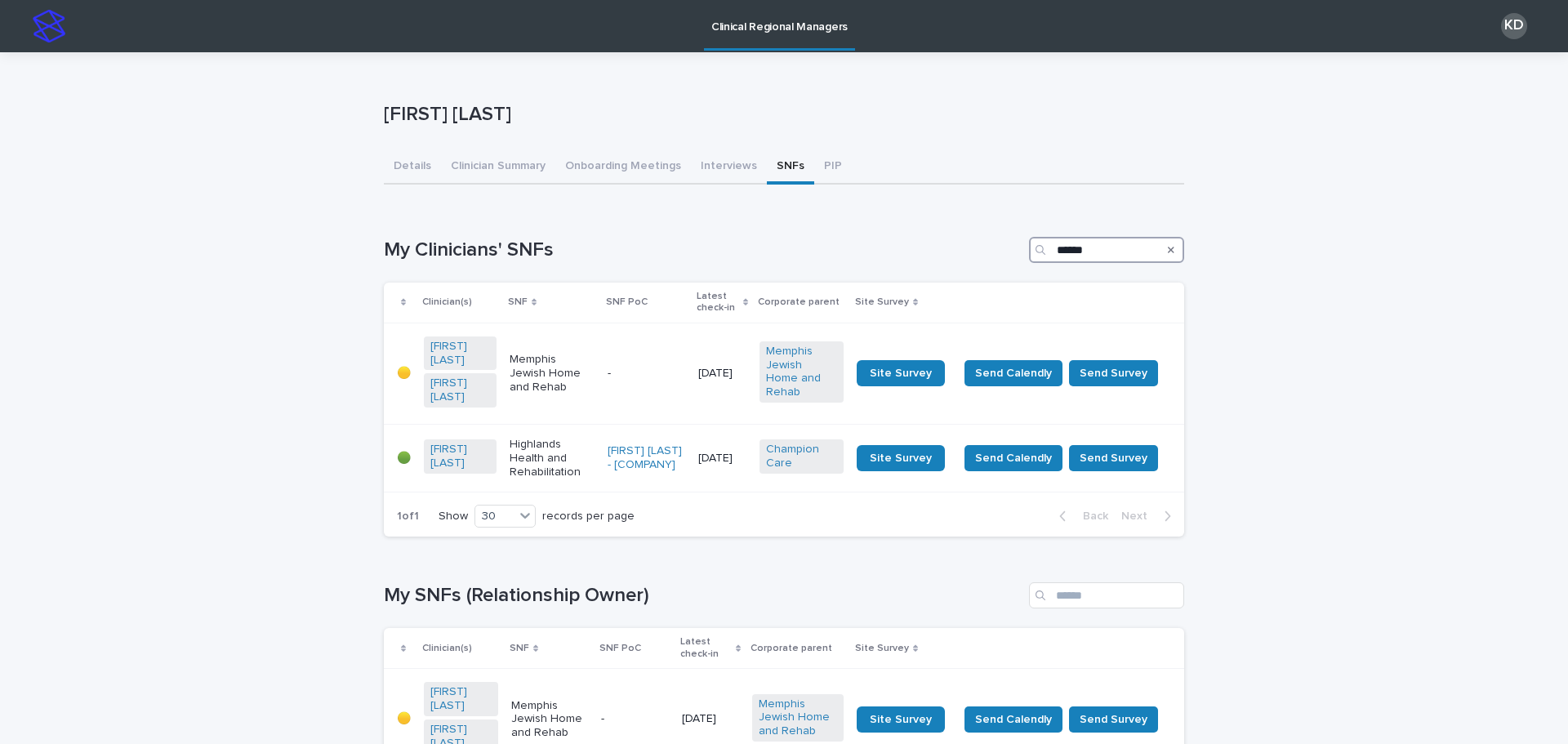 type on "******" 